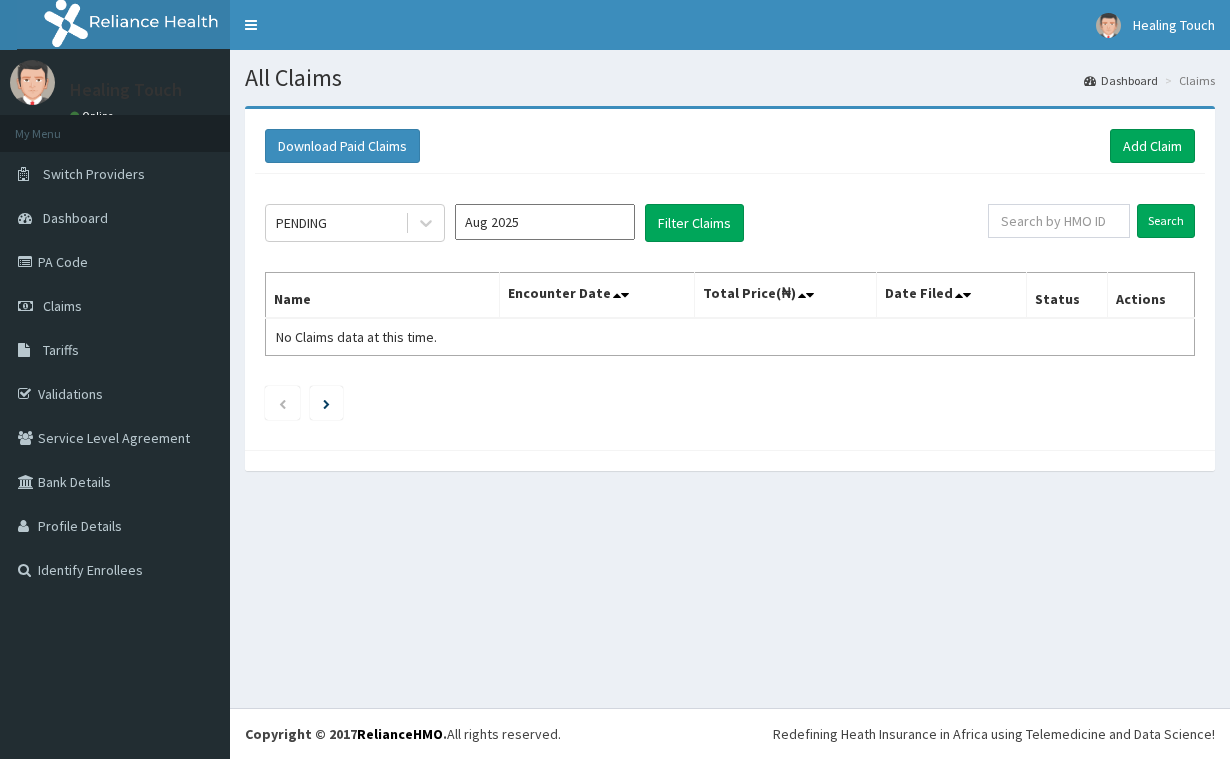 scroll, scrollTop: 0, scrollLeft: 0, axis: both 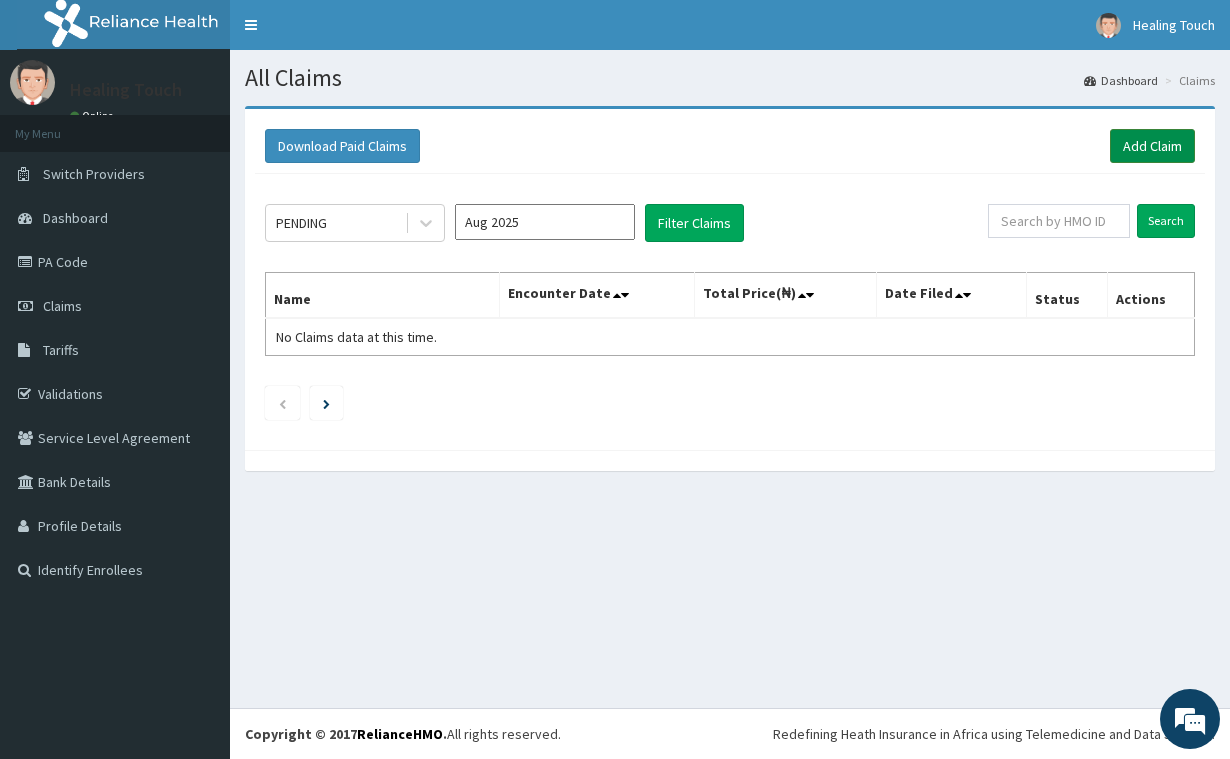click on "Add Claim" at bounding box center [1152, 146] 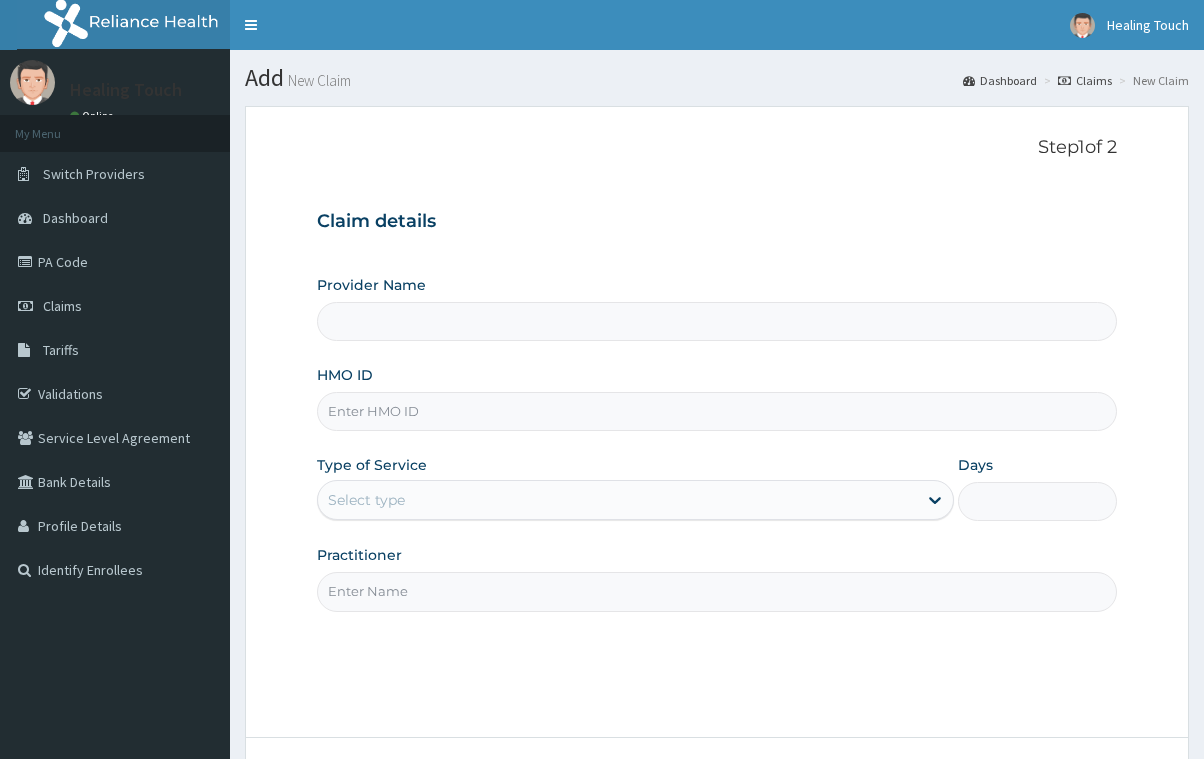 scroll, scrollTop: 0, scrollLeft: 0, axis: both 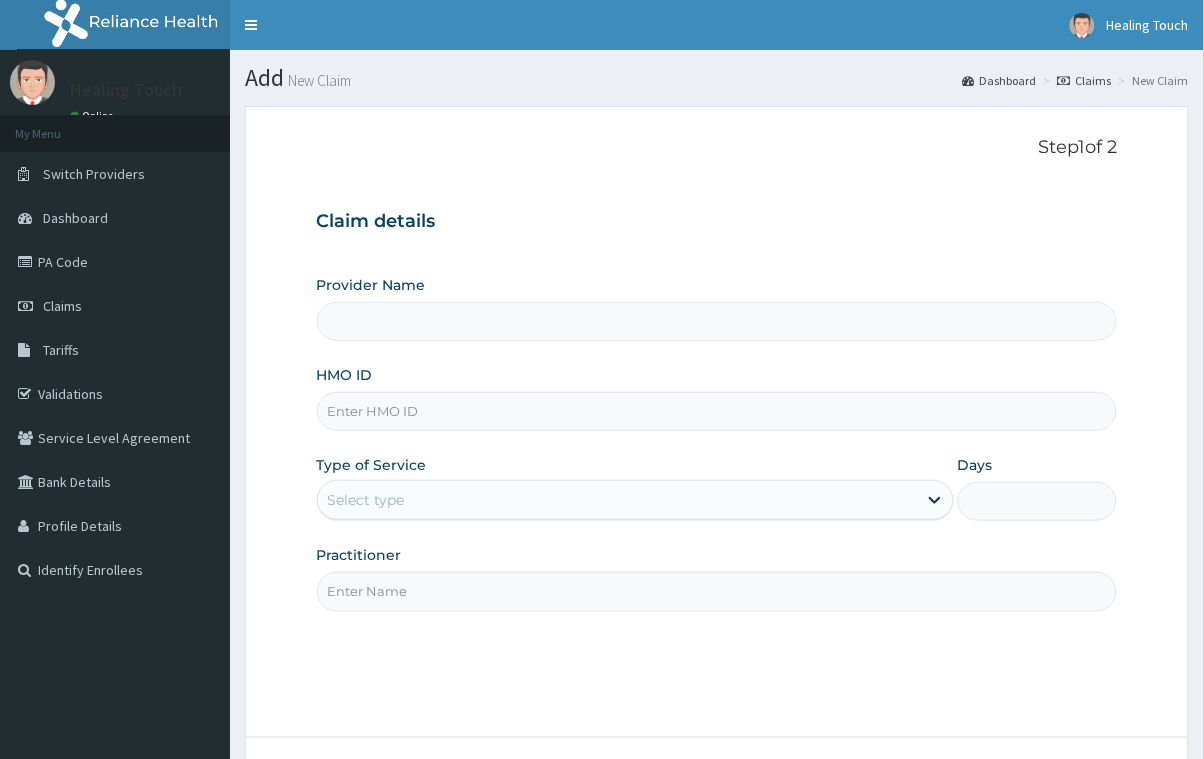 type on "Healing Touch Hospital" 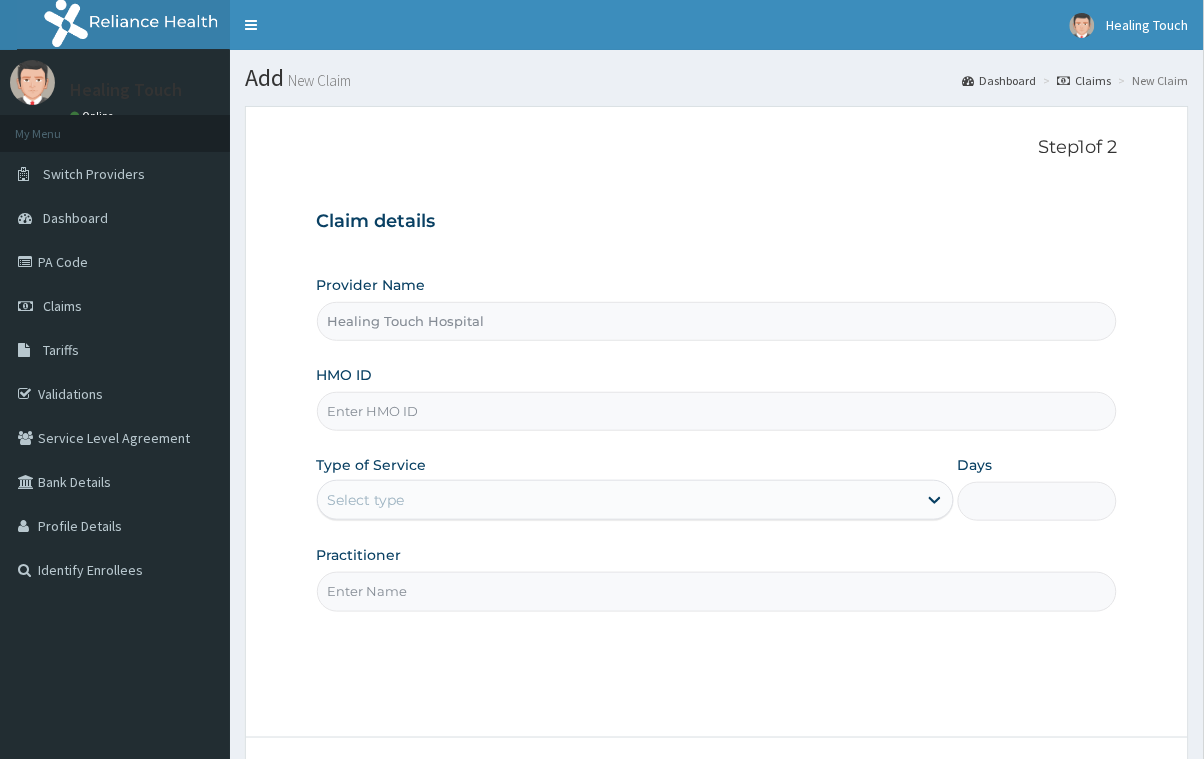 click on "HMO ID" at bounding box center [717, 411] 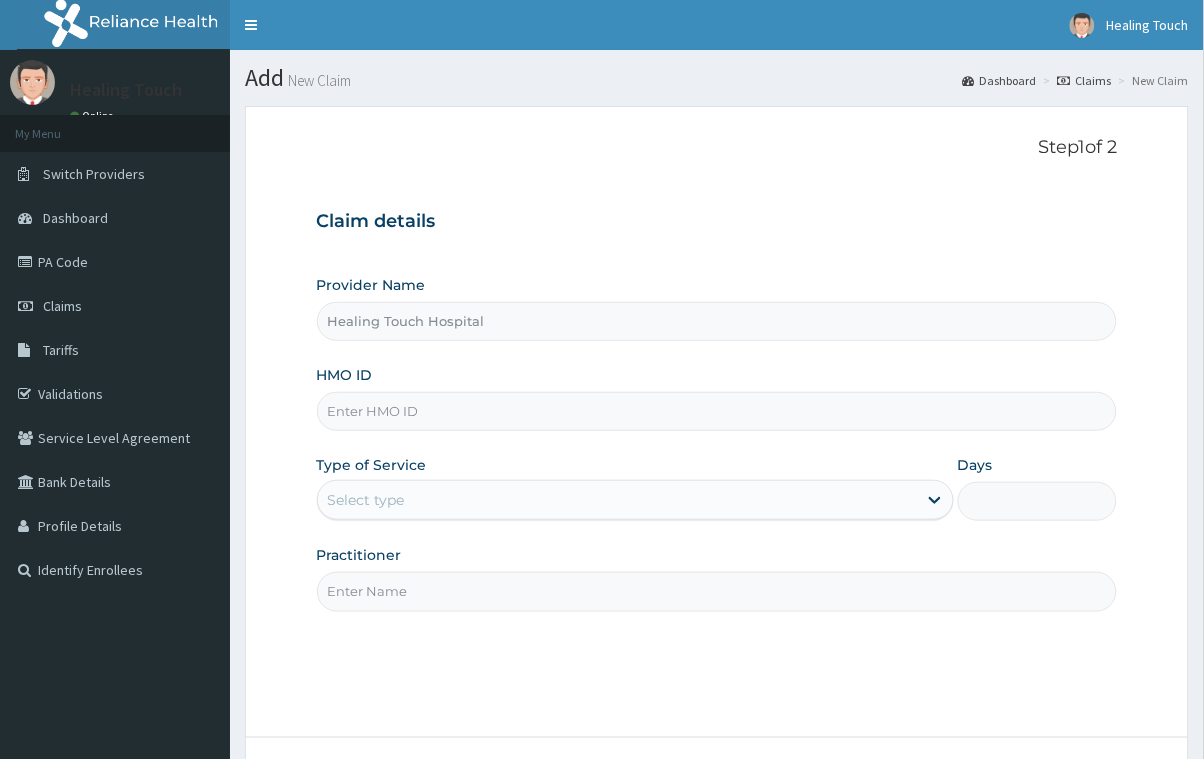 scroll, scrollTop: 0, scrollLeft: 0, axis: both 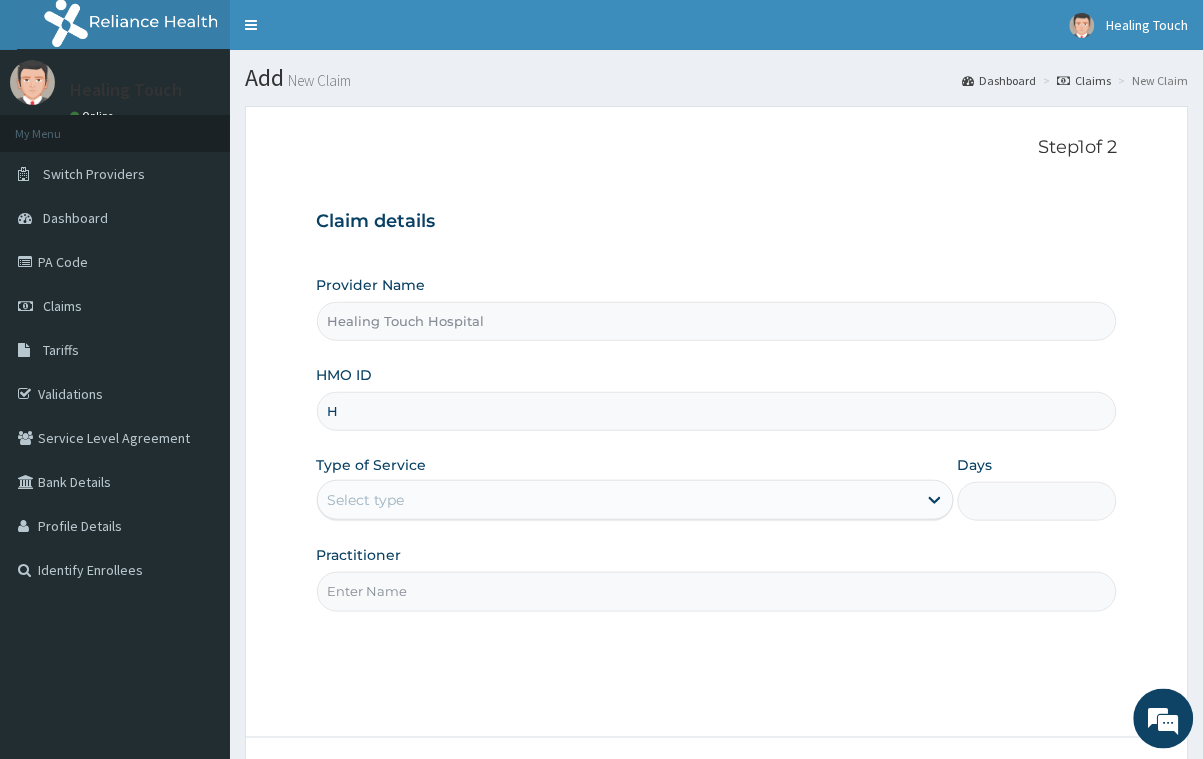 type on "HLP/10069/B" 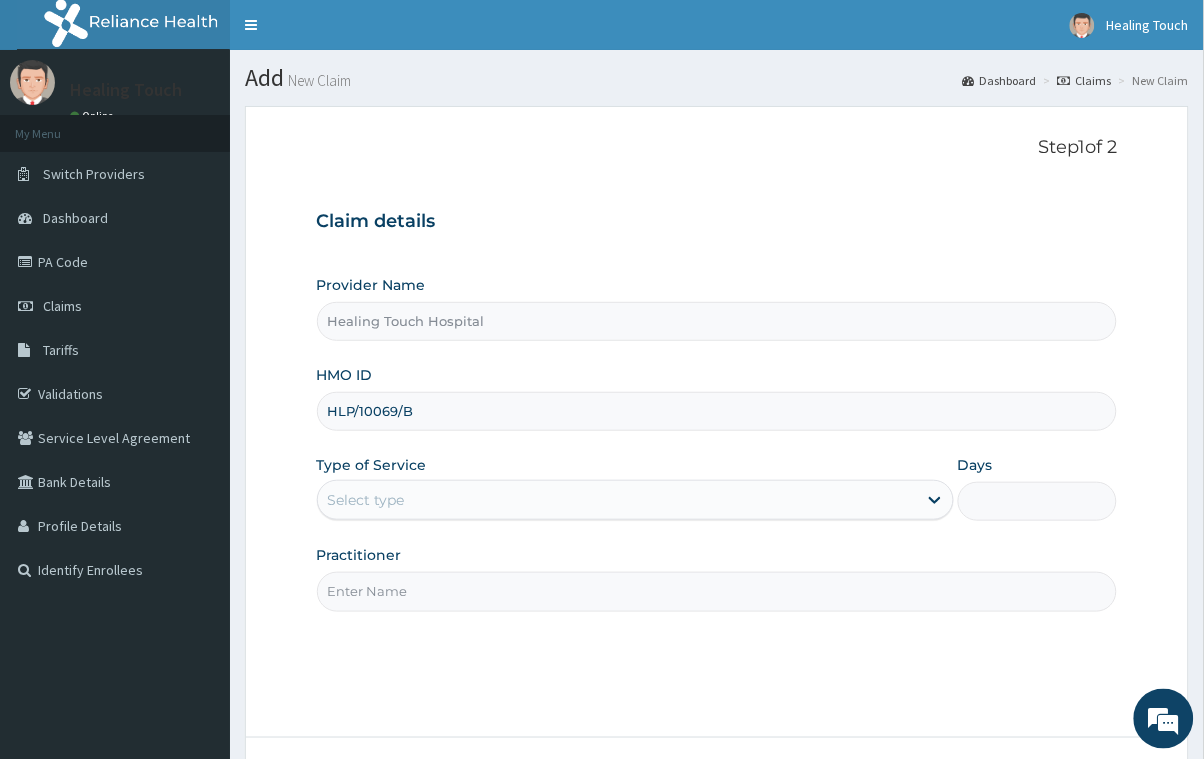 click on "Select type" at bounding box center [617, 500] 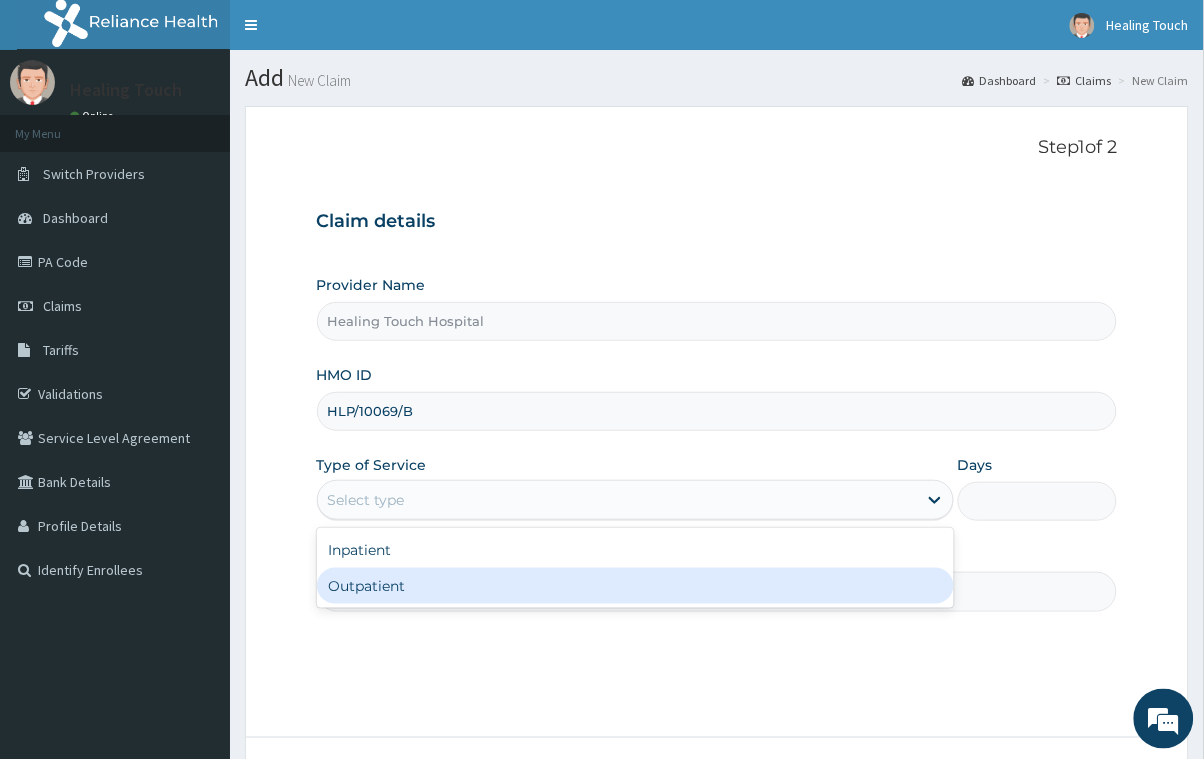 click on "Outpatient" at bounding box center (635, 586) 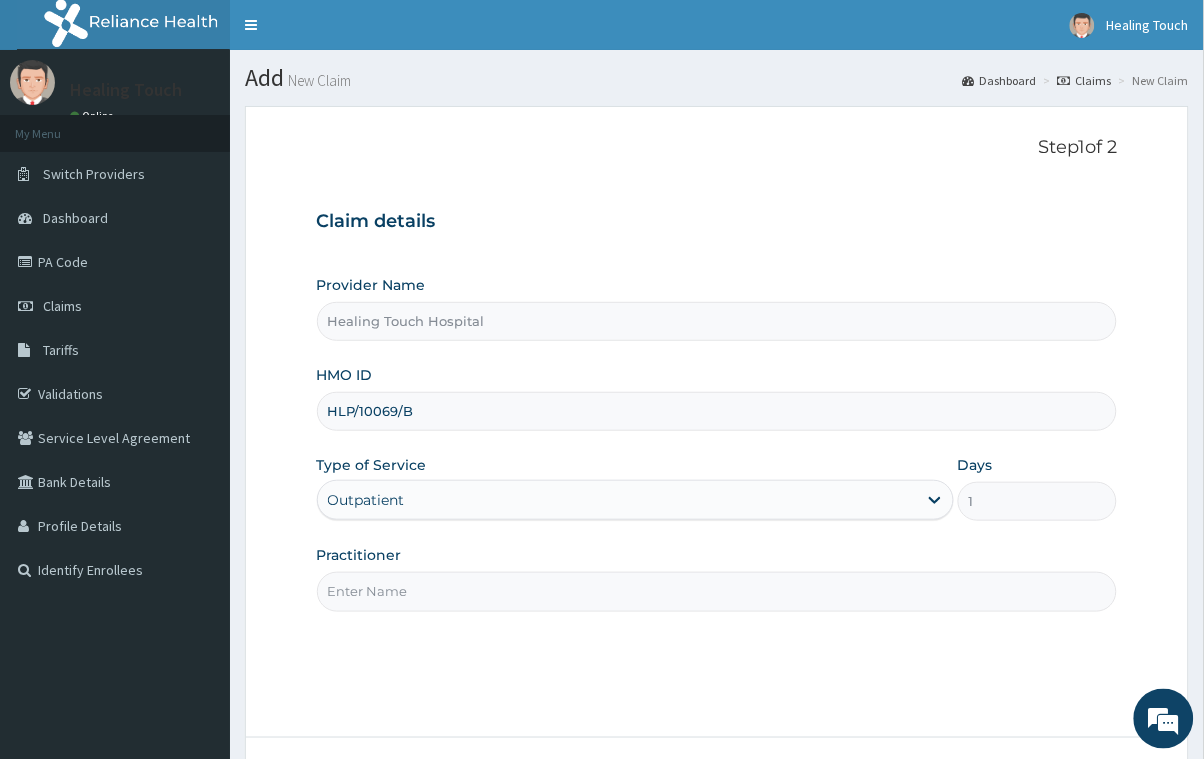 scroll, scrollTop: 0, scrollLeft: 0, axis: both 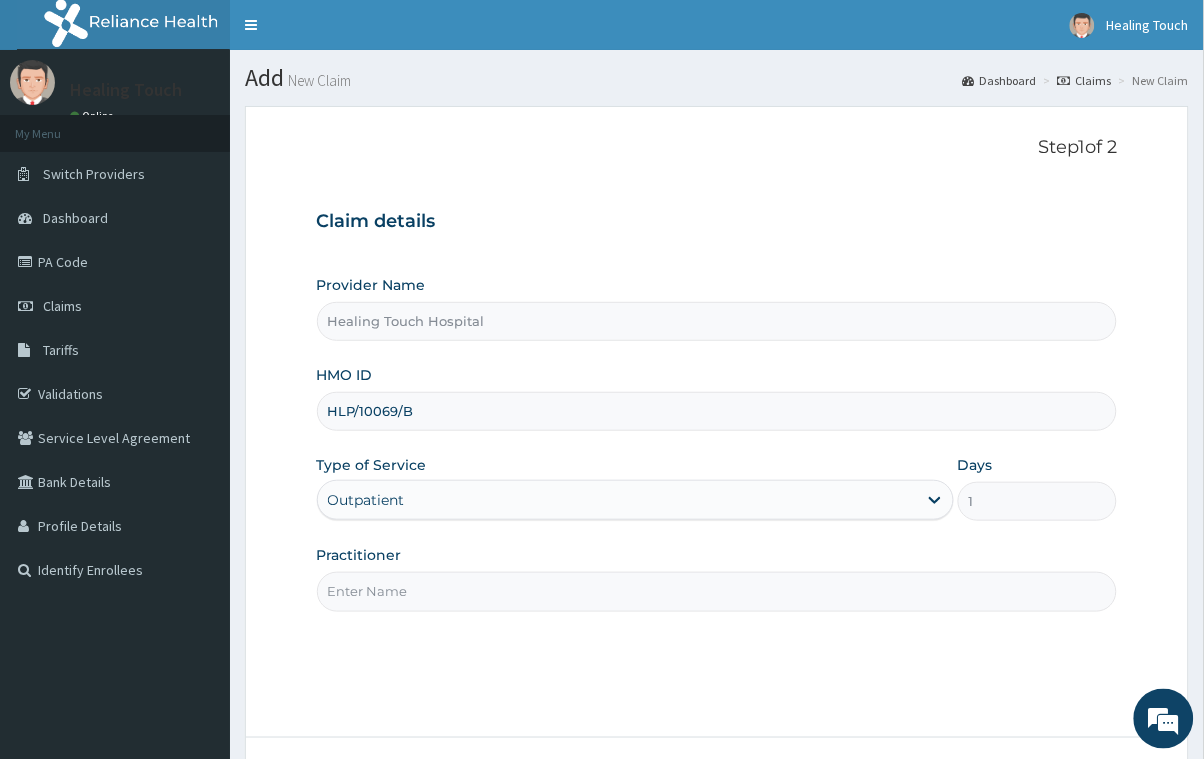 click on "Practitioner" at bounding box center [717, 591] 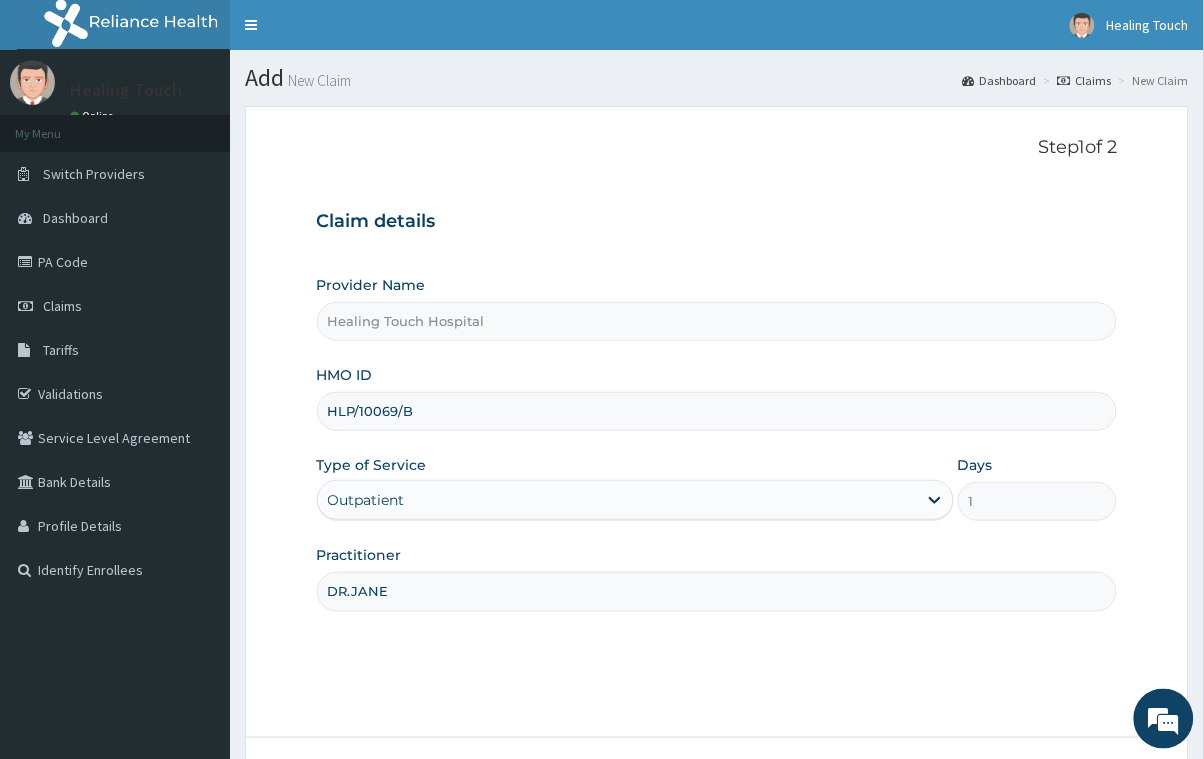type on "DR.JANE" 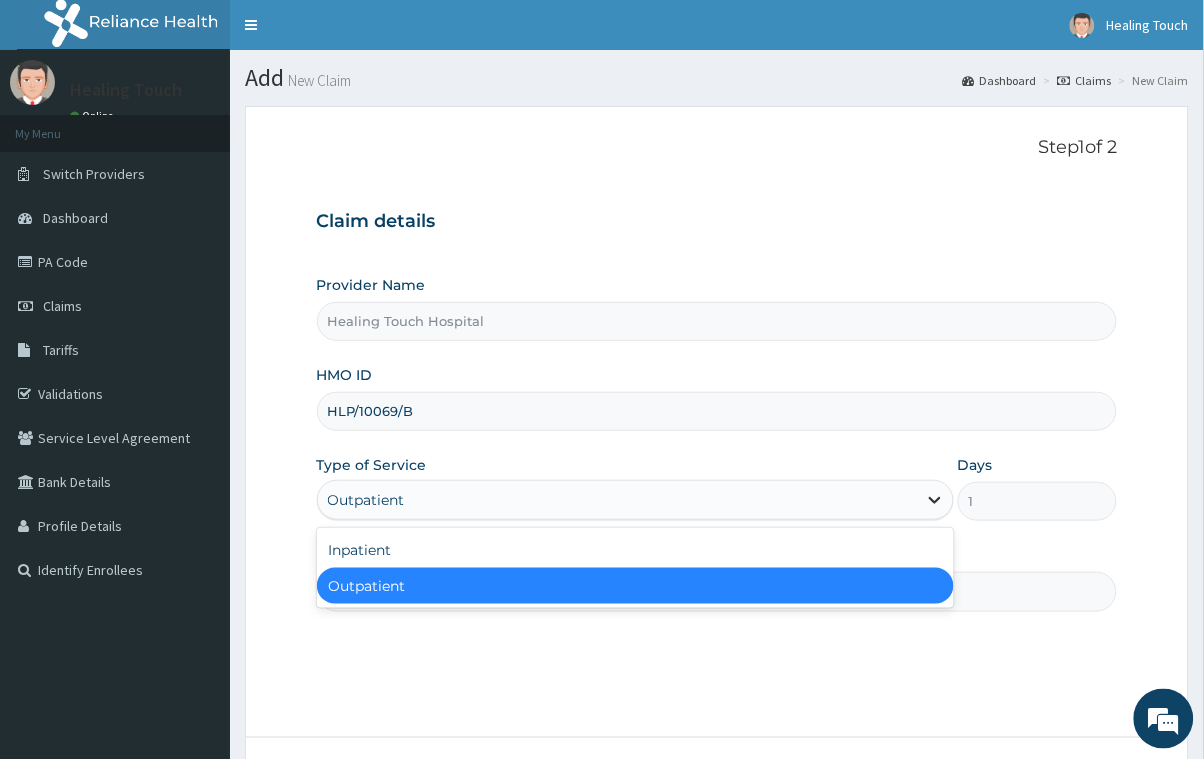 click at bounding box center (935, 500) 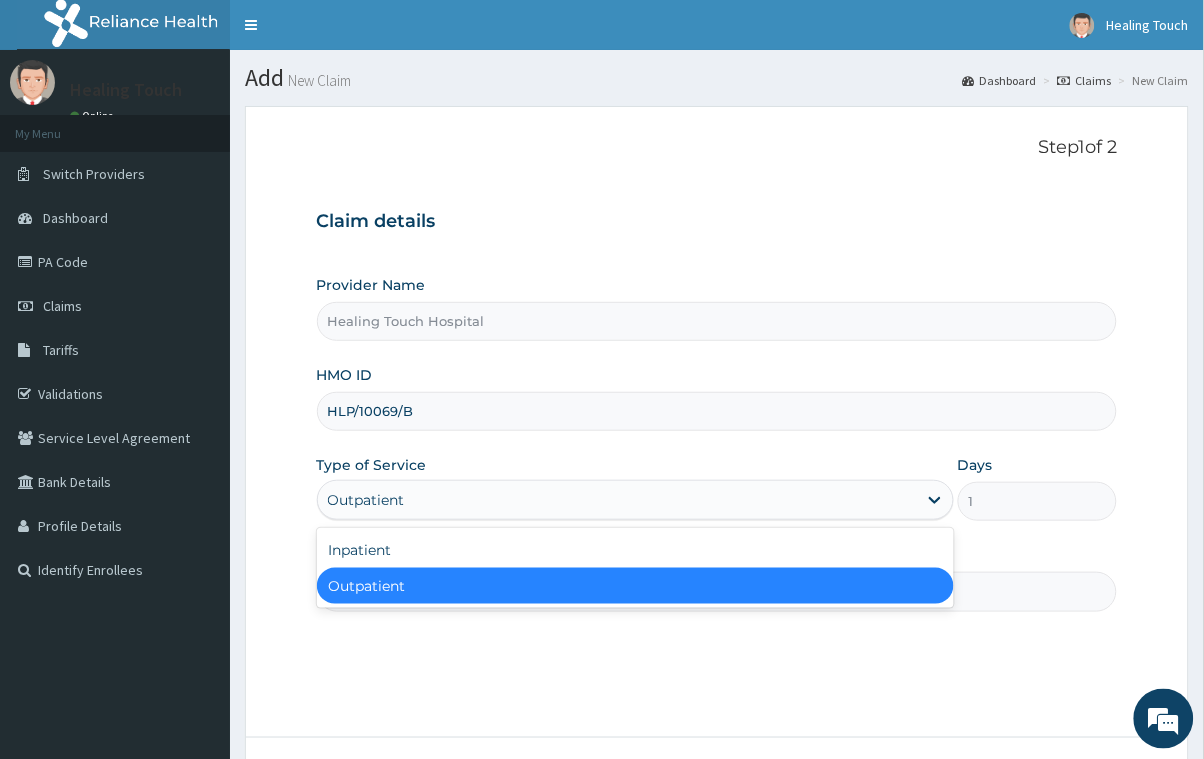click on "Outpatient" at bounding box center (635, 586) 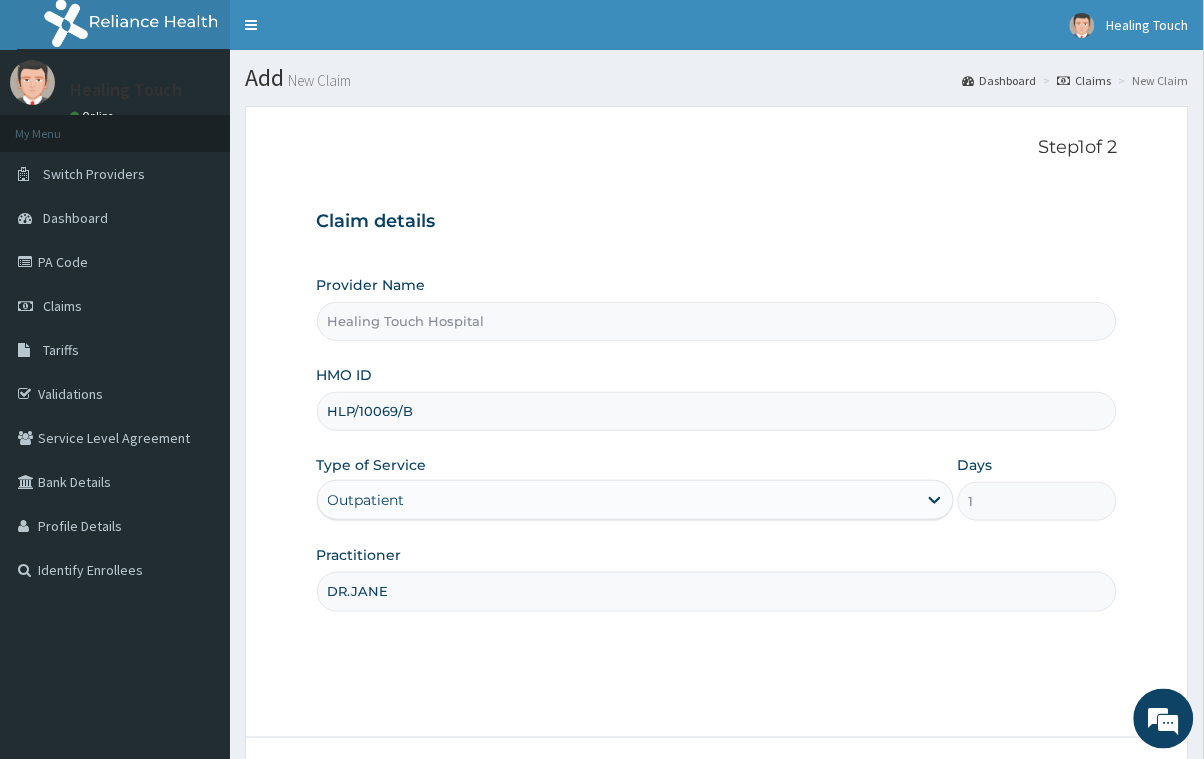 click on "Outpatient" at bounding box center [617, 500] 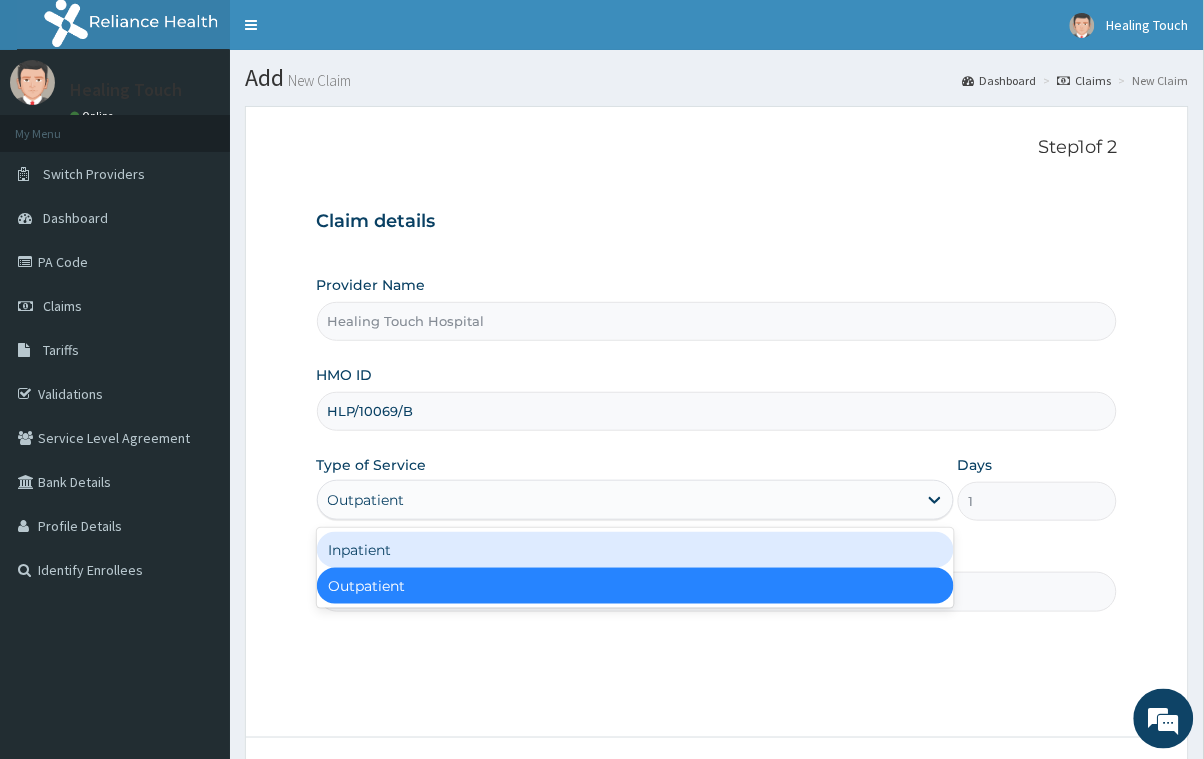 click on "Inpatient" at bounding box center (635, 550) 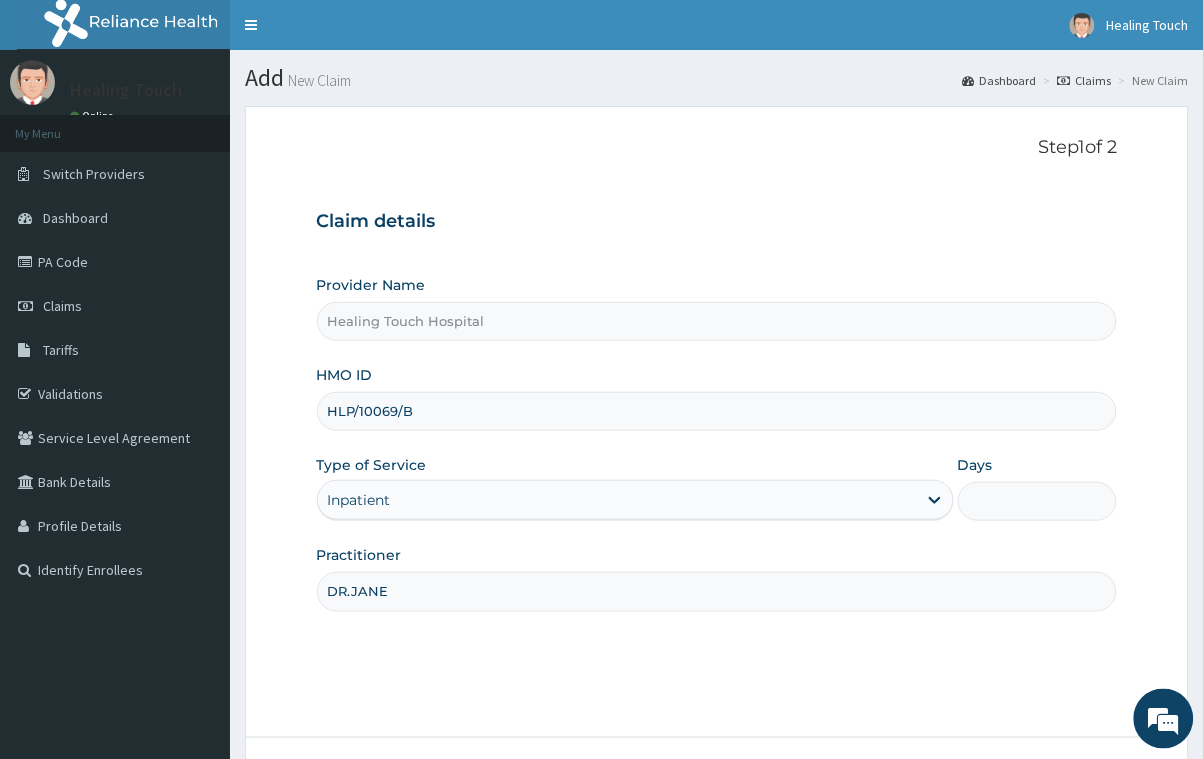 click on "Days" at bounding box center [1037, 501] 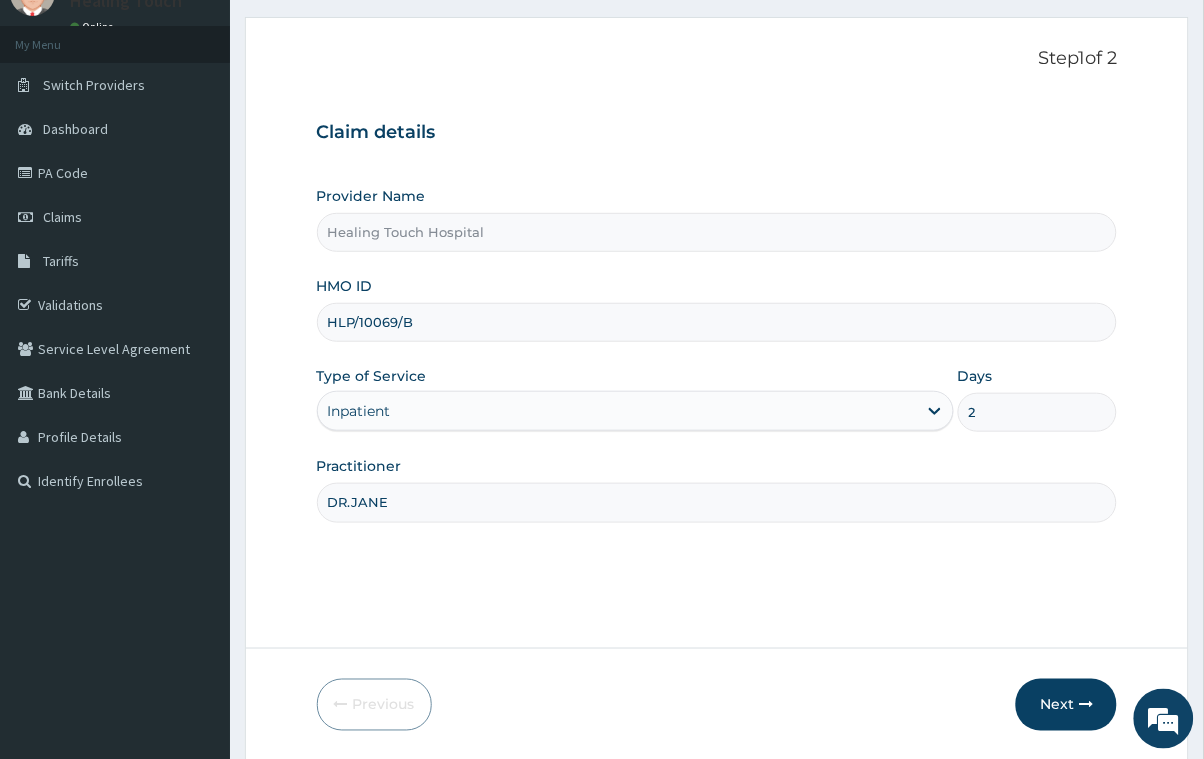 scroll, scrollTop: 158, scrollLeft: 0, axis: vertical 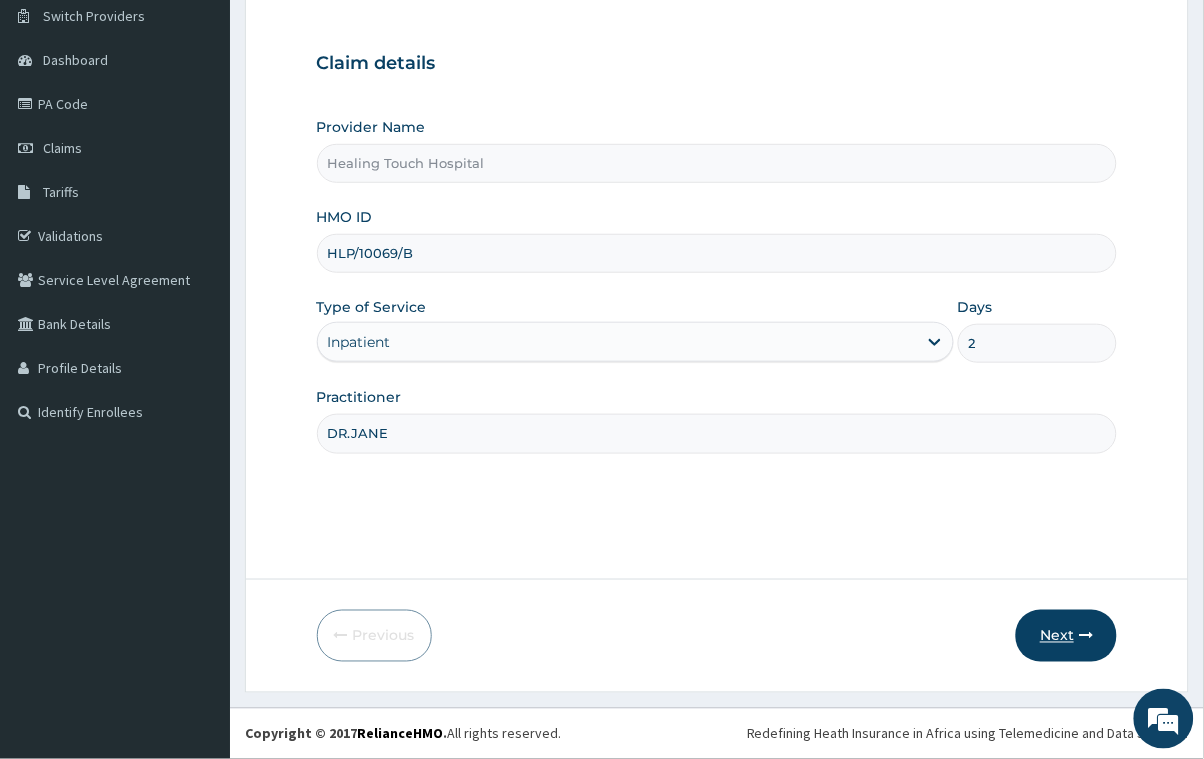 type on "2" 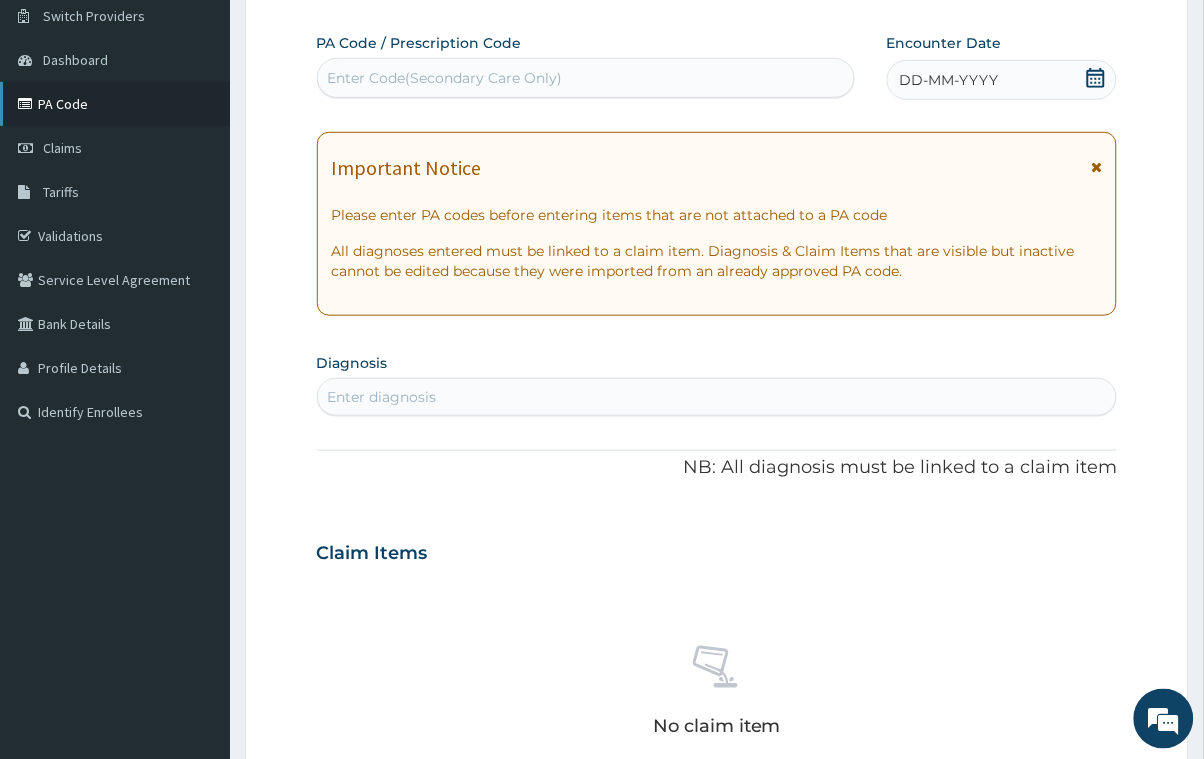 click on "PA Code" at bounding box center (115, 104) 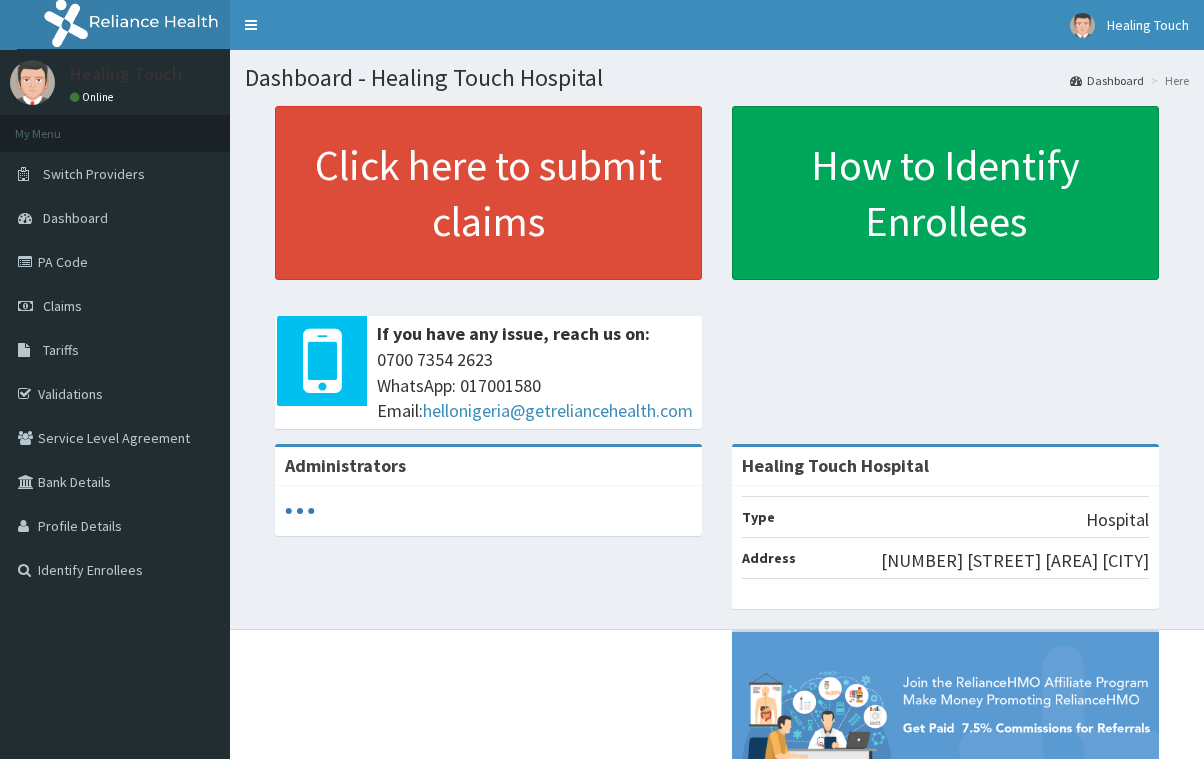 scroll, scrollTop: 0, scrollLeft: 0, axis: both 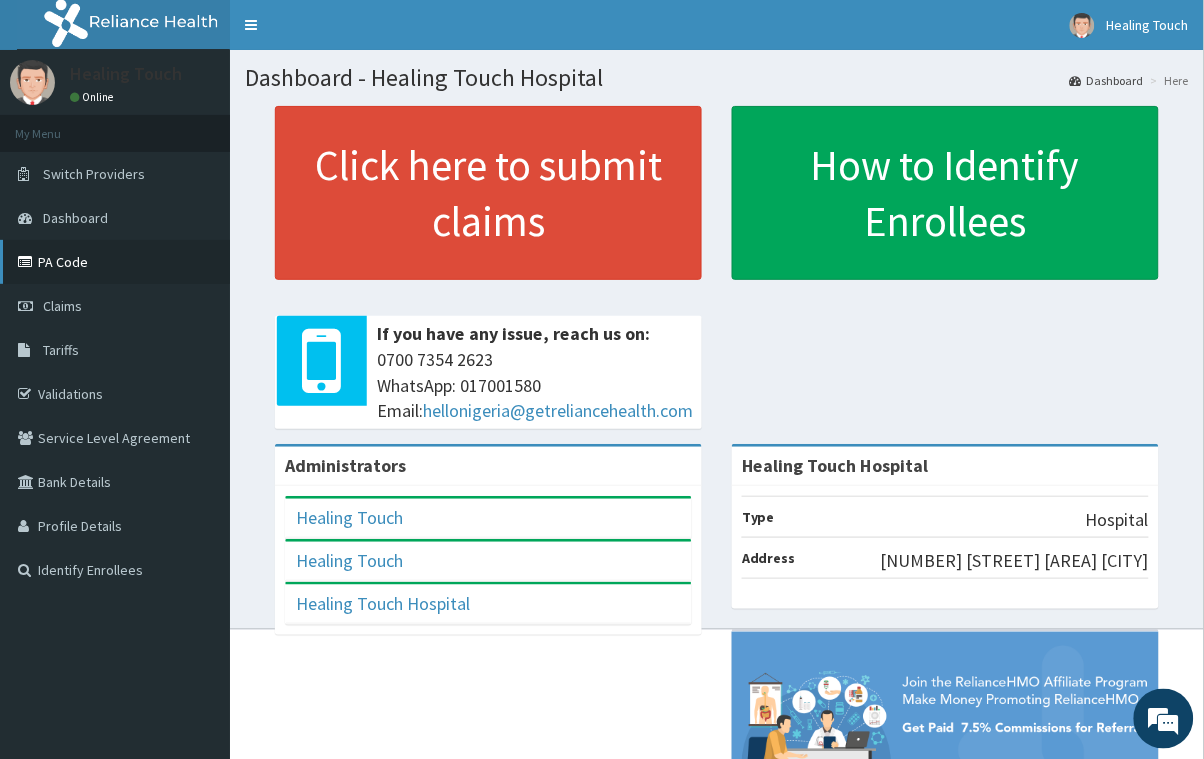 click on "PA Code" at bounding box center [115, 262] 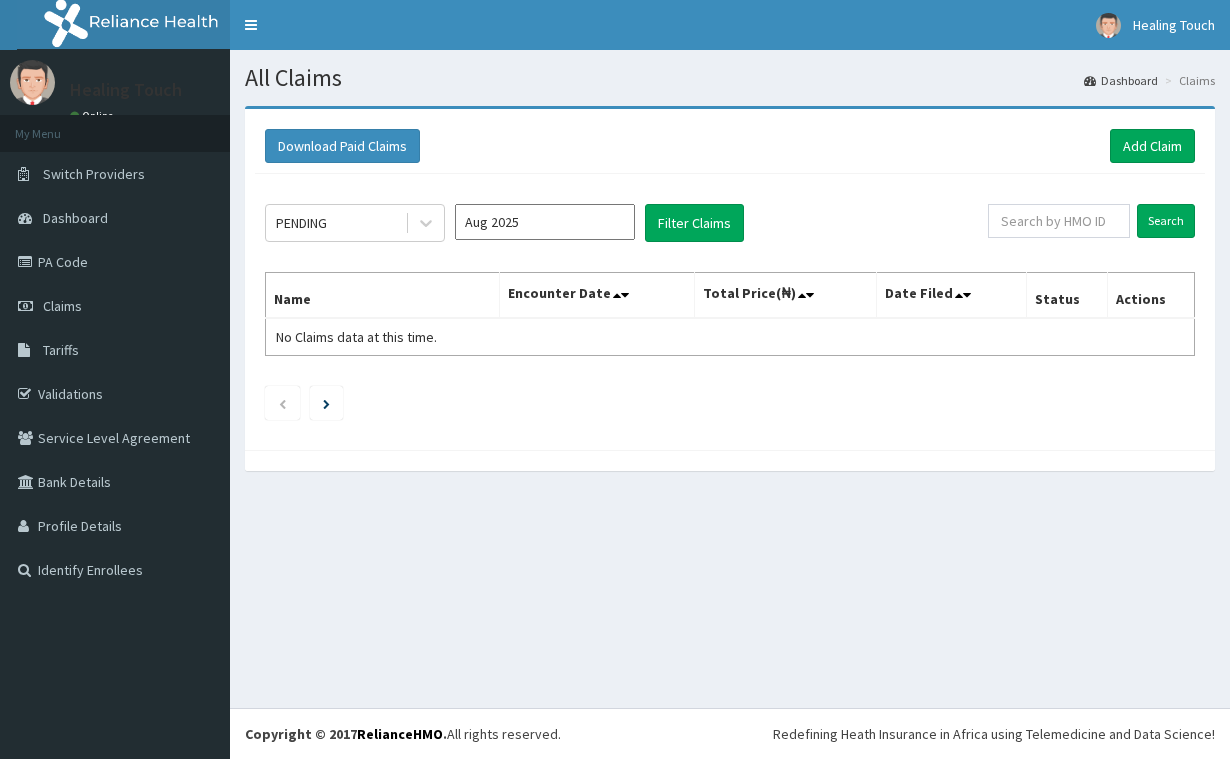 scroll, scrollTop: 0, scrollLeft: 0, axis: both 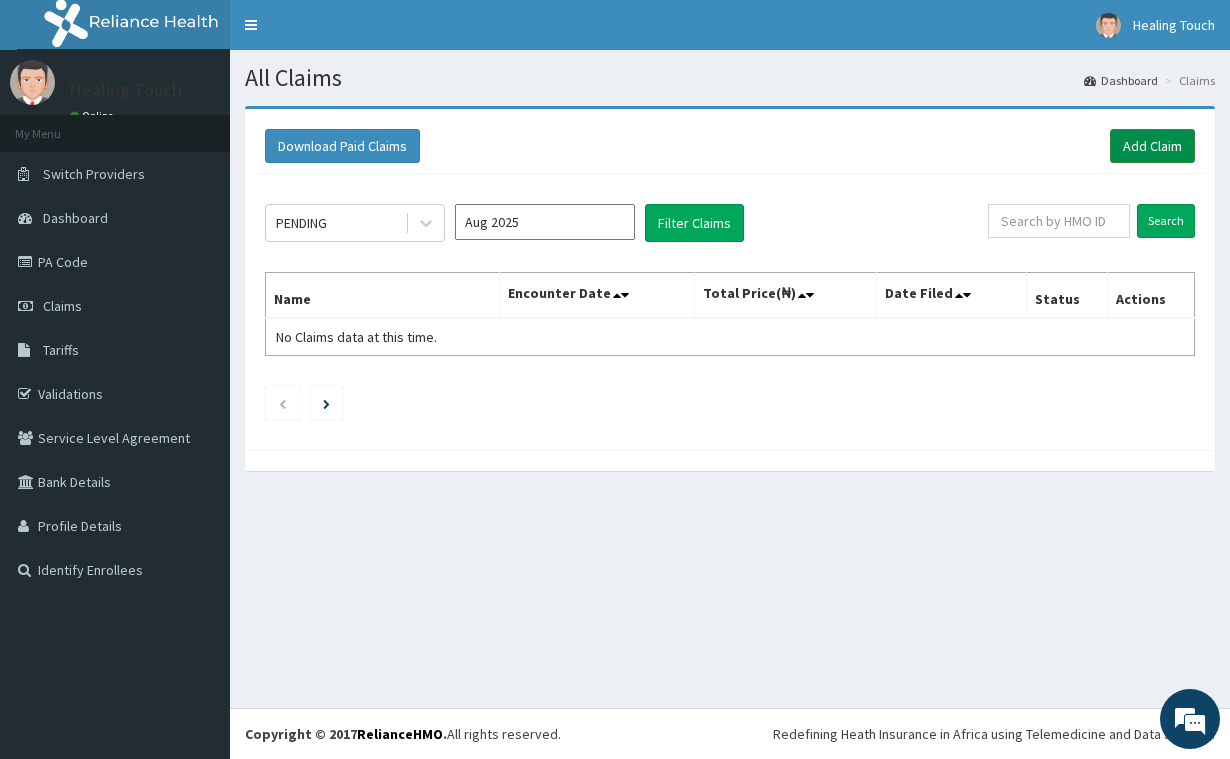 click on "Add Claim" at bounding box center [1152, 146] 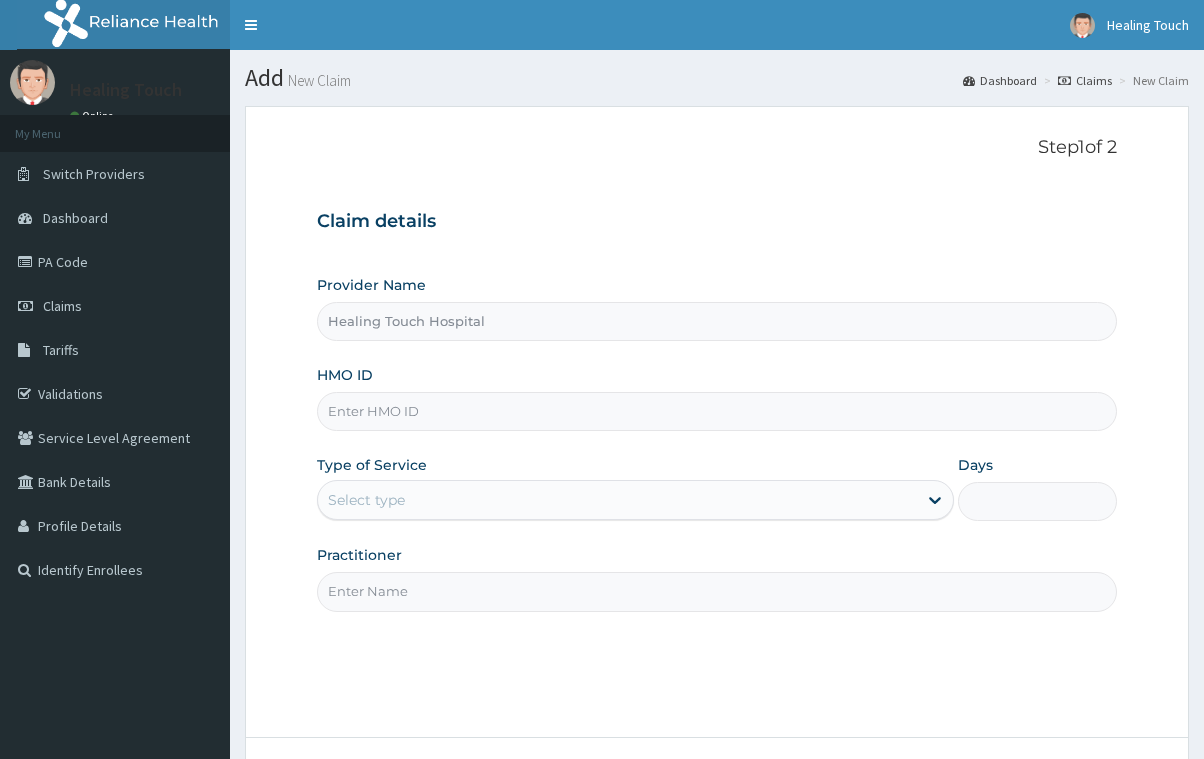 scroll, scrollTop: 0, scrollLeft: 0, axis: both 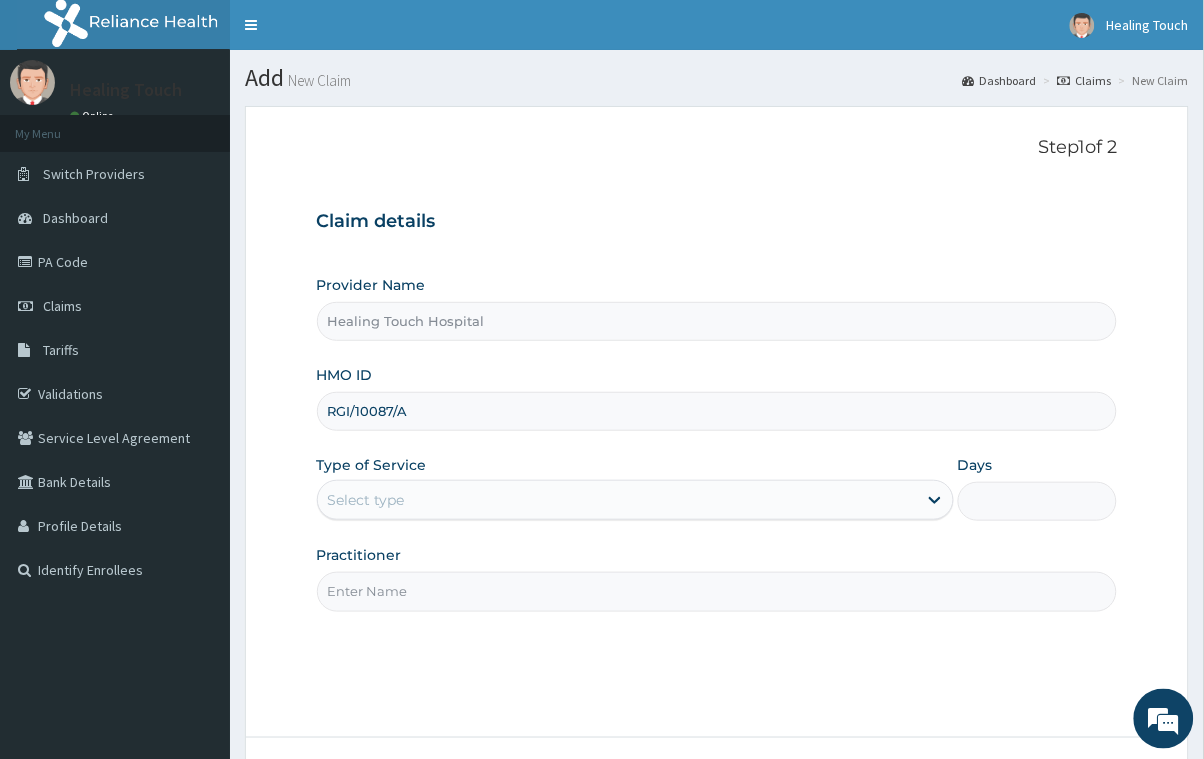 type on "RGI/10087/A" 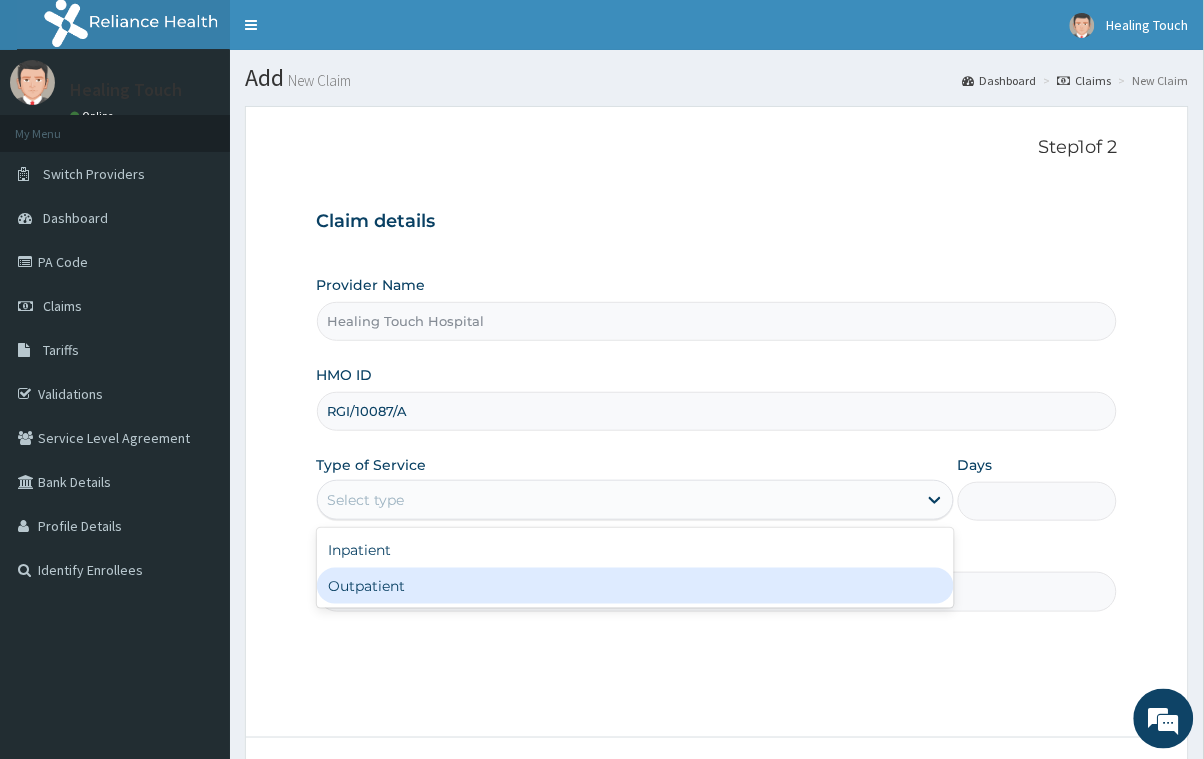 click on "Outpatient" at bounding box center [635, 586] 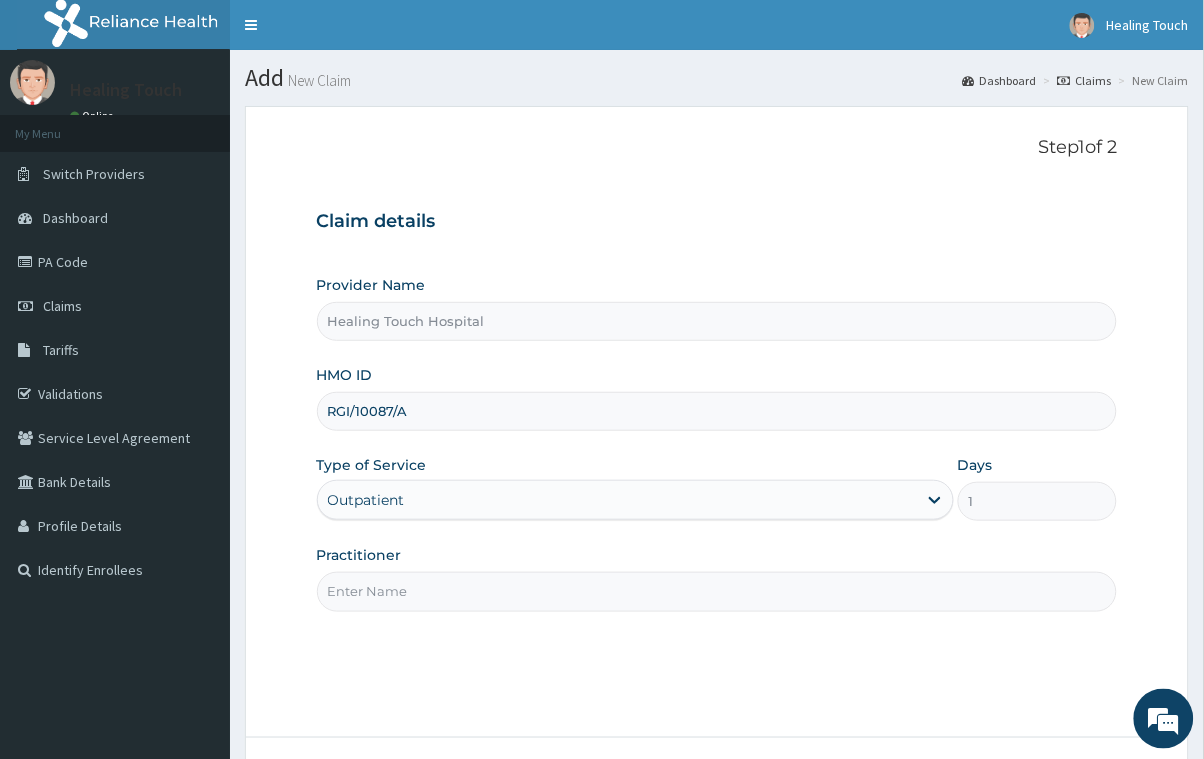 click on "Practitioner" at bounding box center [717, 591] 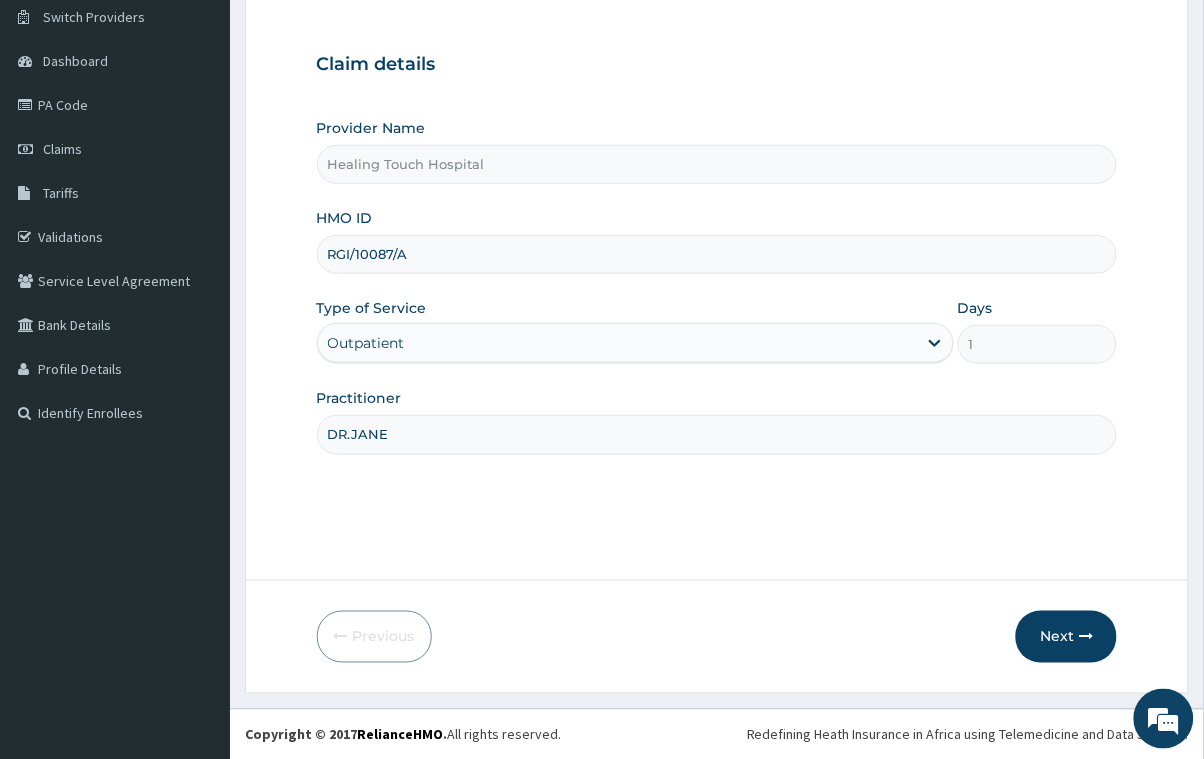scroll, scrollTop: 158, scrollLeft: 0, axis: vertical 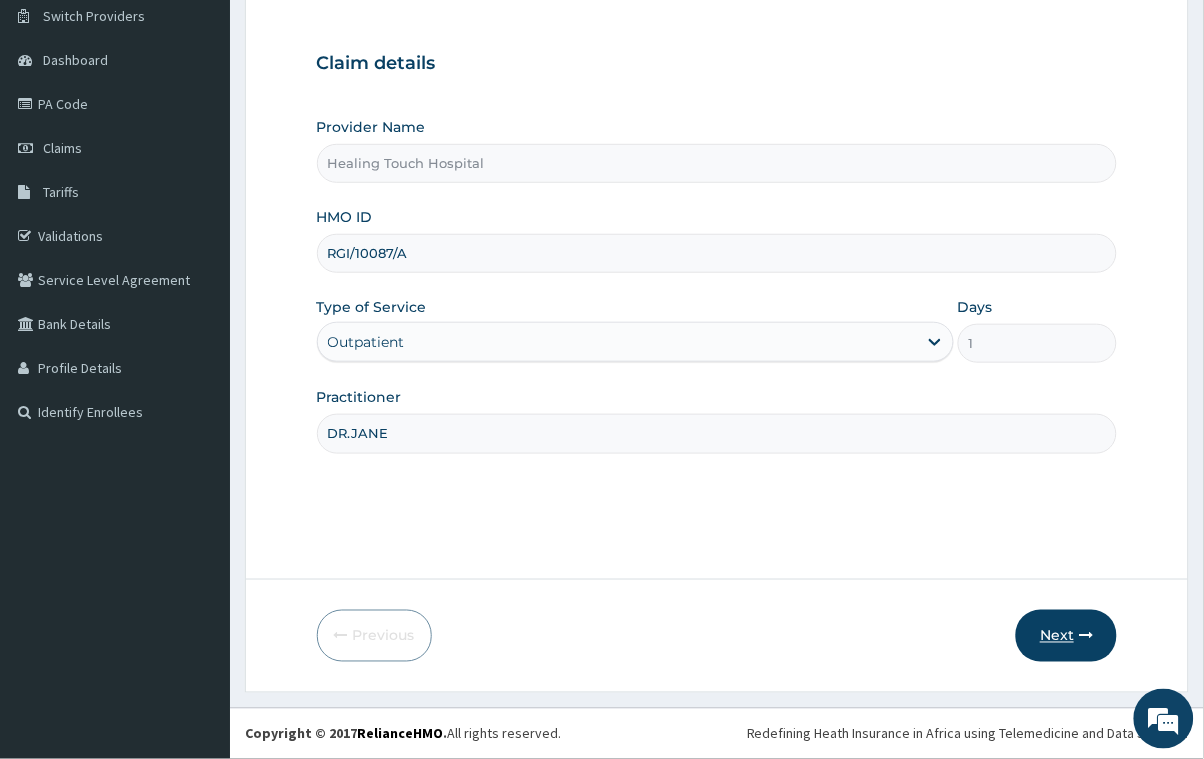 type on "DR.JANE" 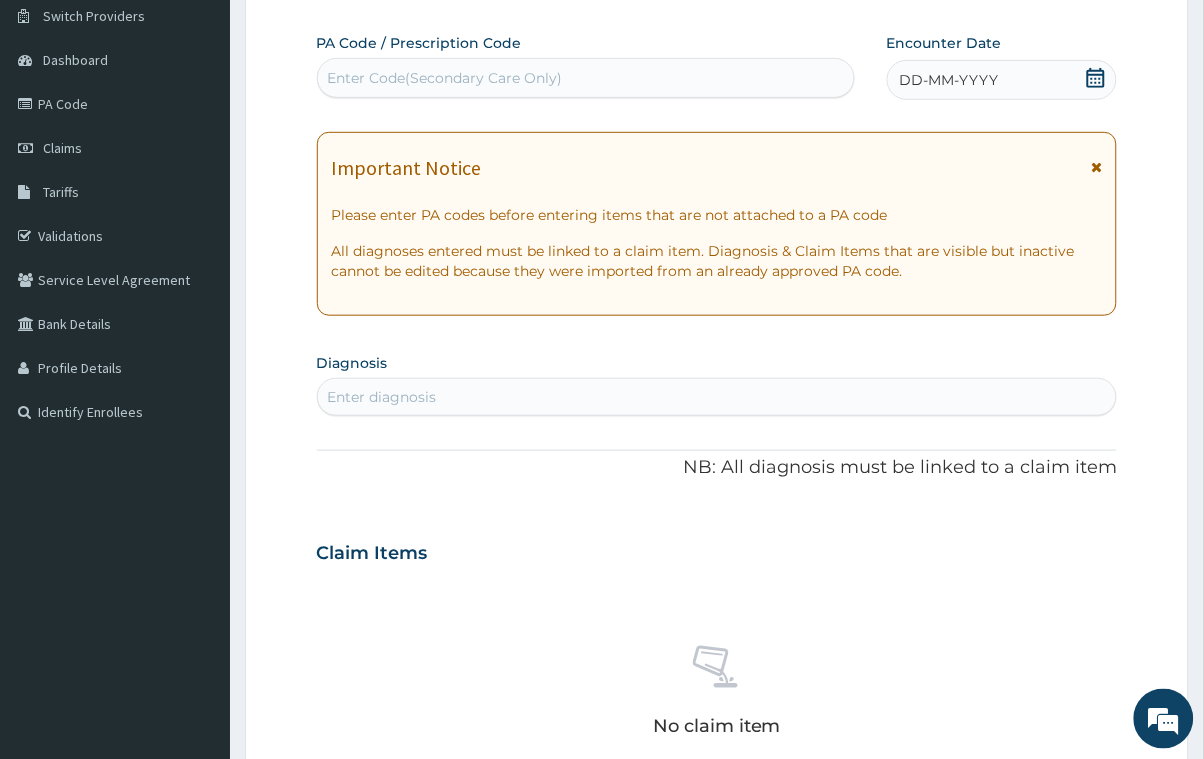 click on "DD-MM-YYYY" at bounding box center [1002, 80] 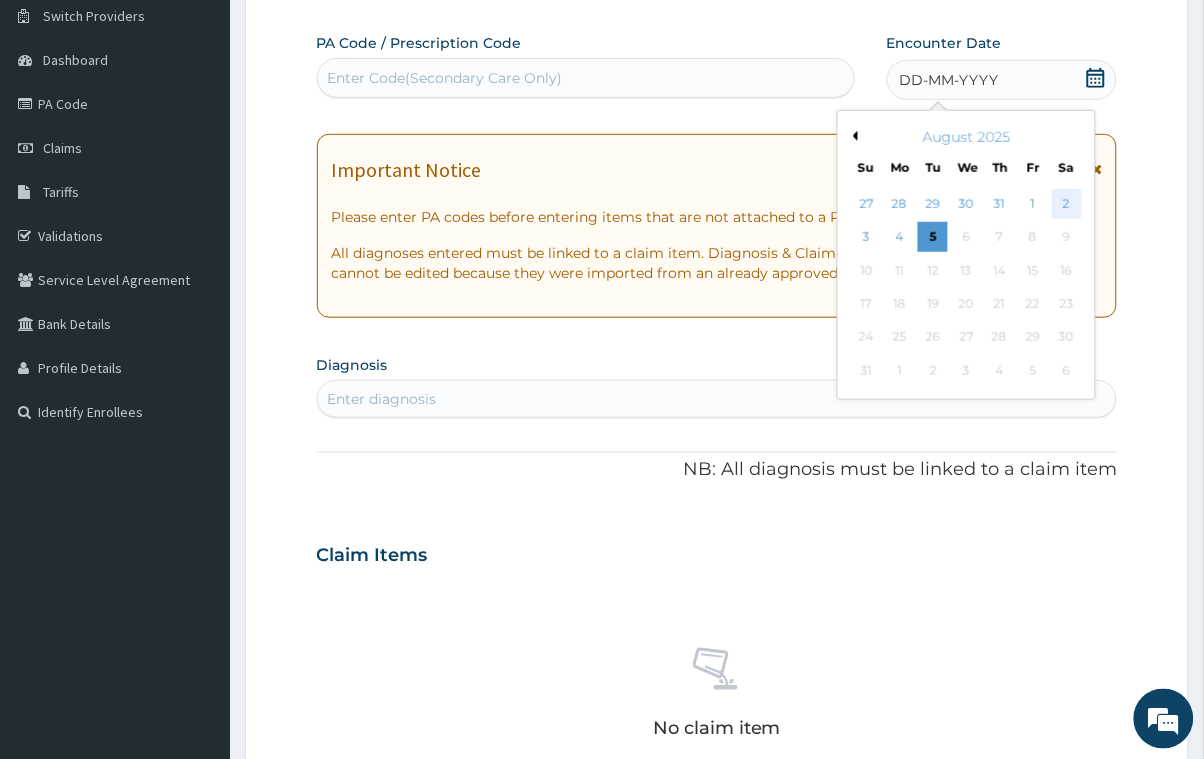 click on "2" at bounding box center (1066, 204) 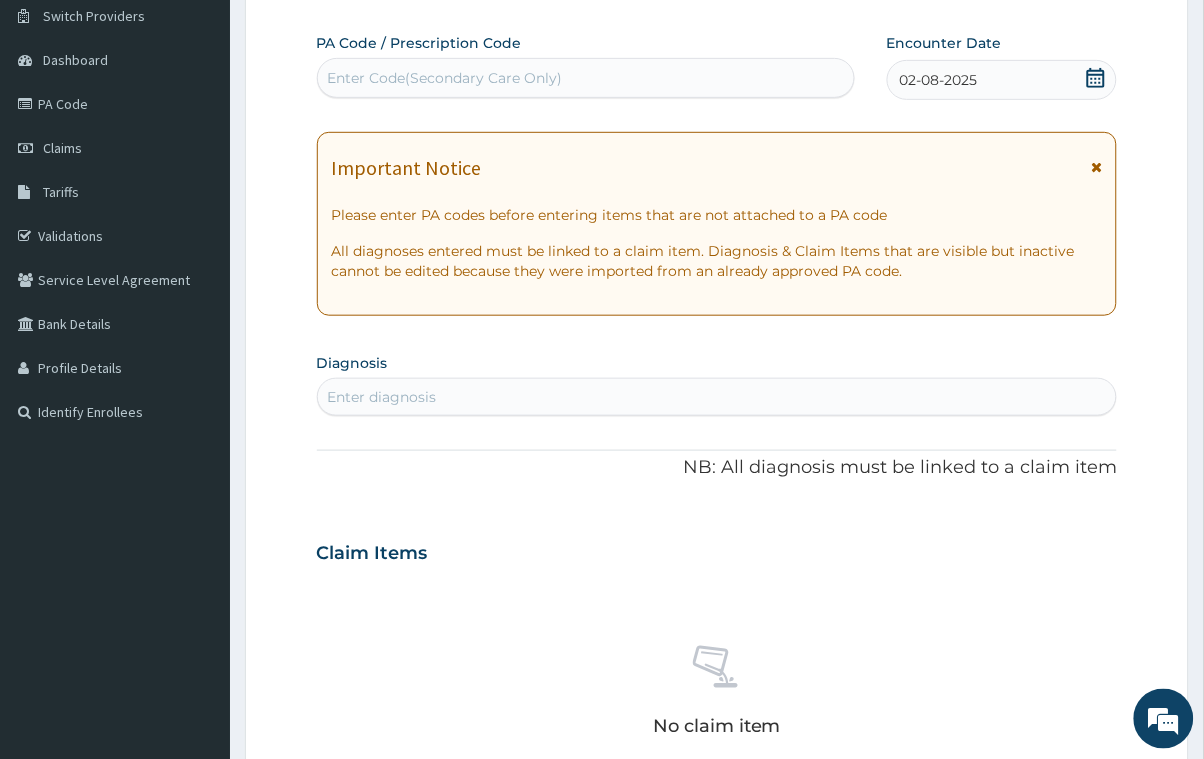 click on "Enter diagnosis" at bounding box center [382, 397] 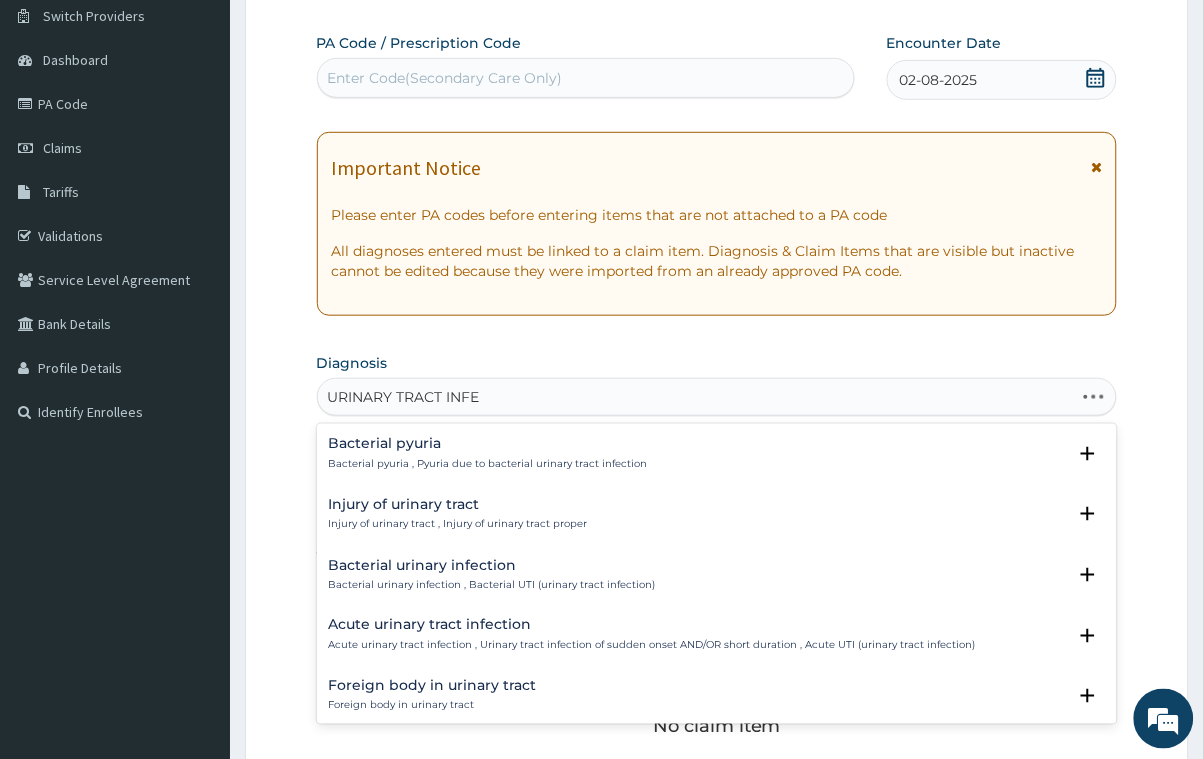 type on "URINARY TRACT INFEC" 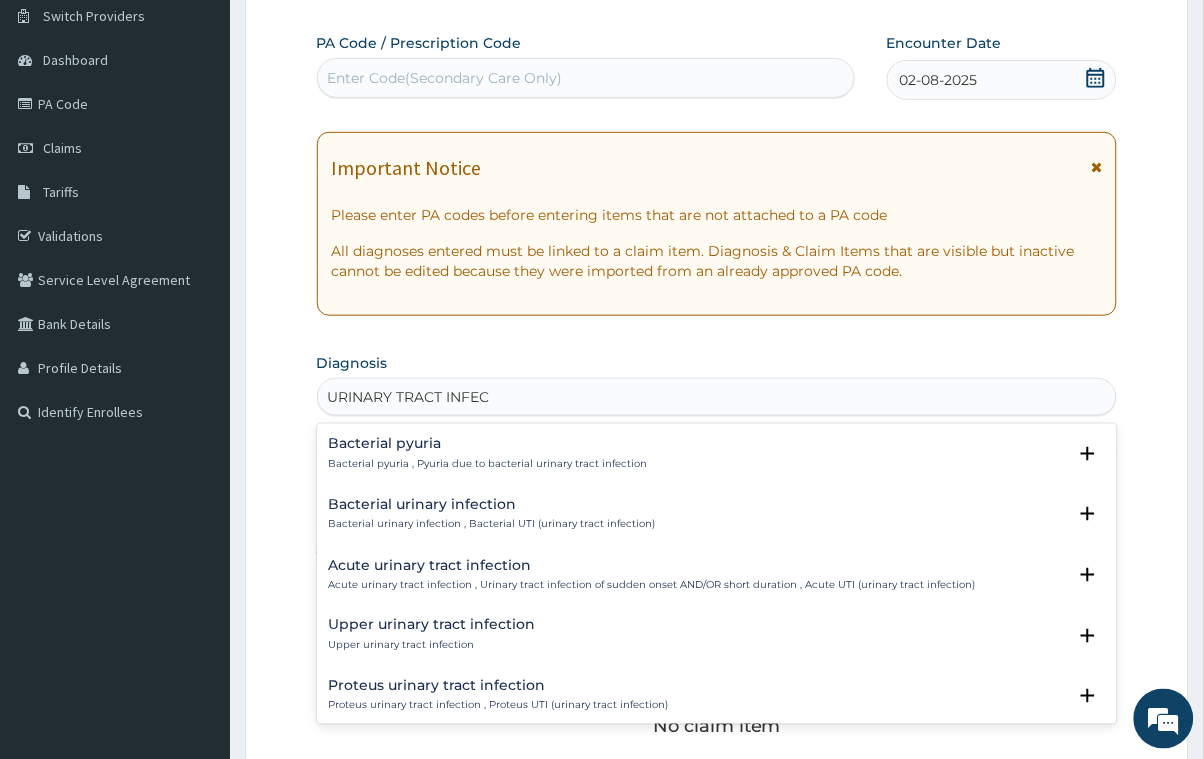 click on "Acute urinary tract infection , Urinary tract infection of sudden onset AND/OR short duration , Acute UTI (urinary tract infection)" at bounding box center (652, 585) 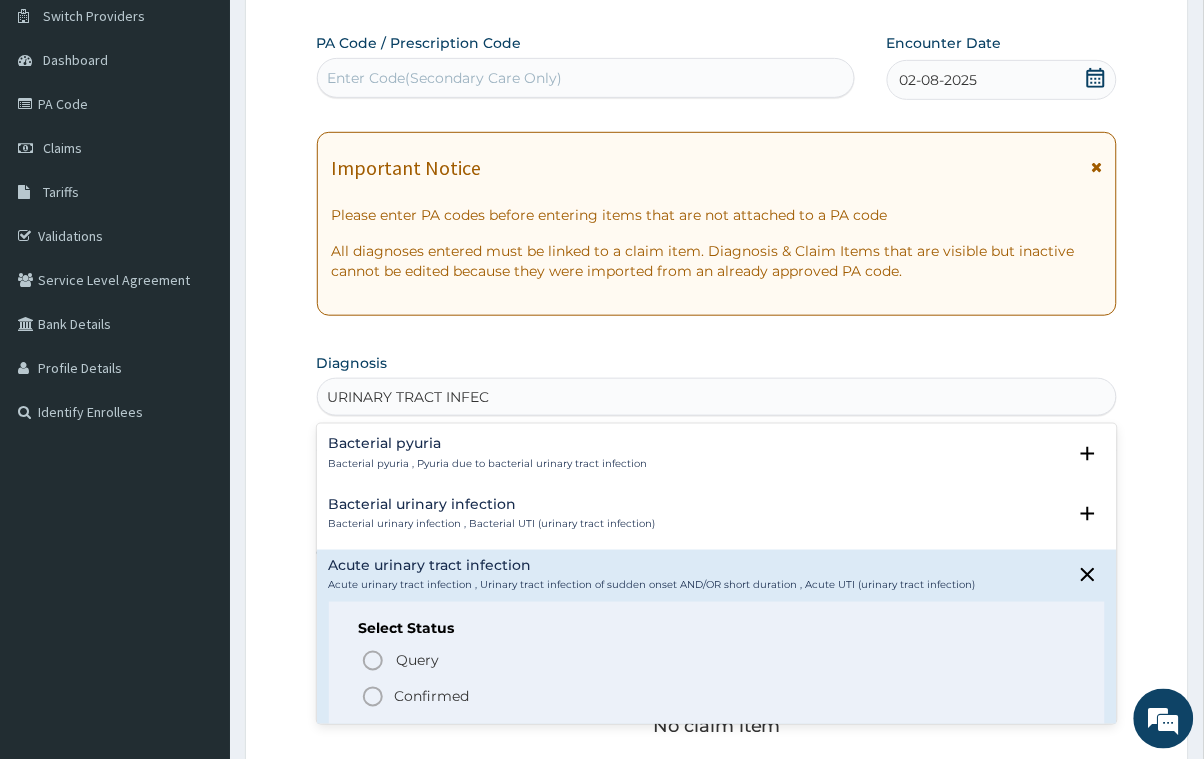 click 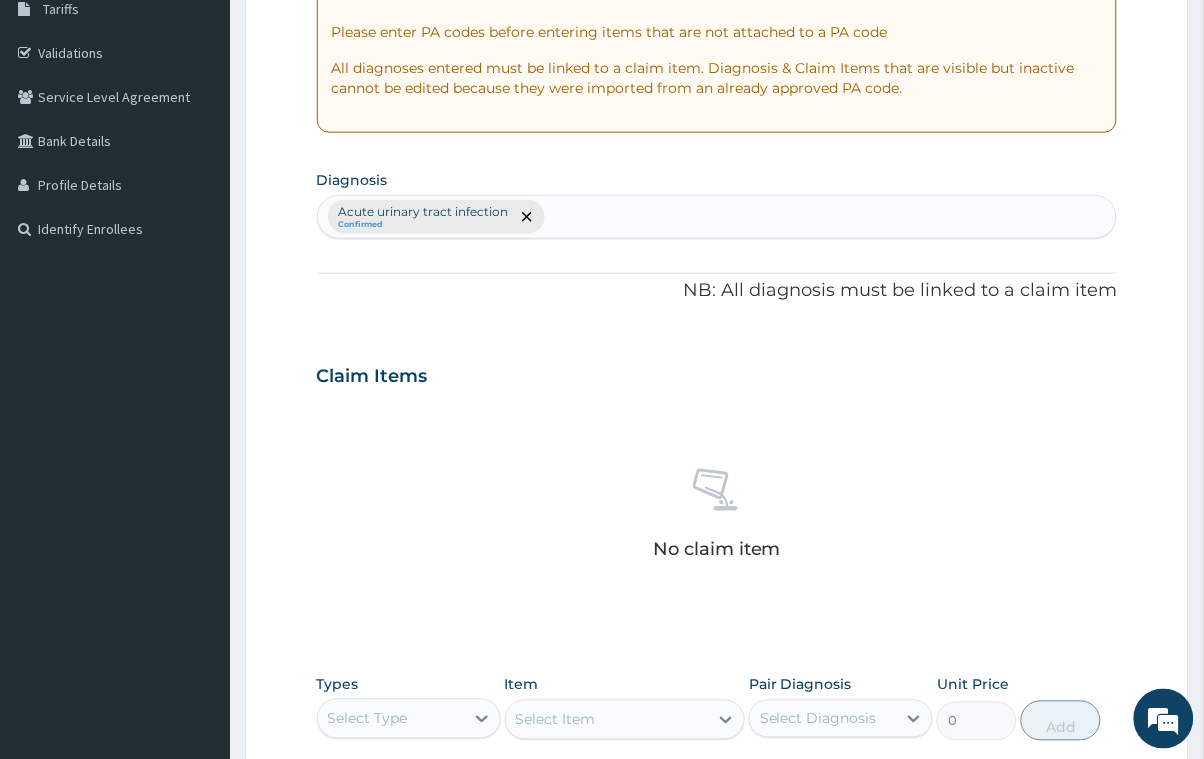 scroll, scrollTop: 608, scrollLeft: 0, axis: vertical 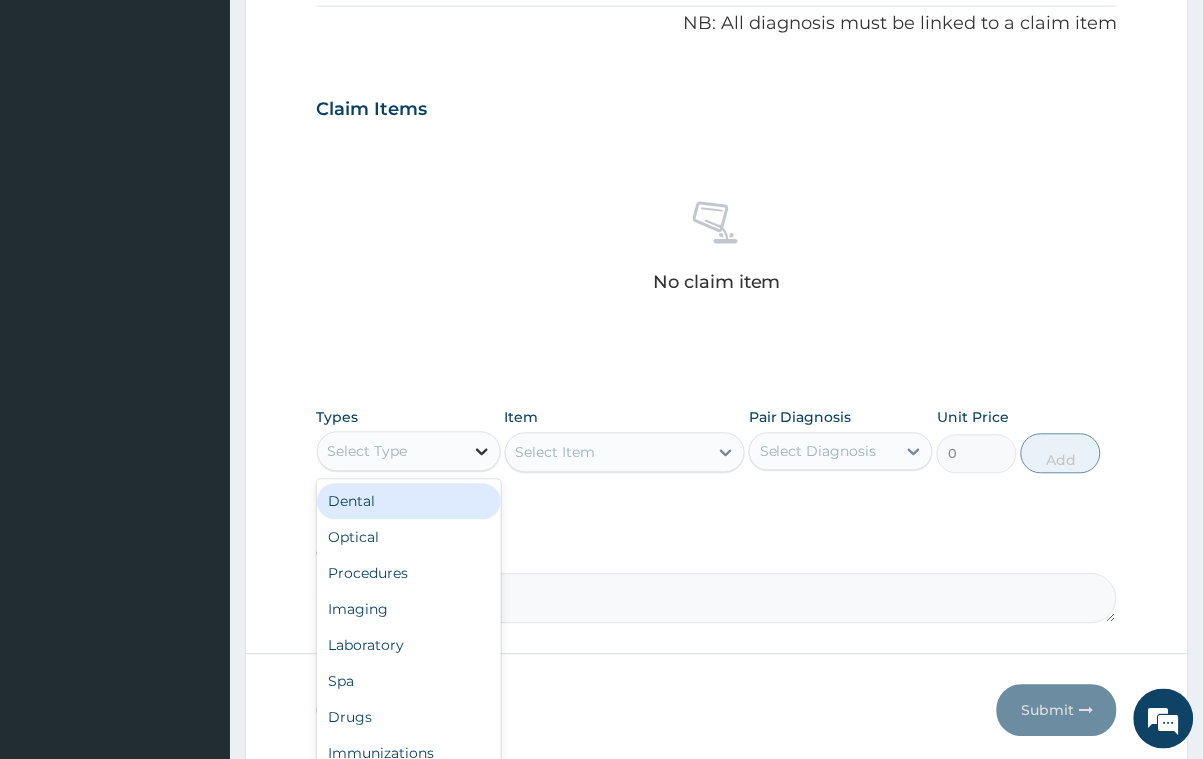 click at bounding box center [482, 452] 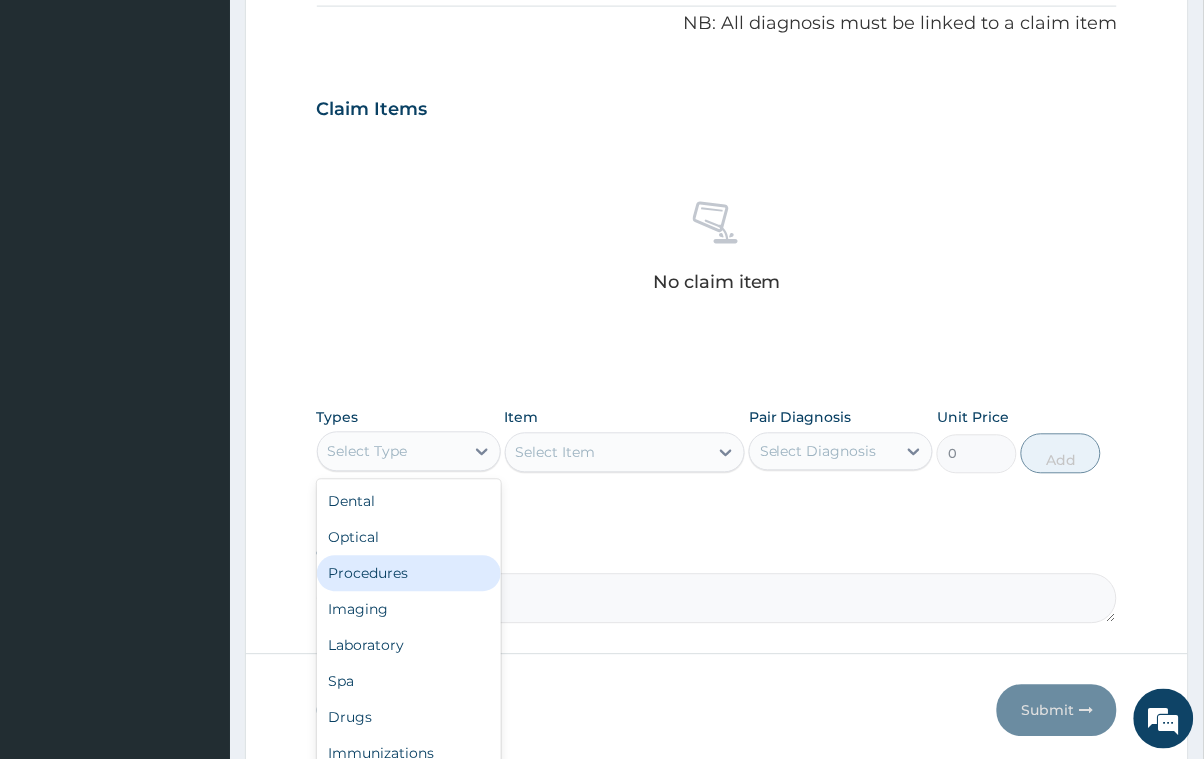 click on "Procedures" at bounding box center (409, 574) 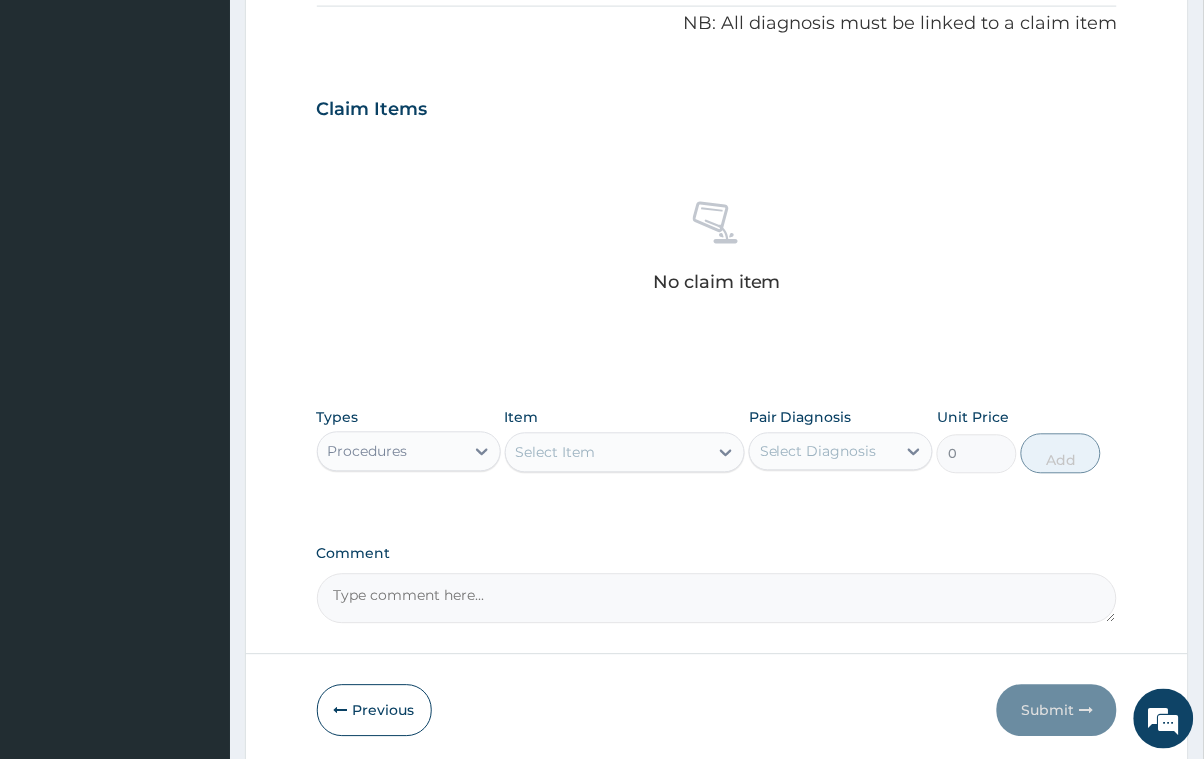click on "Select Item" at bounding box center (607, 453) 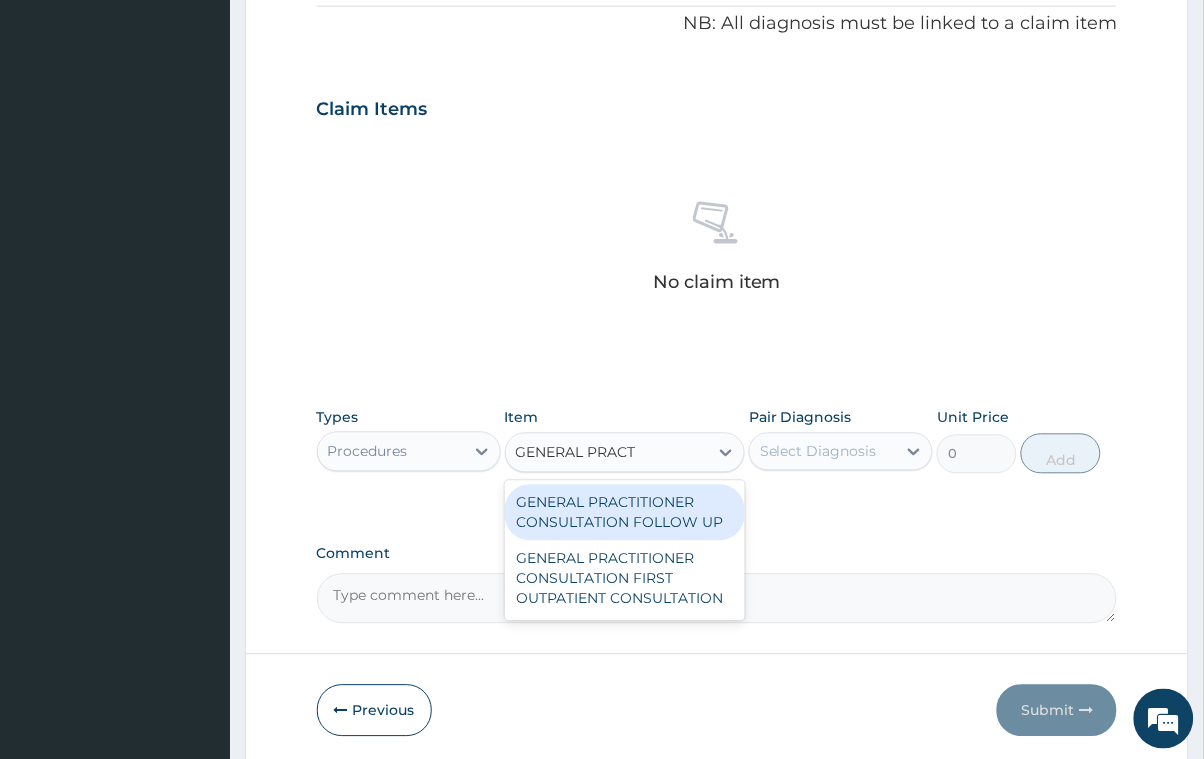 type on "GENERAL PRACTI" 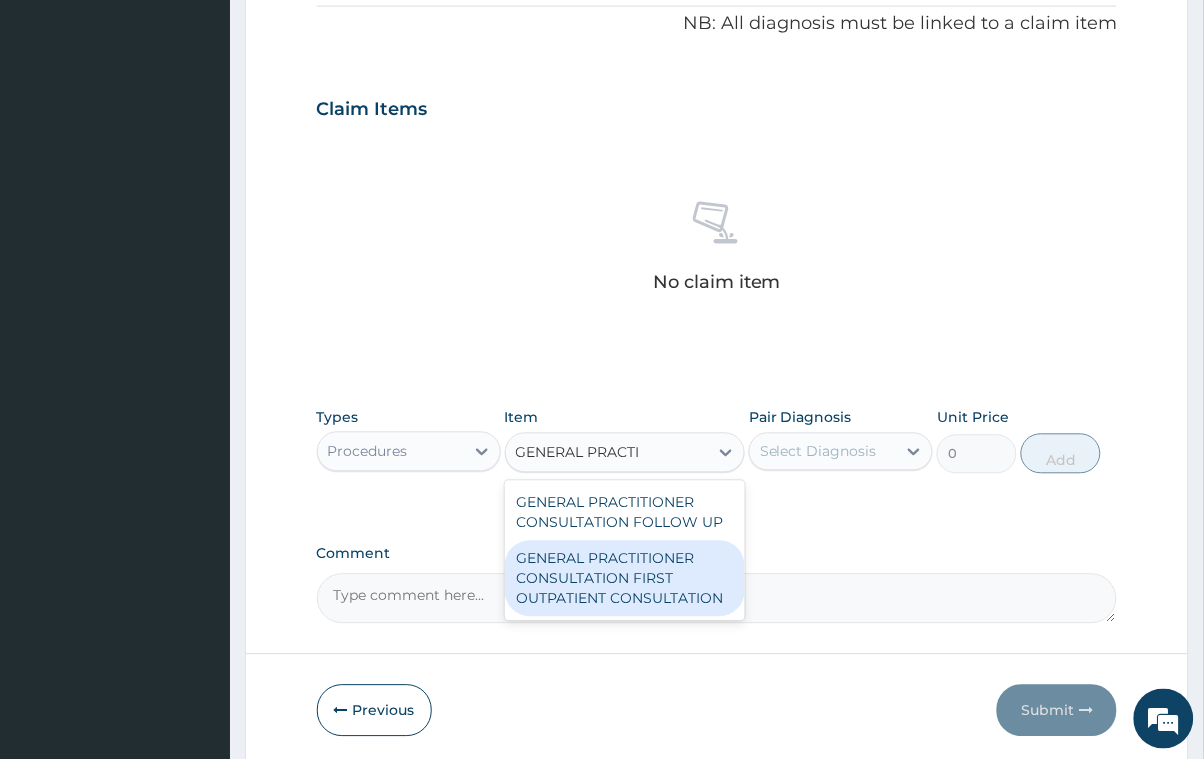 click on "GENERAL PRACTITIONER CONSULTATION FIRST OUTPATIENT CONSULTATION" at bounding box center [625, 579] 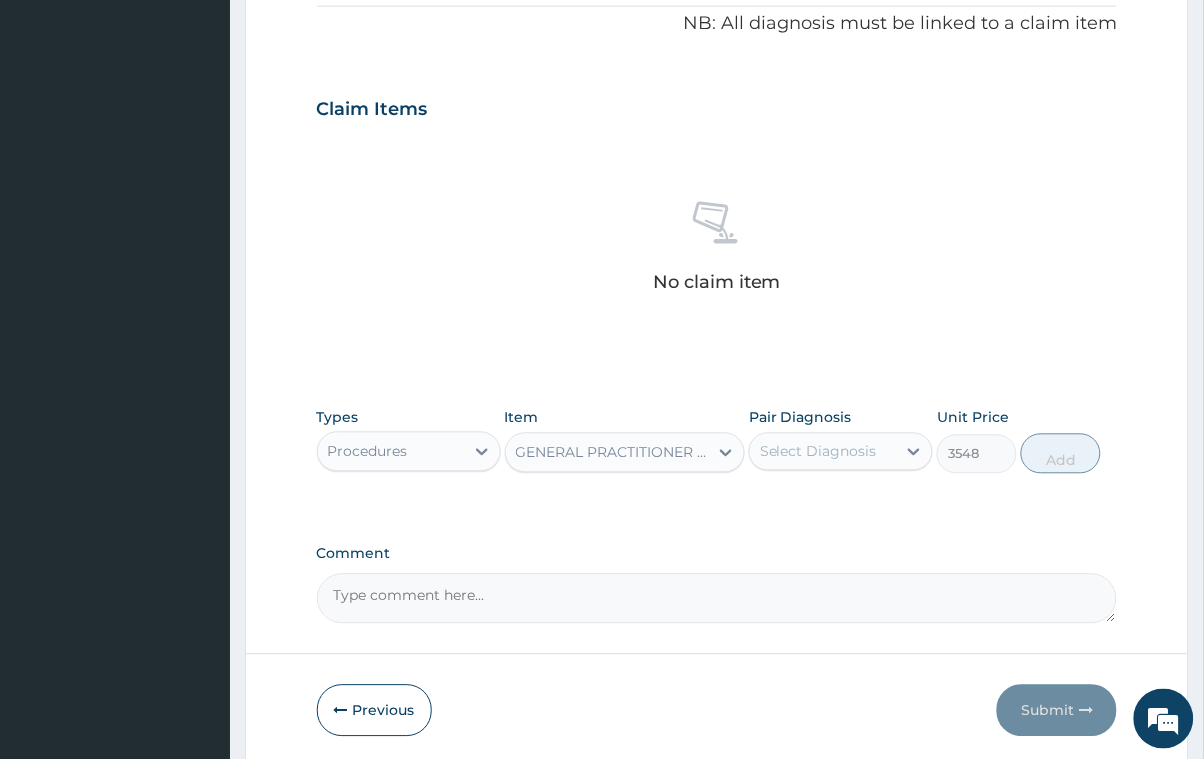click on "Select Diagnosis" at bounding box center (818, 452) 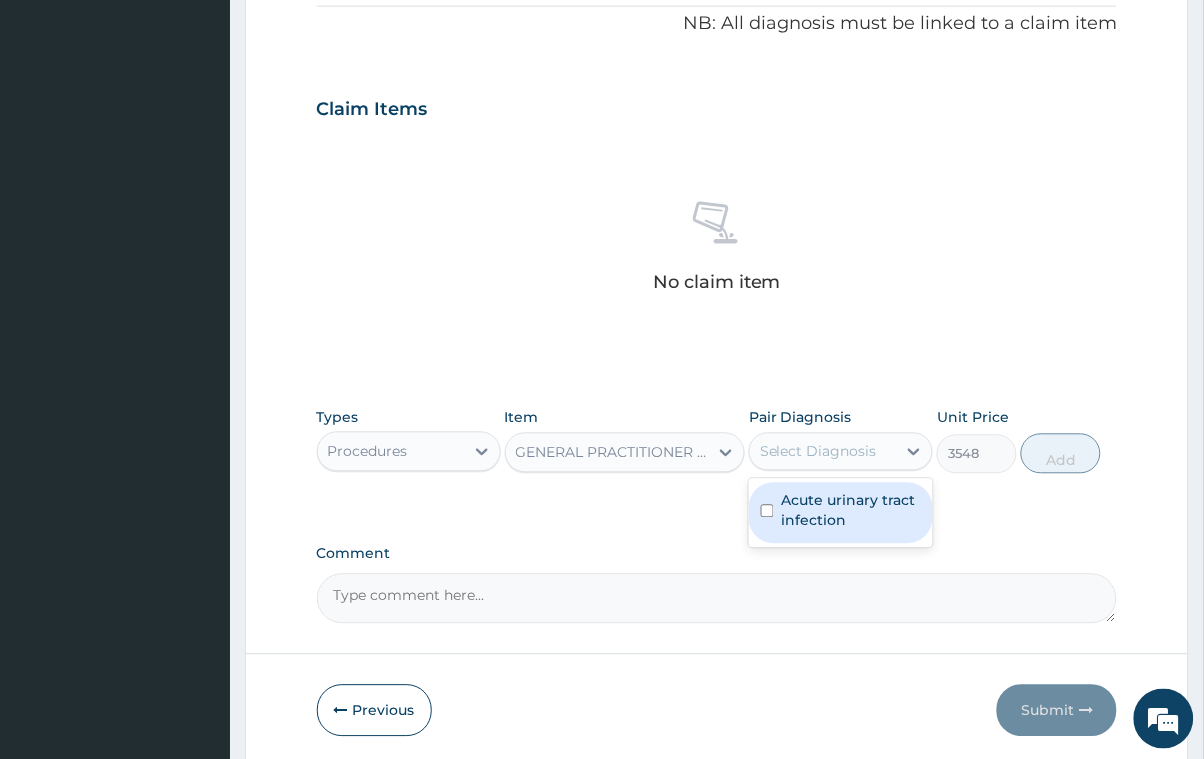 click at bounding box center [767, 511] 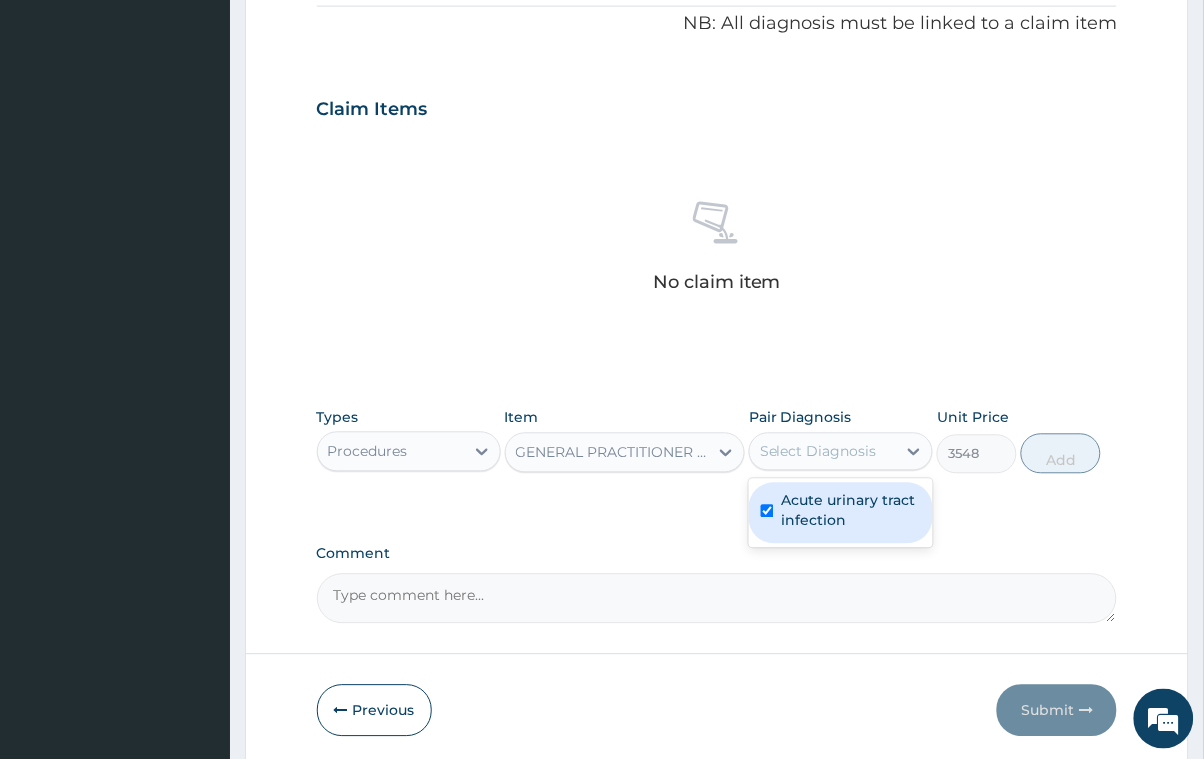 checkbox on "true" 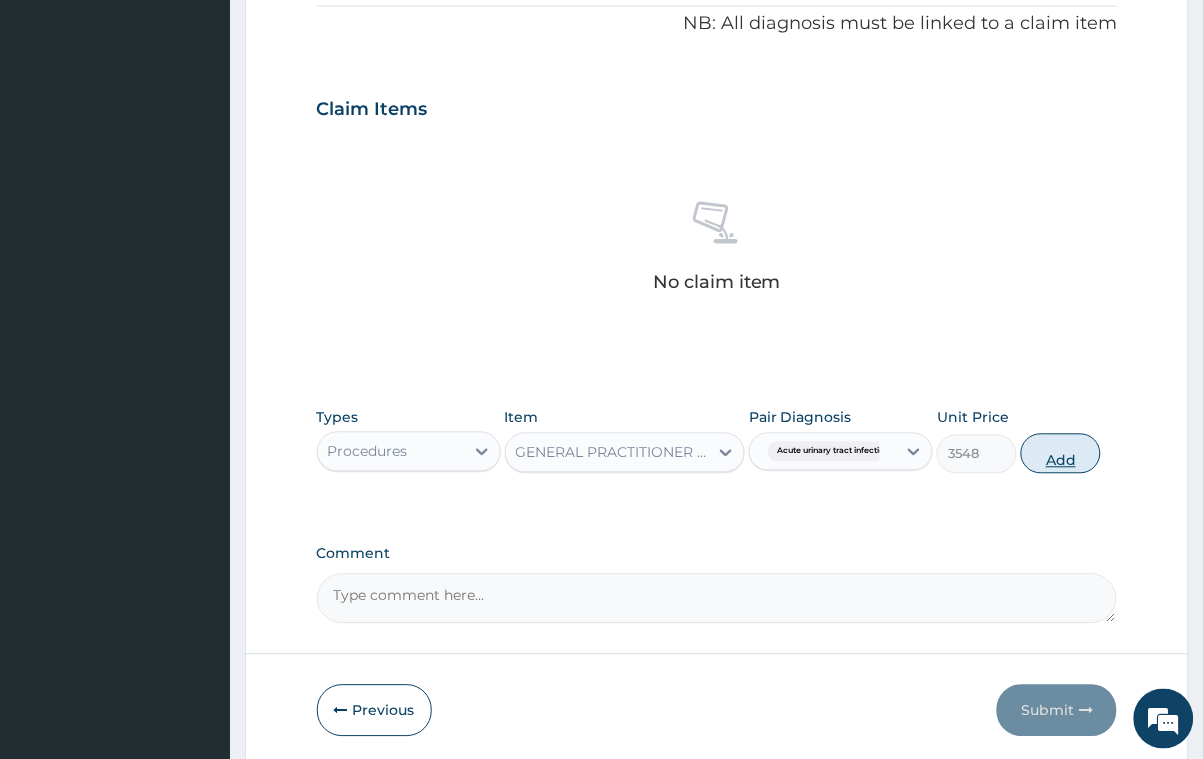 click on "Add" at bounding box center [1061, 454] 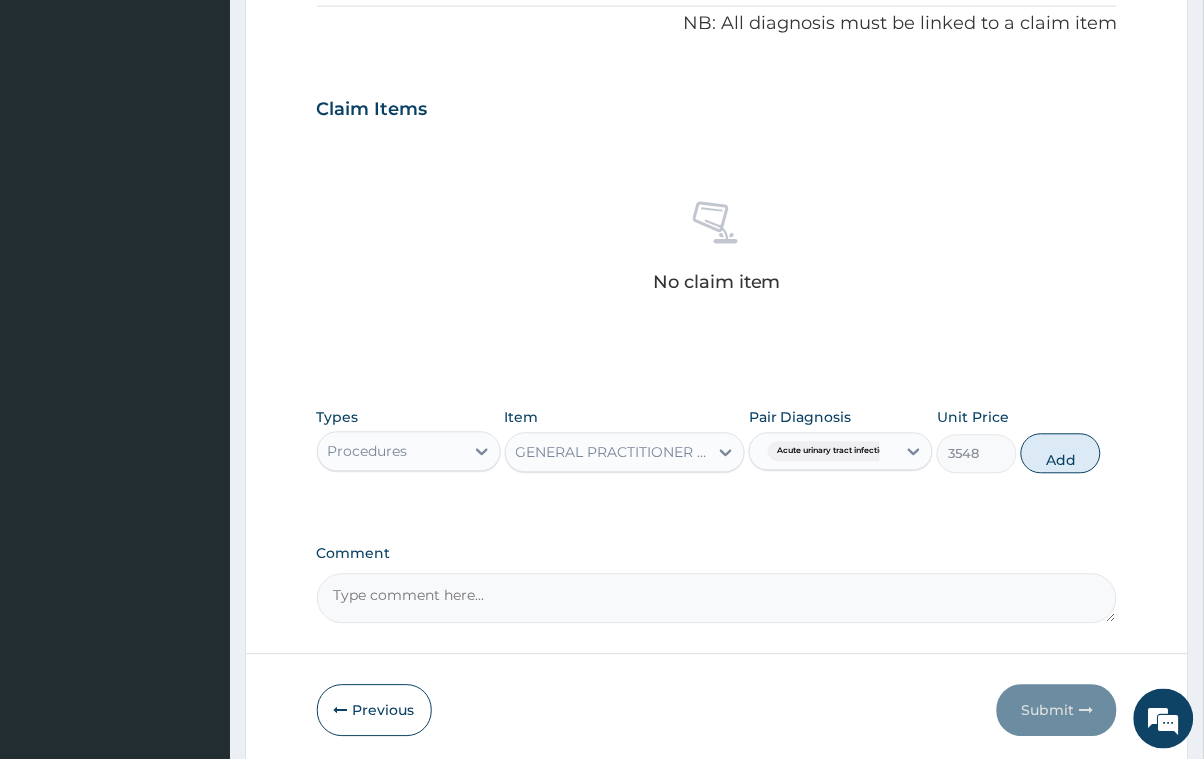 type on "0" 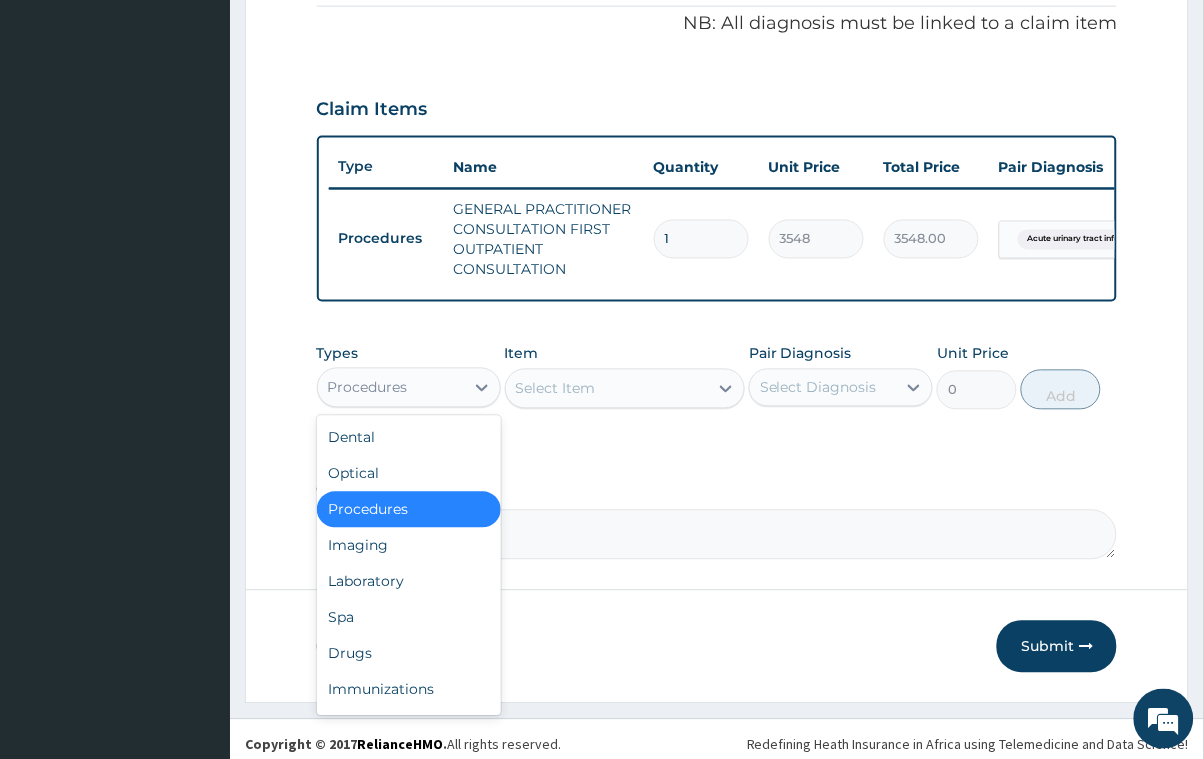 click on "Procedures" at bounding box center (391, 388) 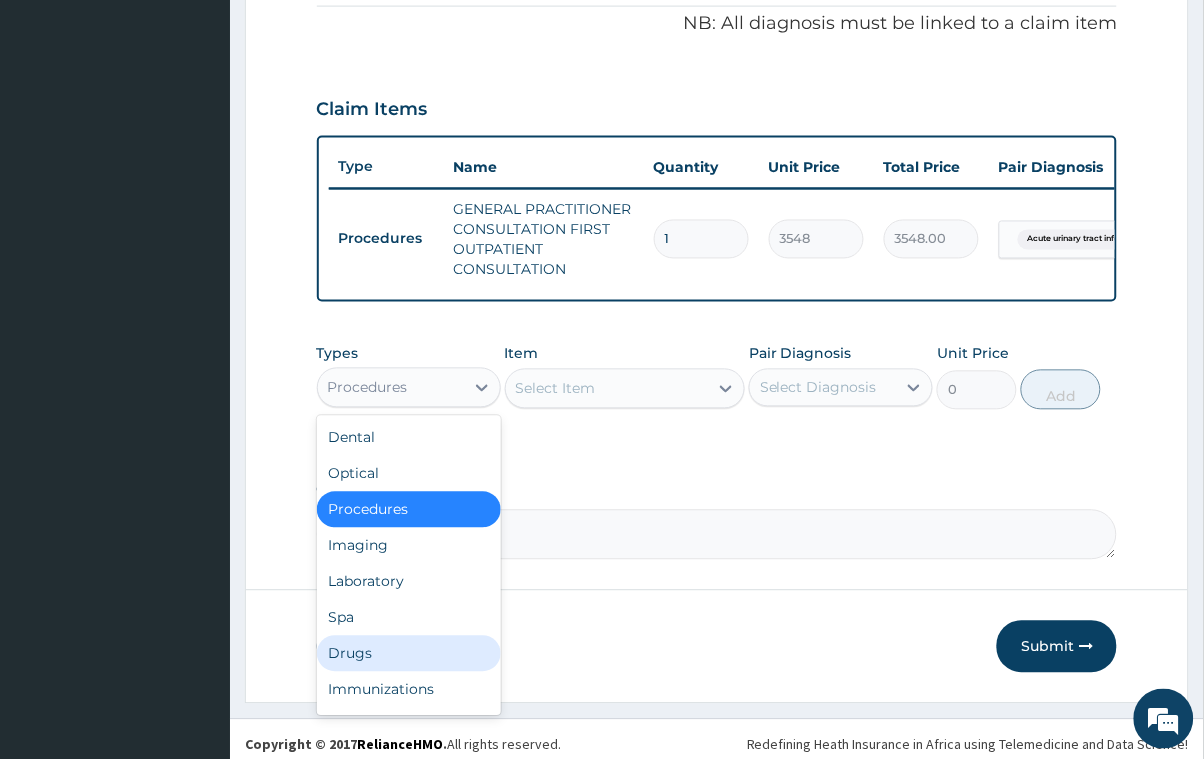 click on "Drugs" at bounding box center [409, 654] 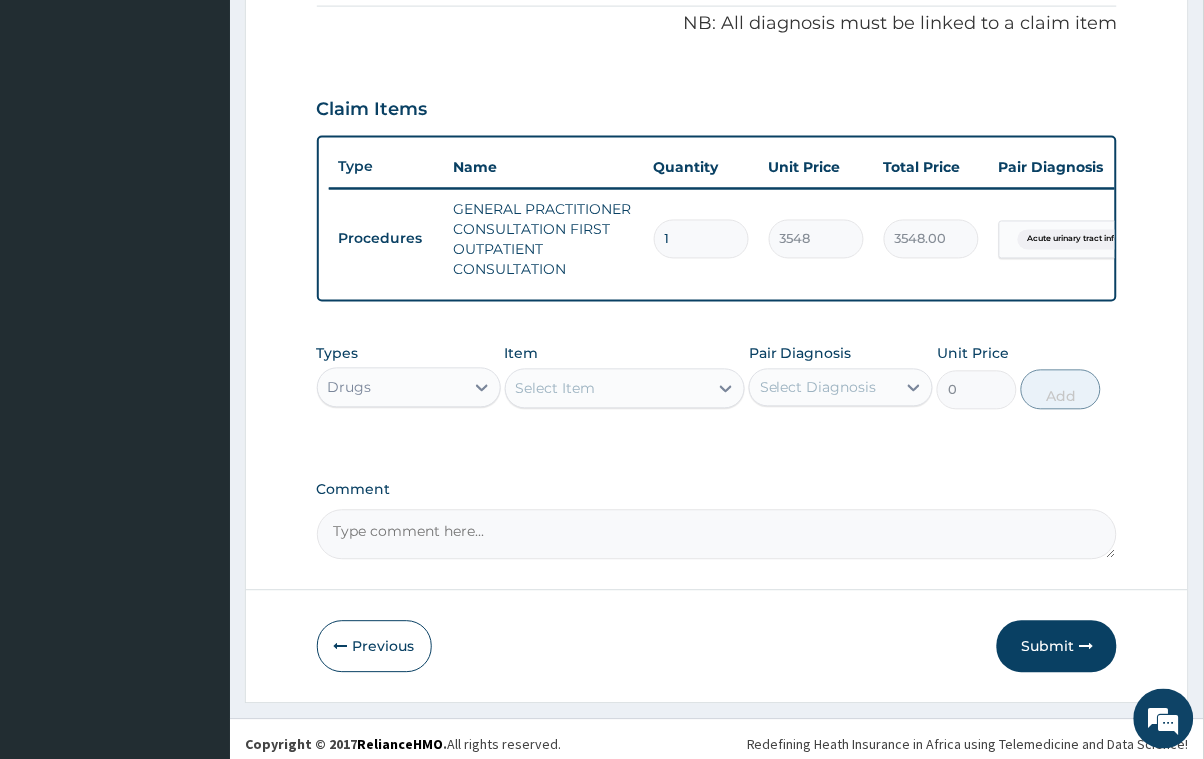 click on "Select Item" at bounding box center (607, 389) 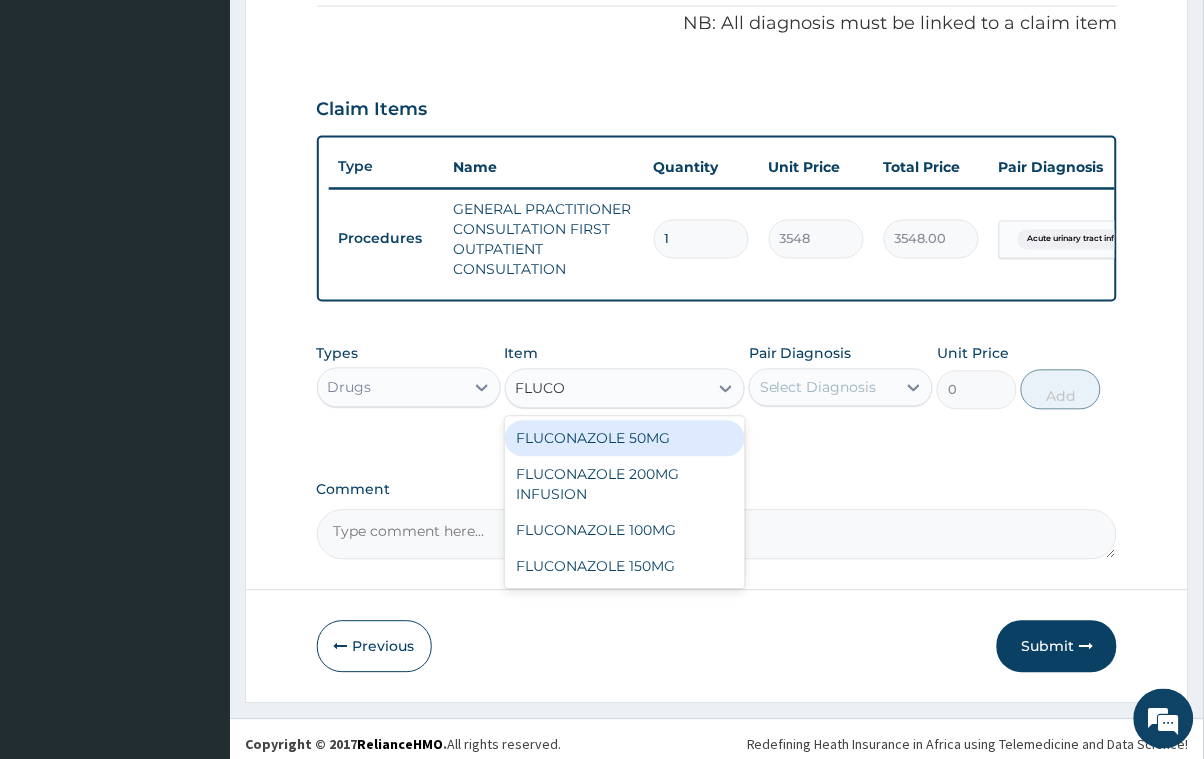 type on "FLUCON" 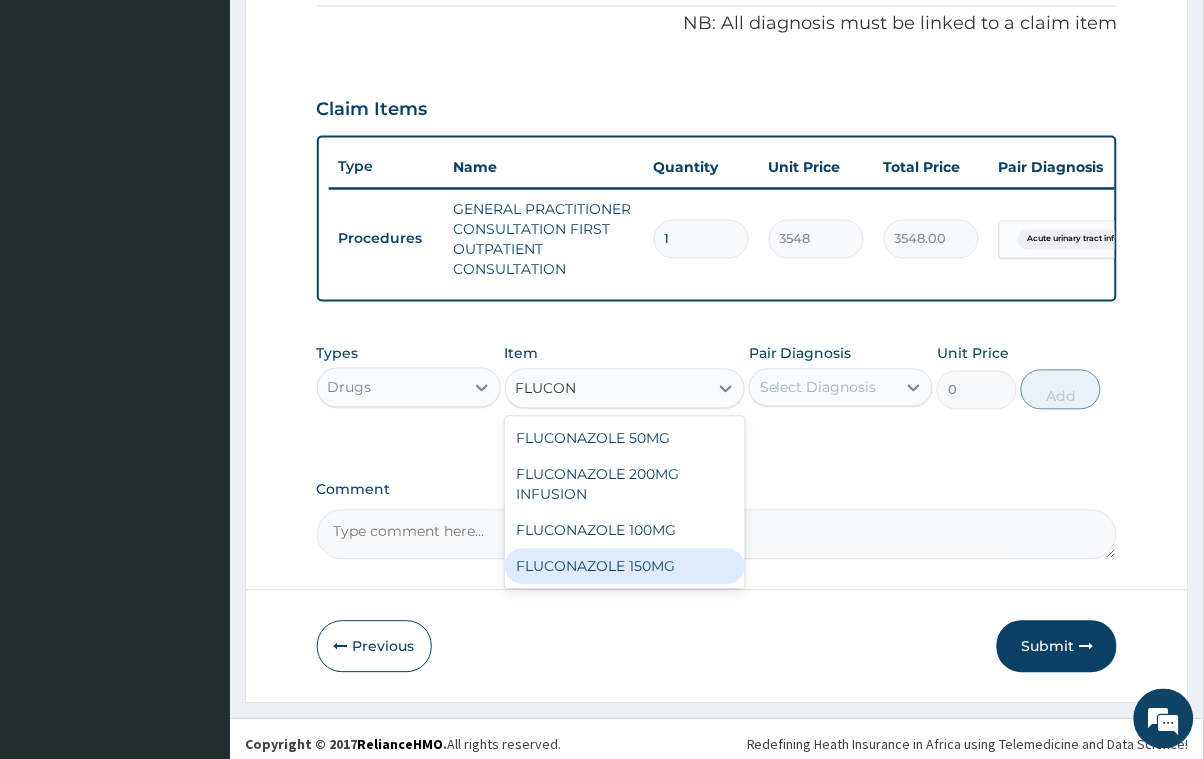 click on "FLUCONAZOLE 150MG" at bounding box center [625, 567] 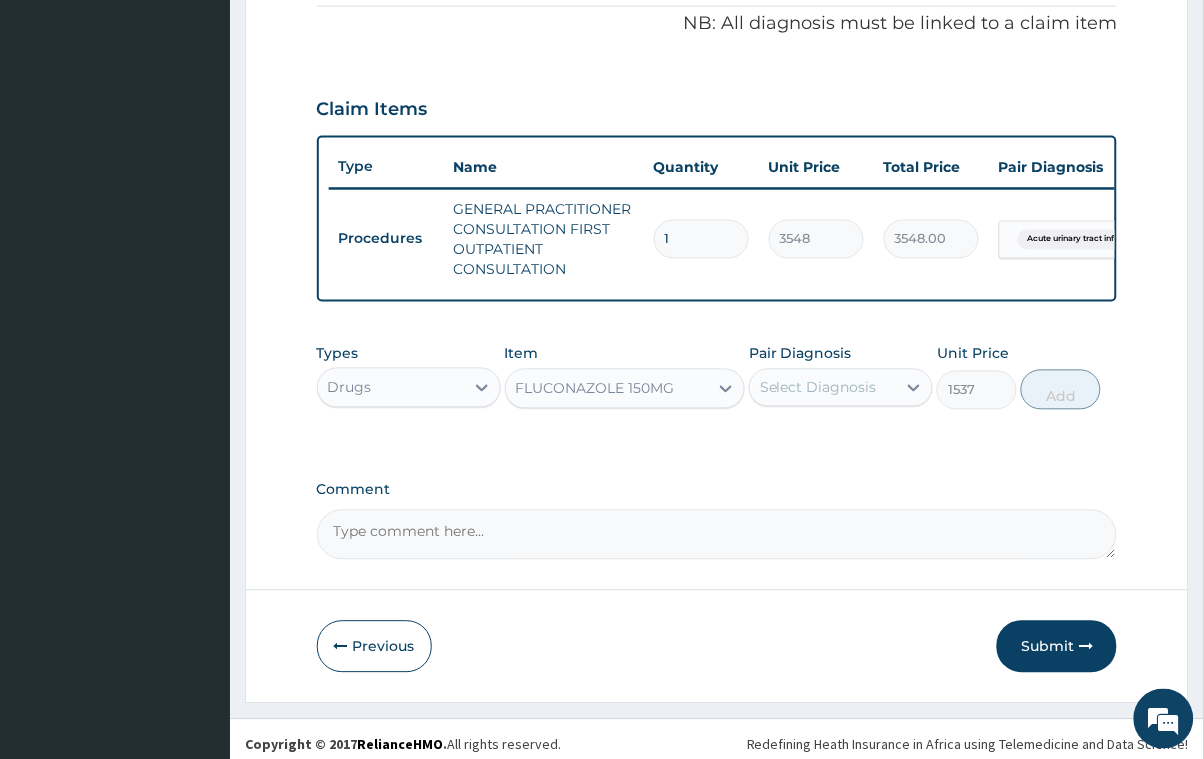click on "Select Diagnosis" at bounding box center (818, 388) 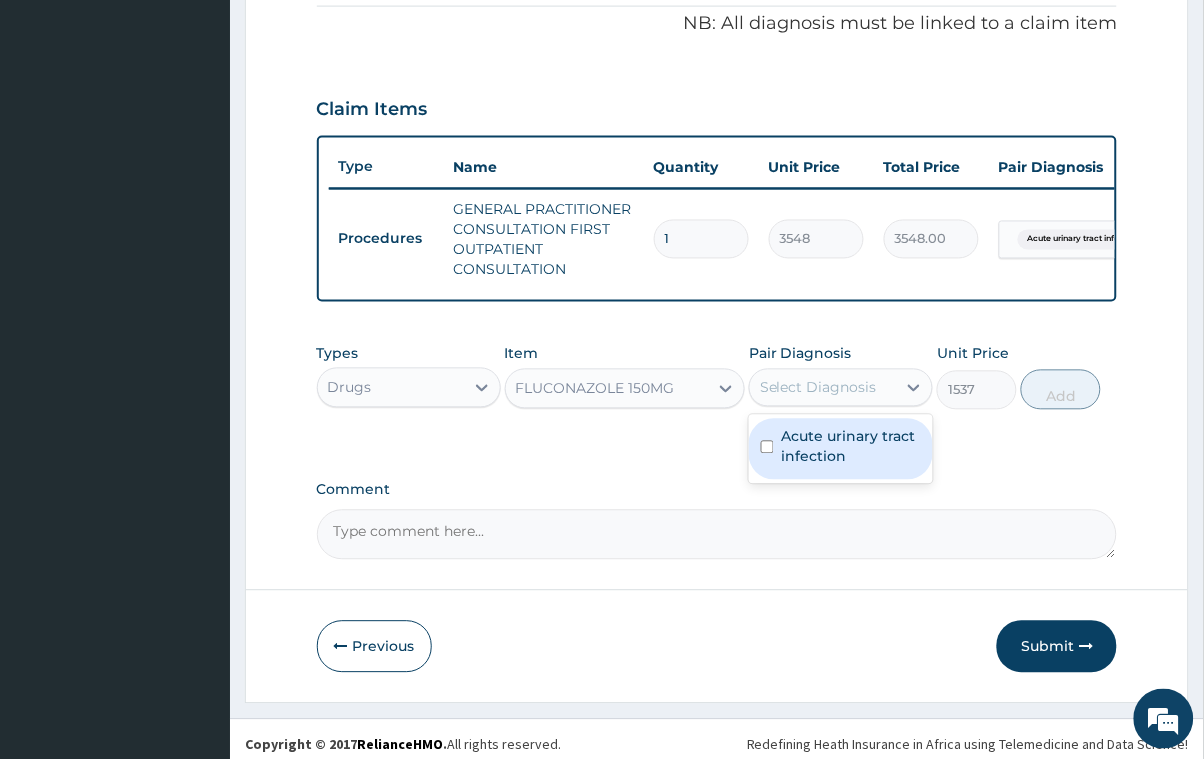 click at bounding box center [767, 447] 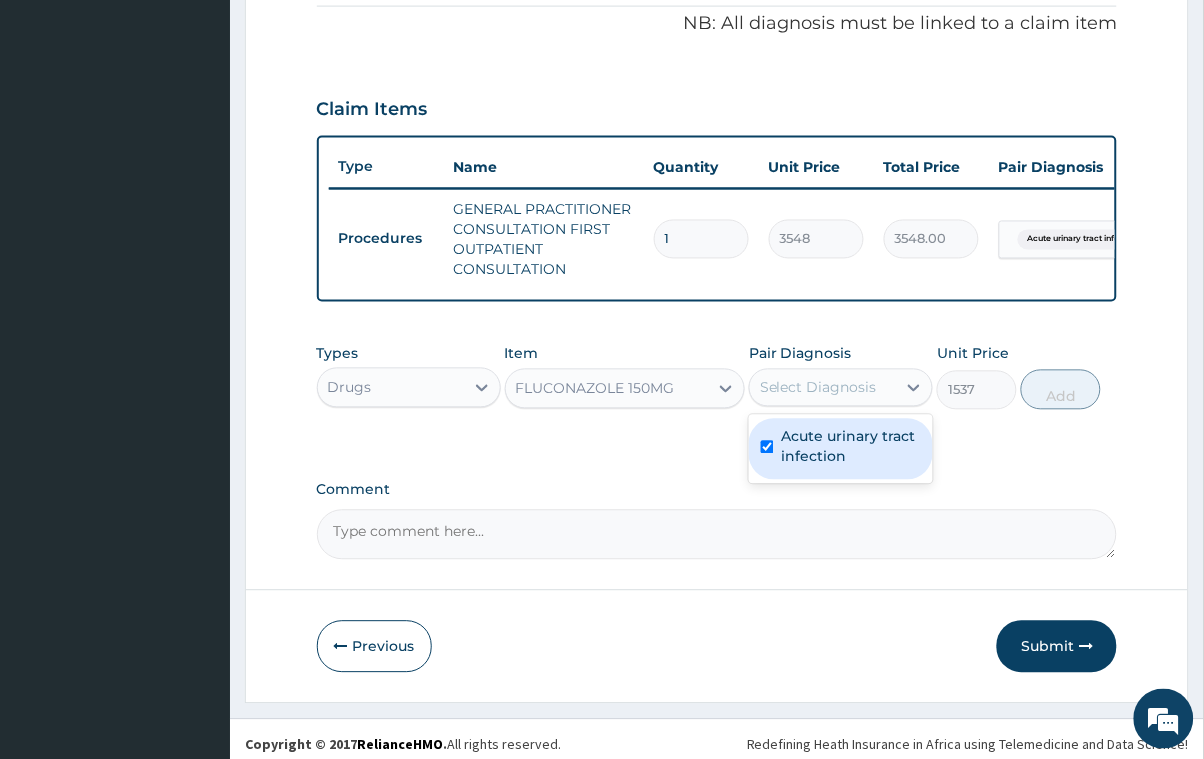 checkbox on "true" 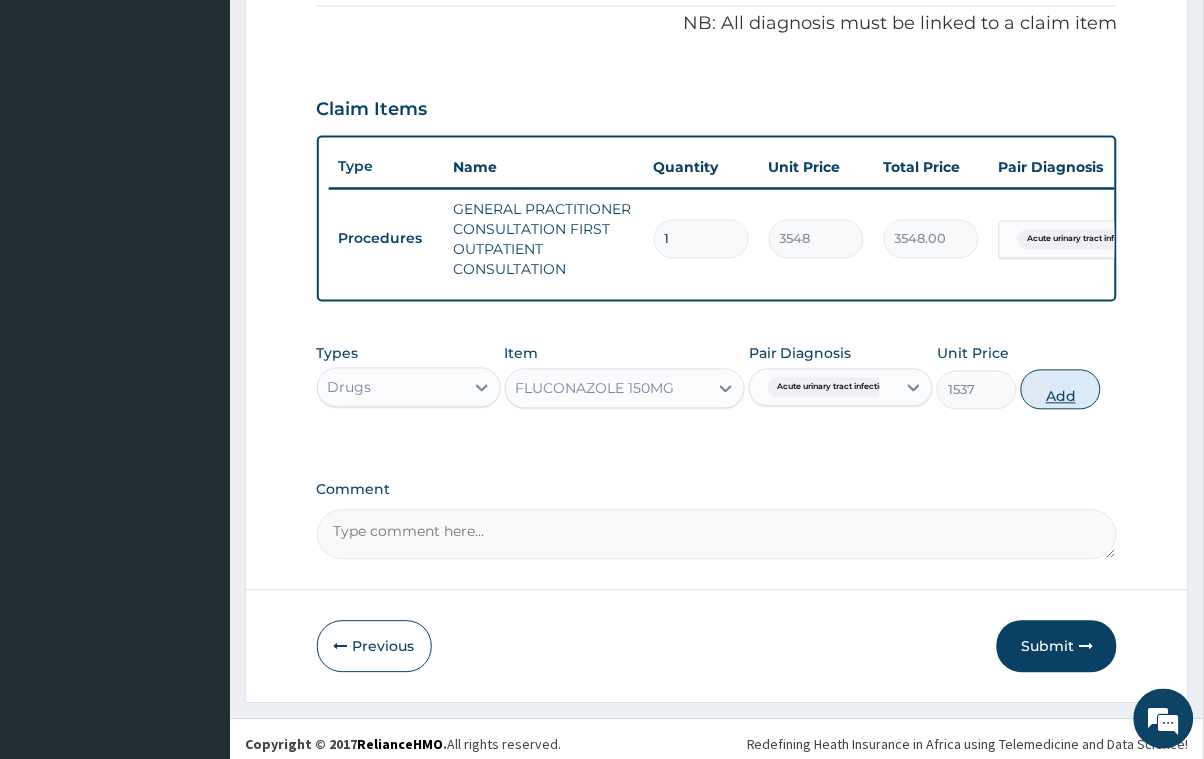 click on "Add" at bounding box center [1061, 390] 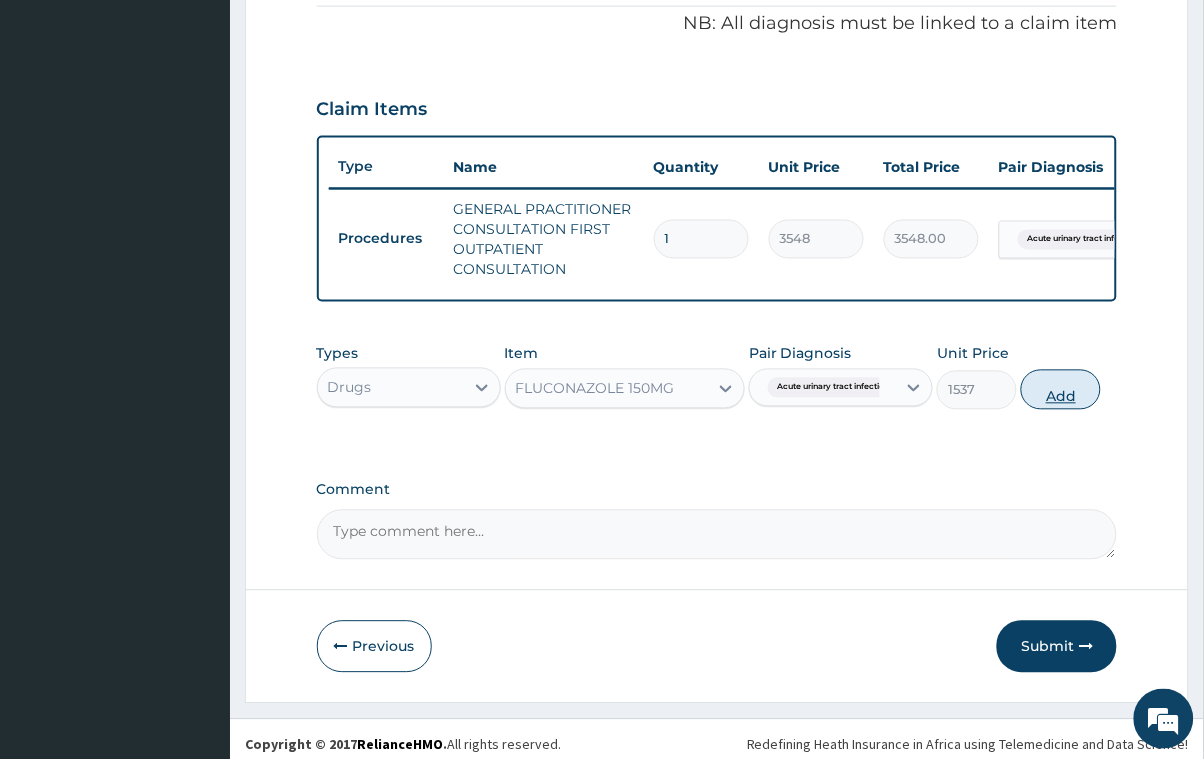type on "0" 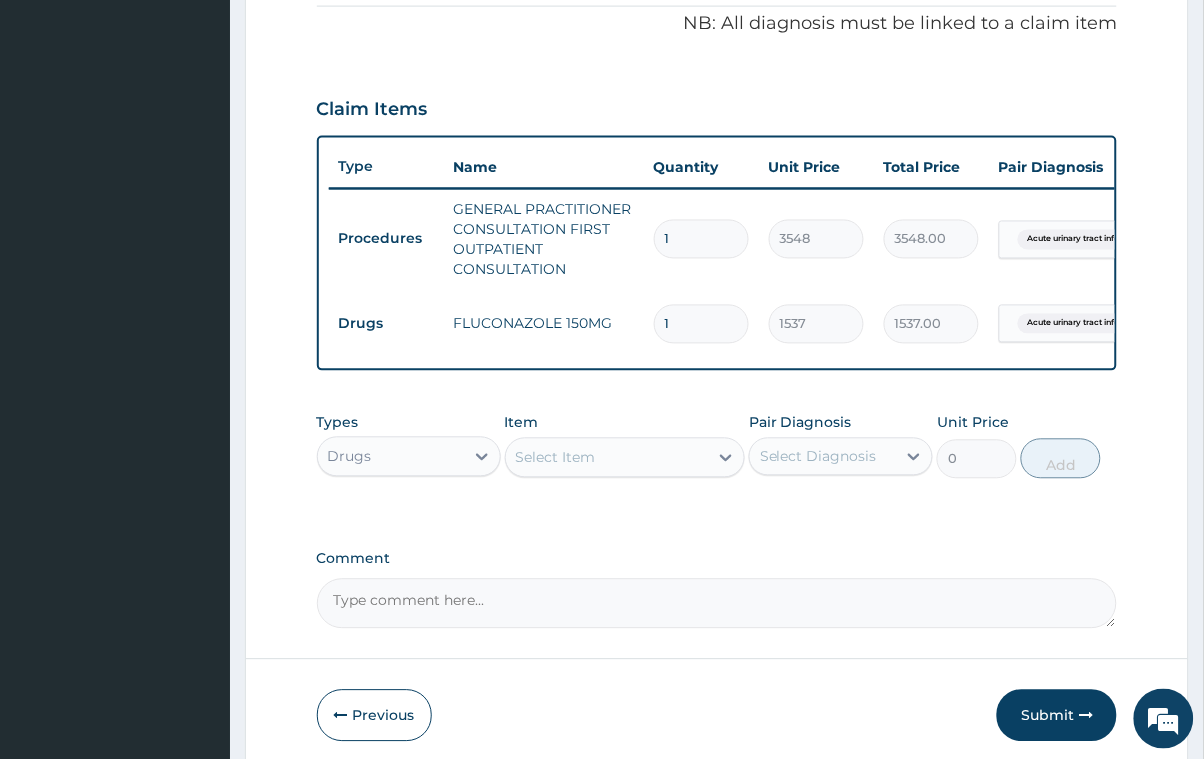 click on "Select Item" at bounding box center [556, 458] 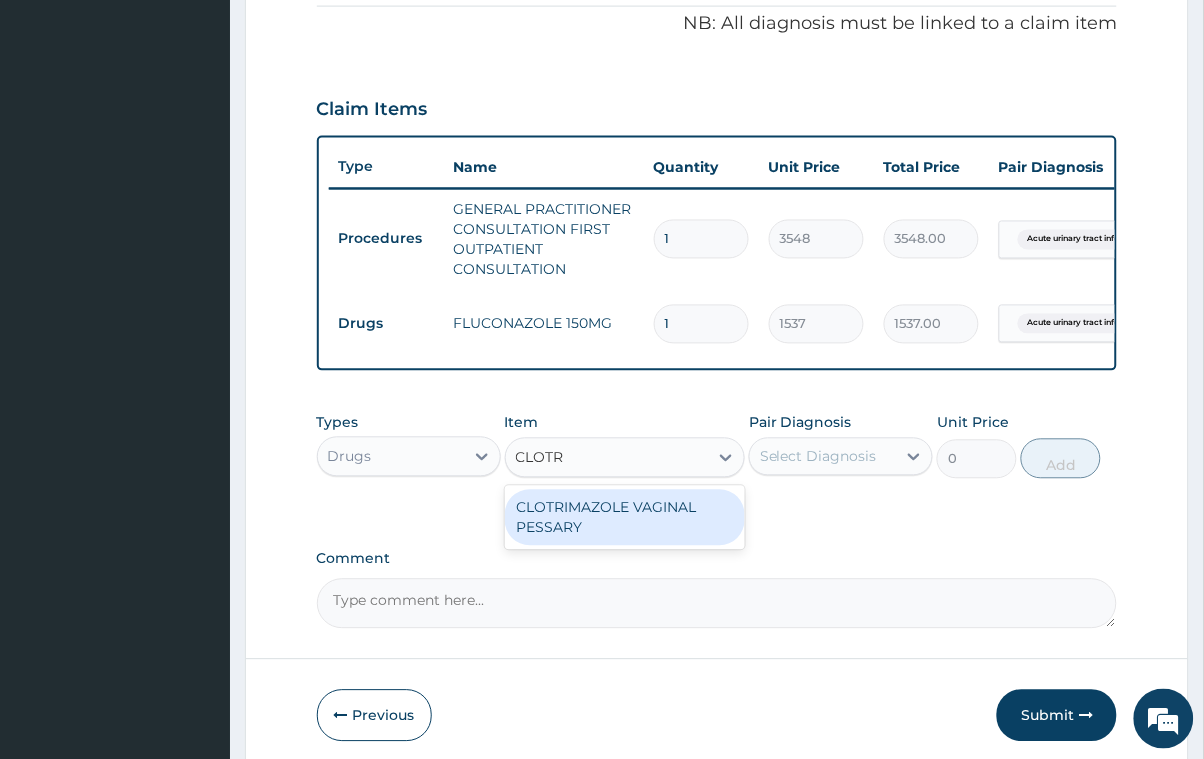 type on "CLOT" 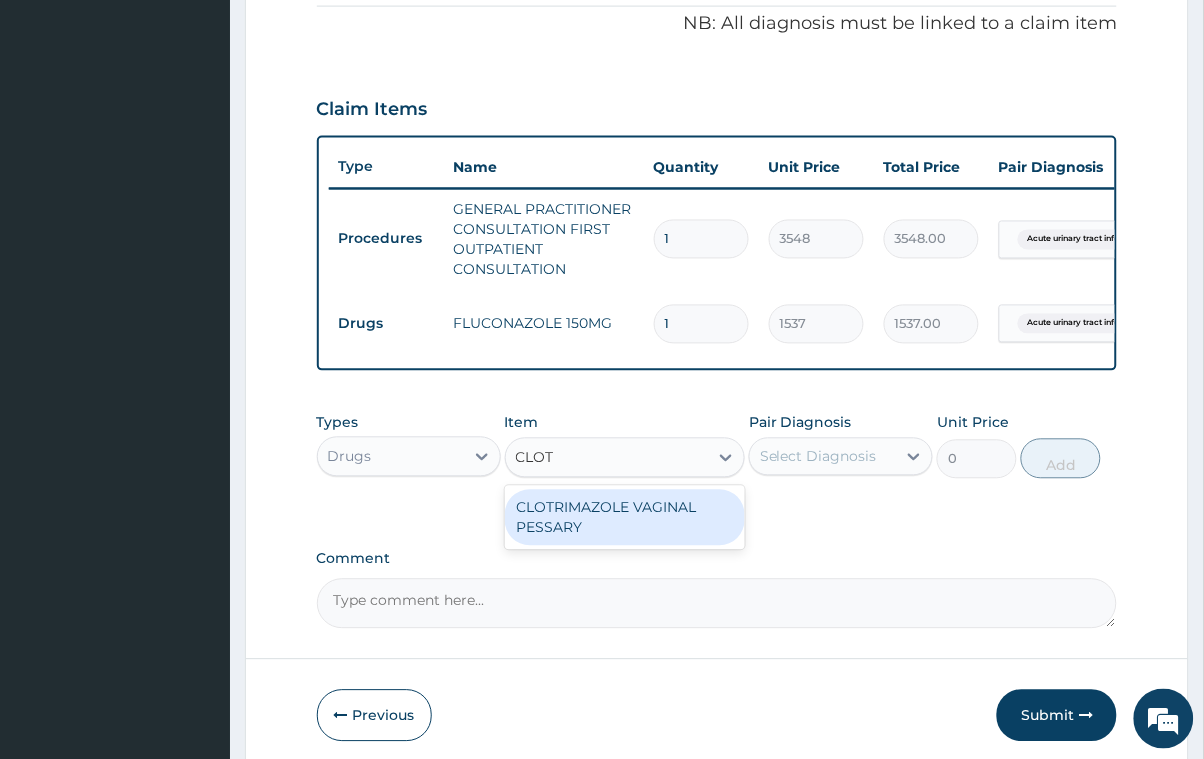 click on "CLOTRIMAZOLE VAGINAL PESSARY" at bounding box center (625, 518) 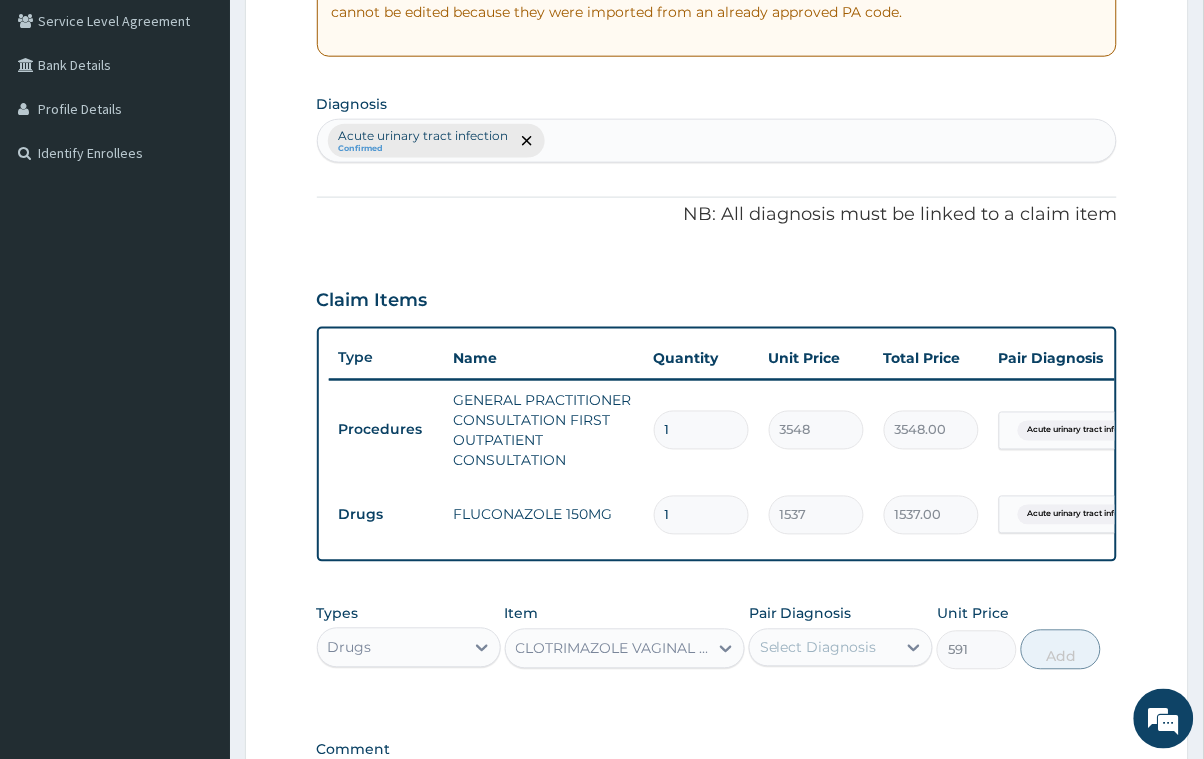 scroll, scrollTop: 458, scrollLeft: 0, axis: vertical 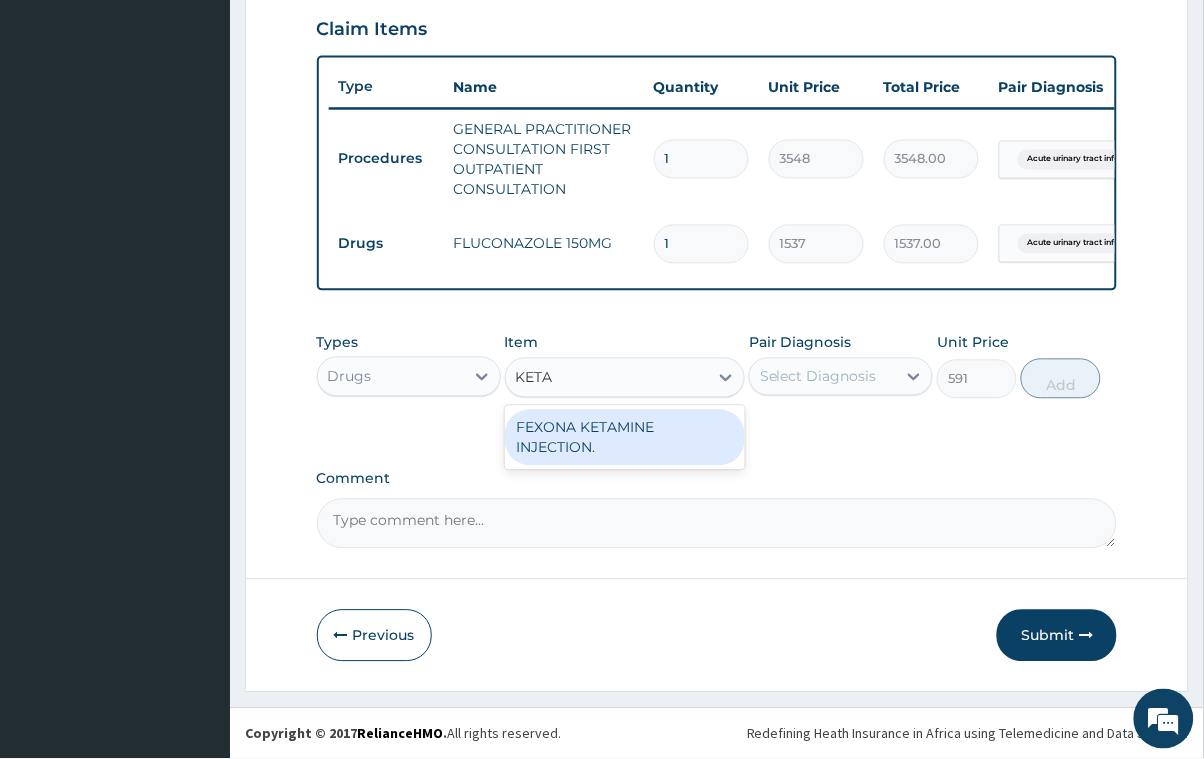 type on "KETA" 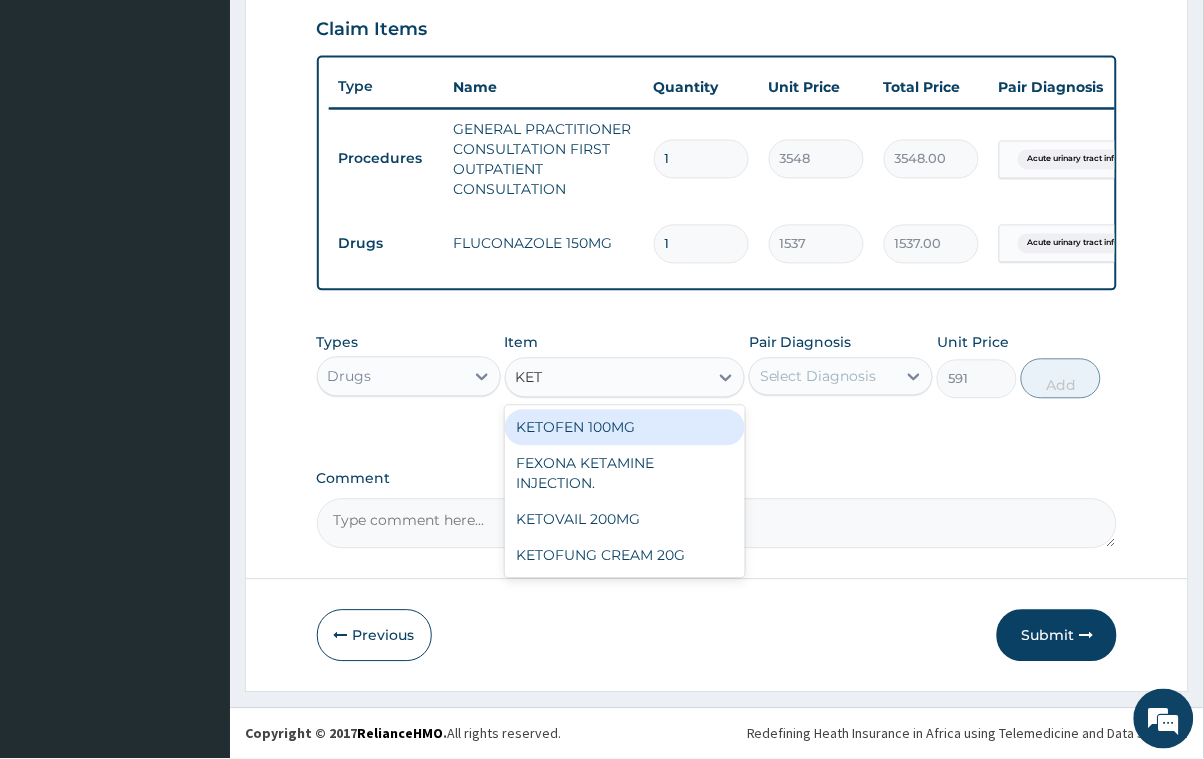 type on "KETO" 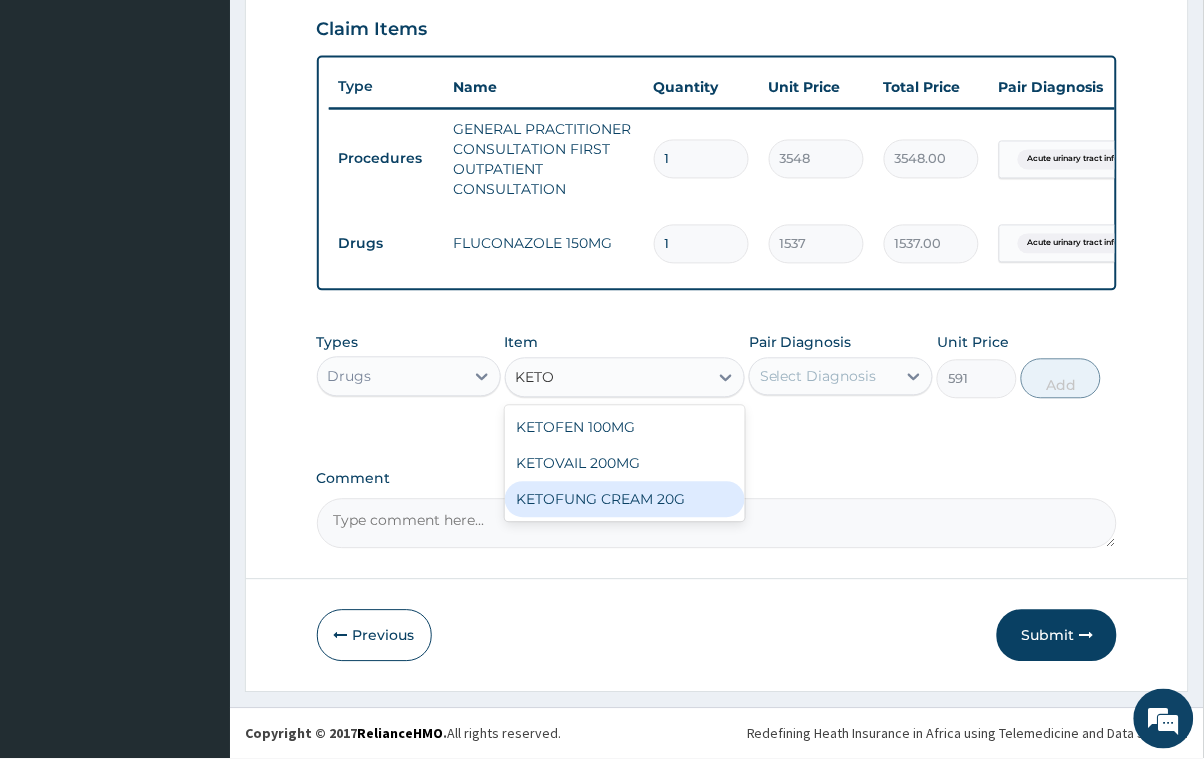 click on "KETOFUNG CREAM 20G" at bounding box center (625, 500) 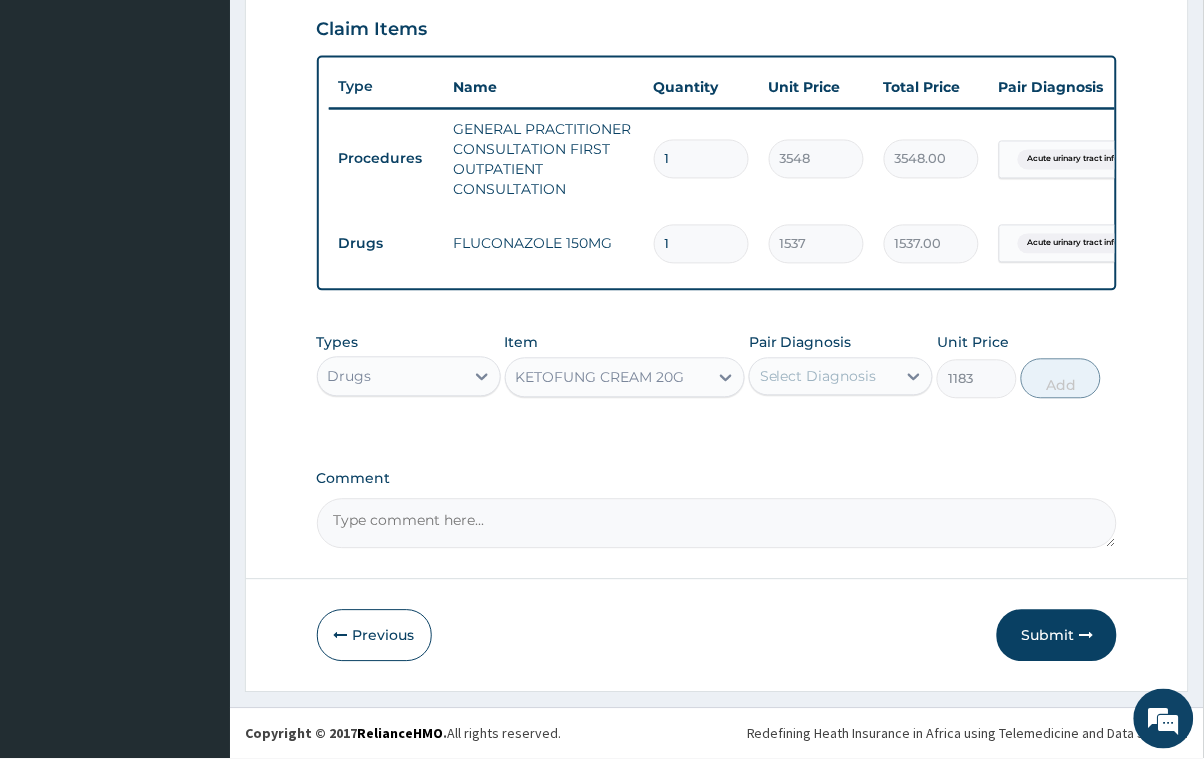 click on "Select Diagnosis" at bounding box center [818, 377] 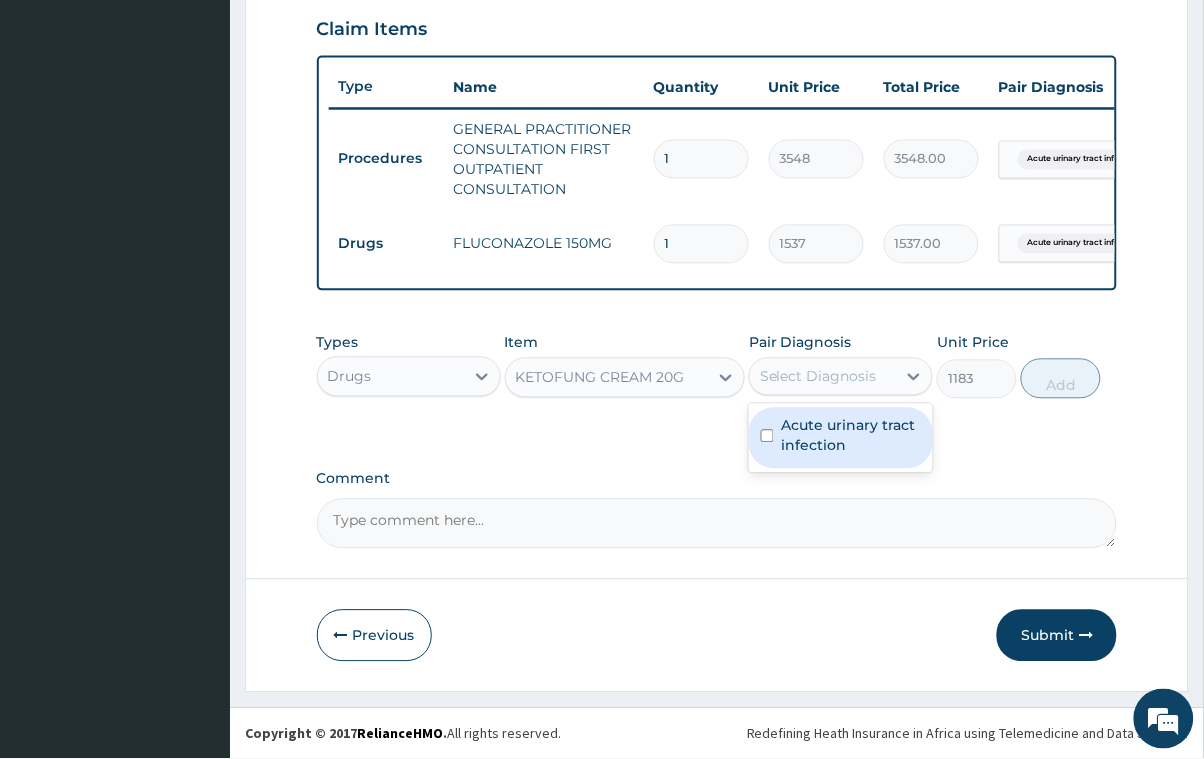click at bounding box center [767, 436] 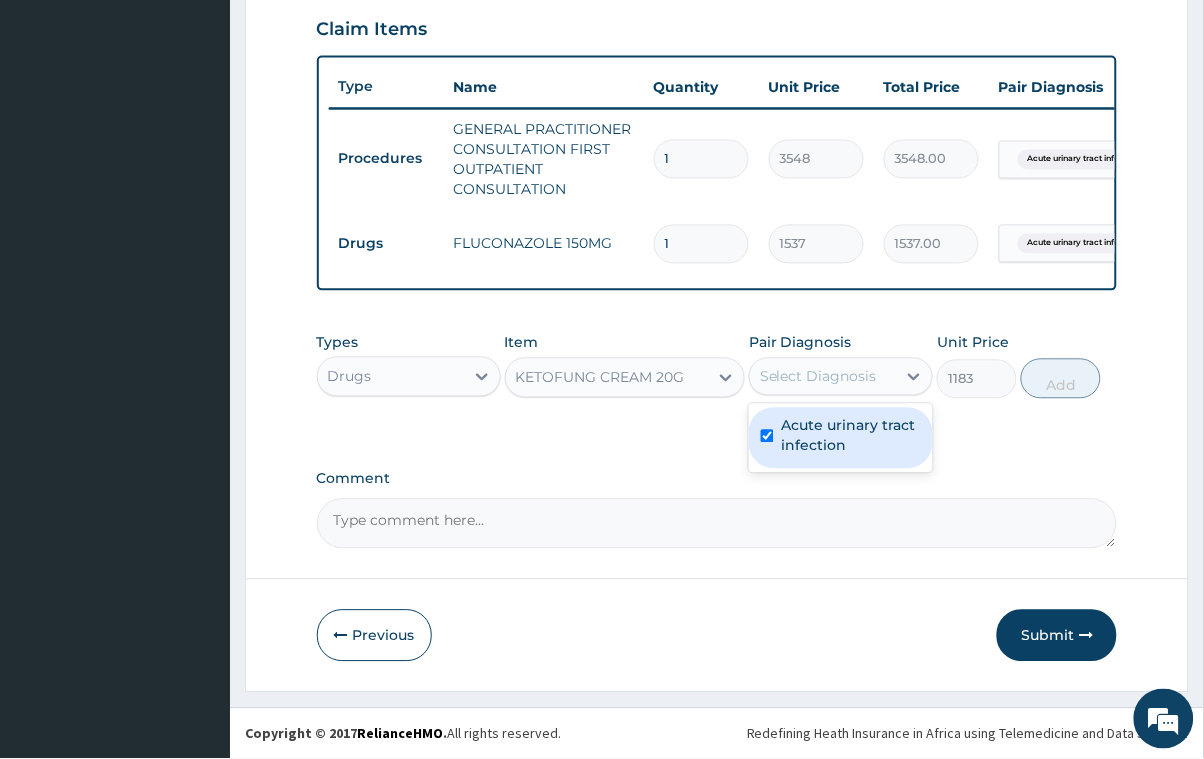 checkbox on "true" 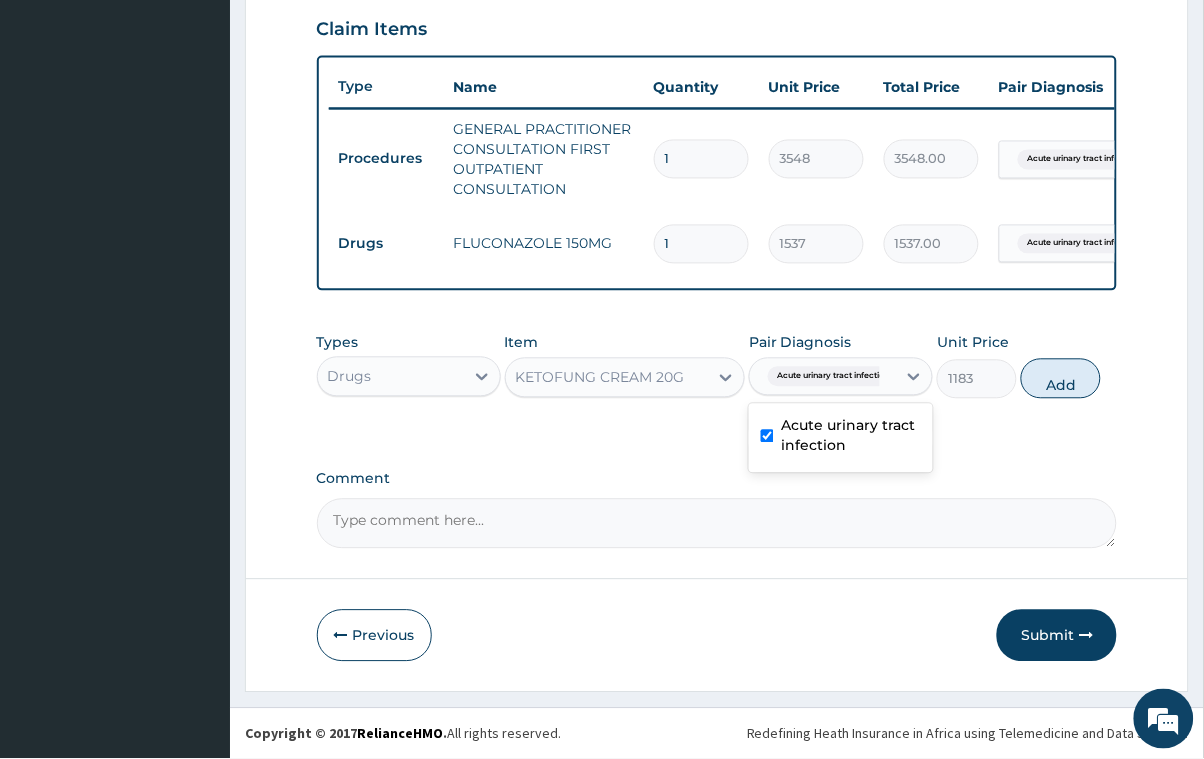 click on "Add" at bounding box center [1061, 379] 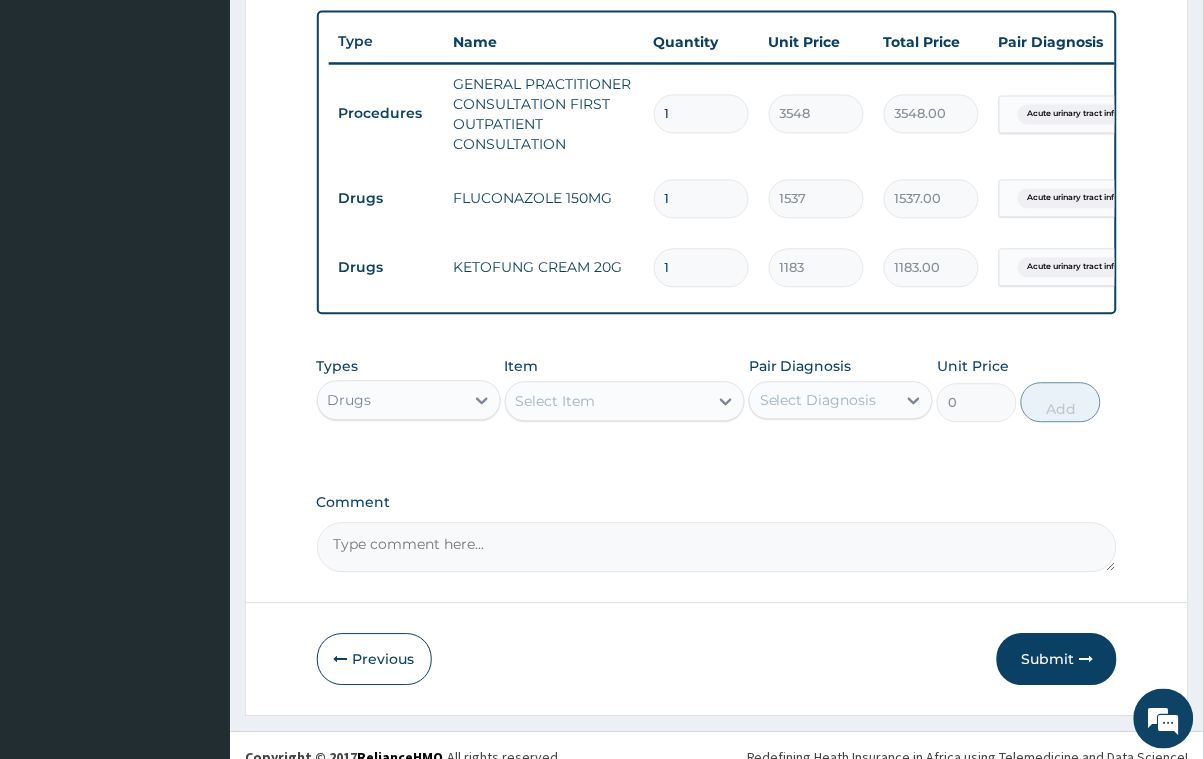scroll, scrollTop: 801, scrollLeft: 0, axis: vertical 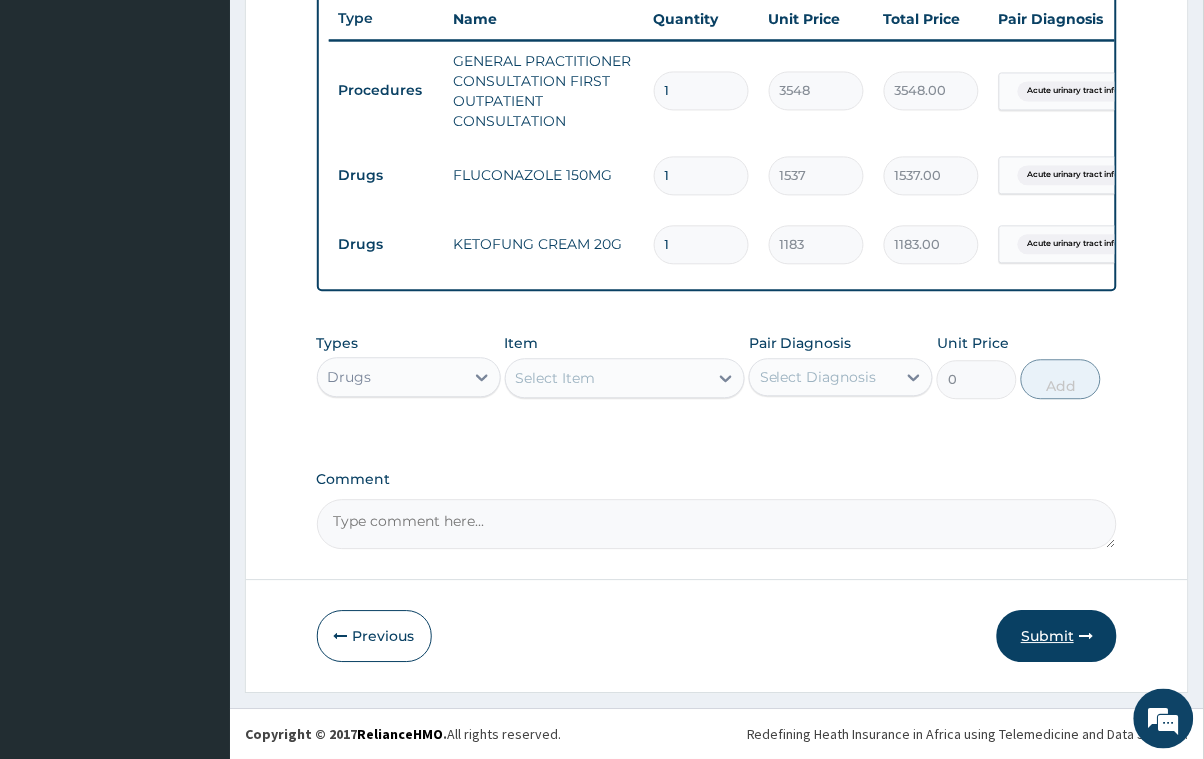 click on "Submit" at bounding box center [1057, 636] 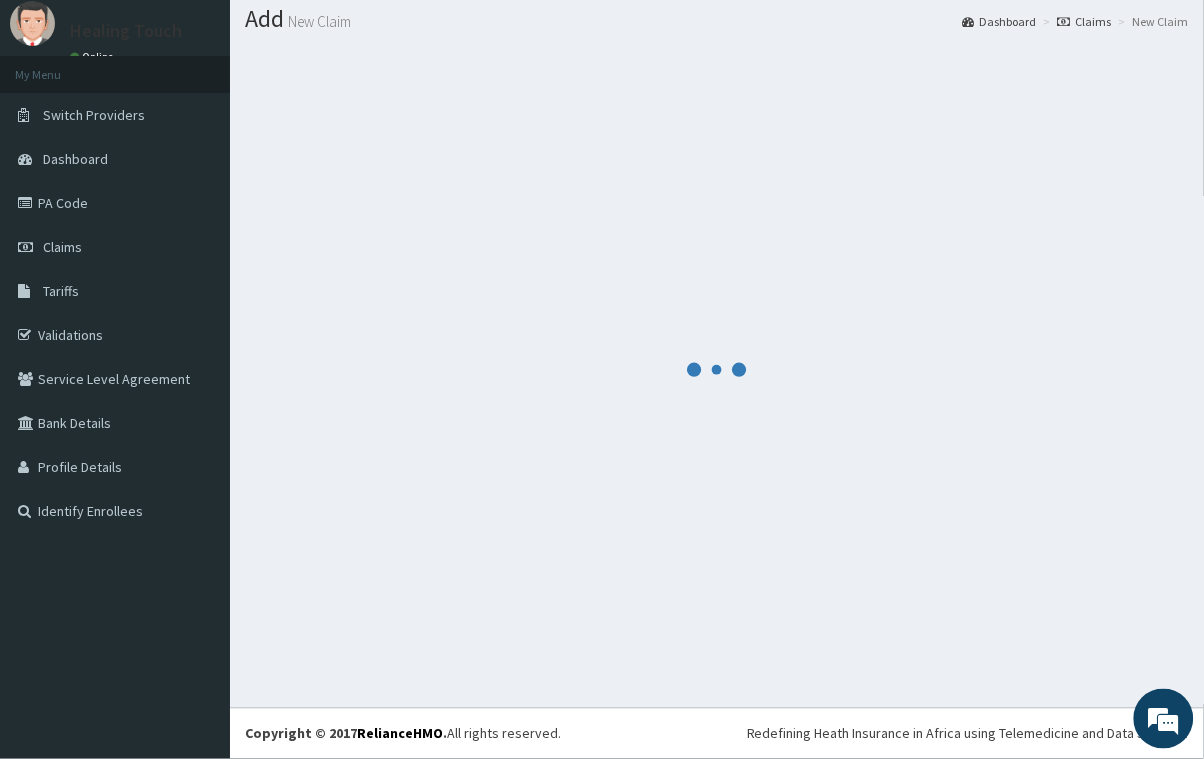 scroll, scrollTop: 58, scrollLeft: 0, axis: vertical 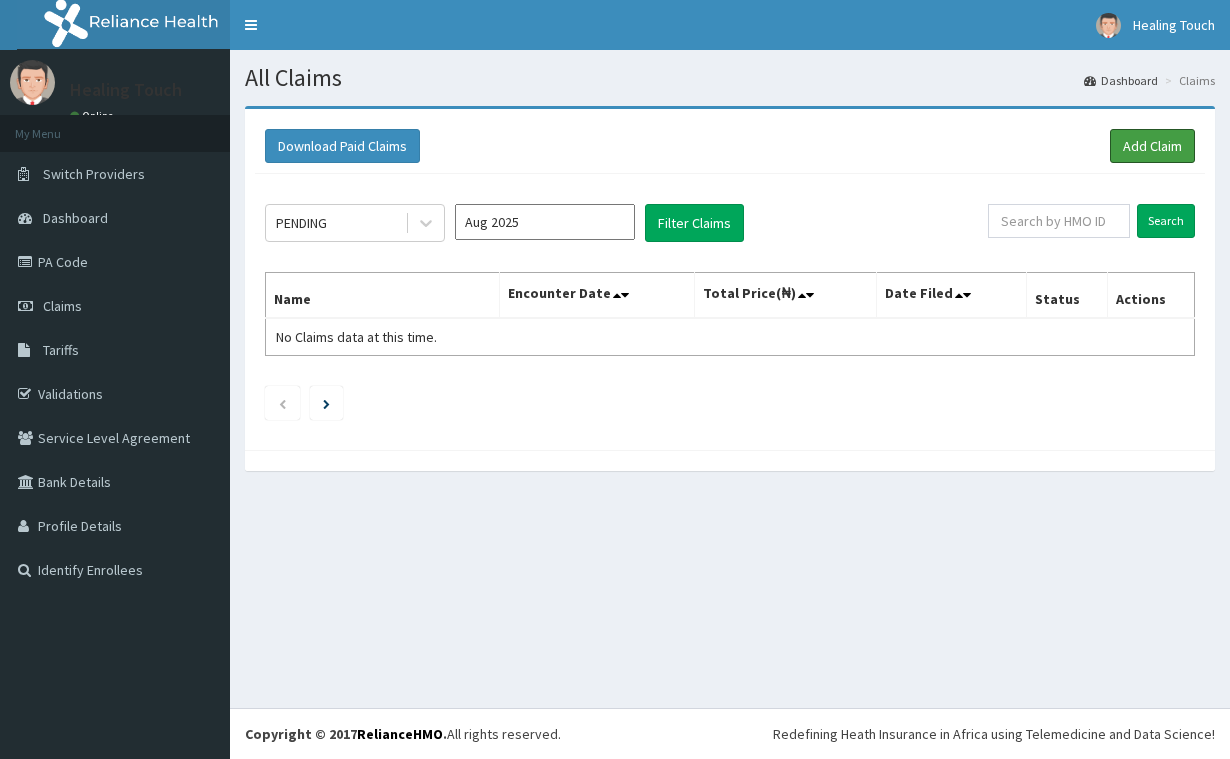 click on "Add Claim" at bounding box center [1152, 146] 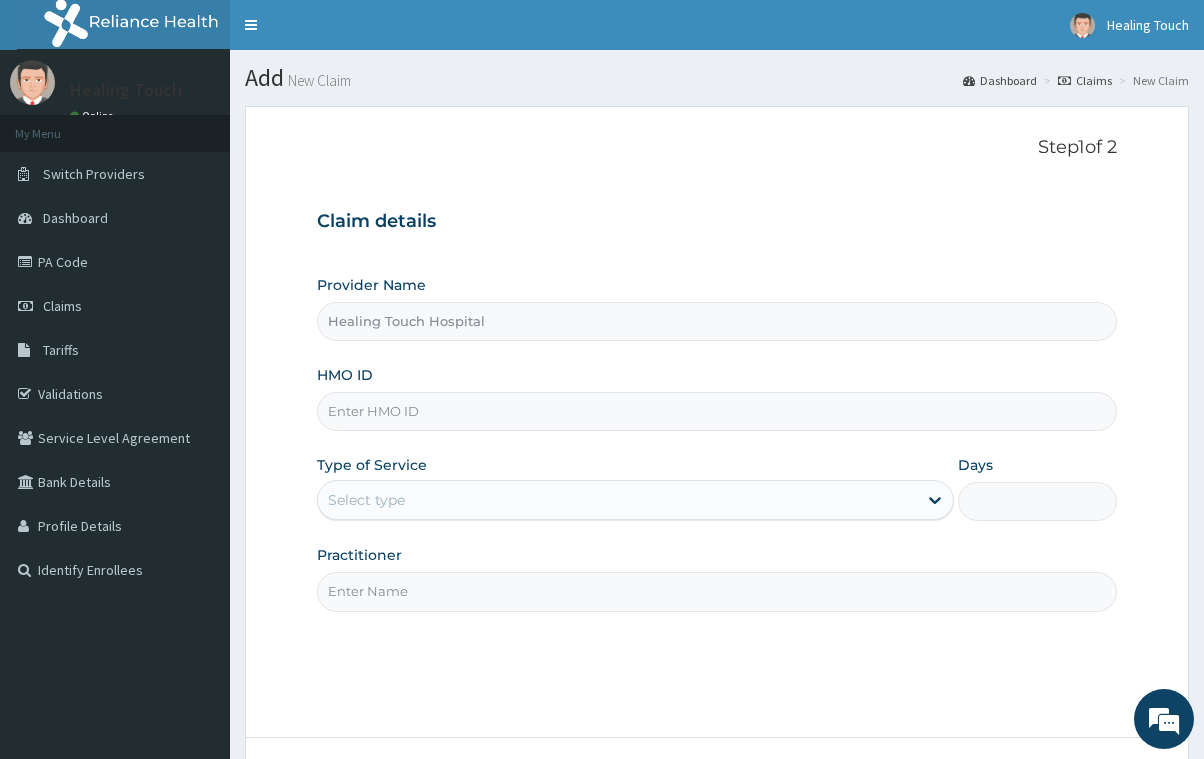 scroll, scrollTop: 0, scrollLeft: 0, axis: both 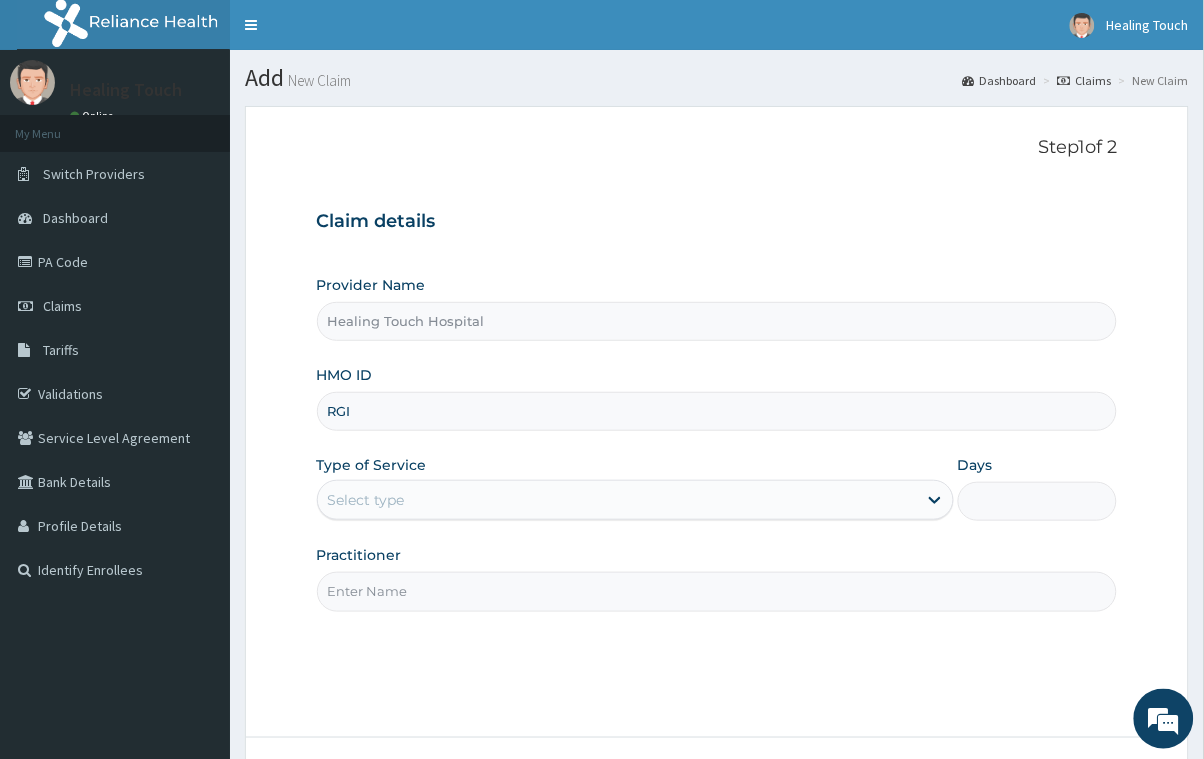 click on "RGI" at bounding box center (717, 411) 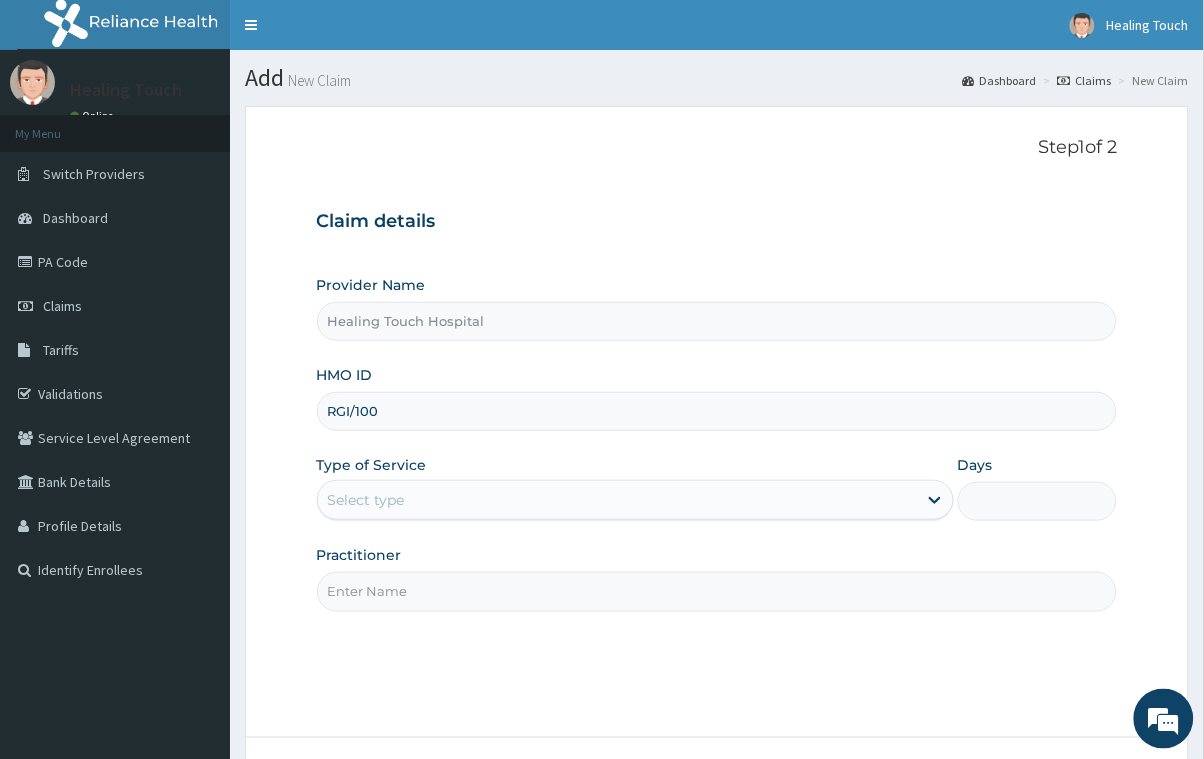 scroll, scrollTop: 0, scrollLeft: 0, axis: both 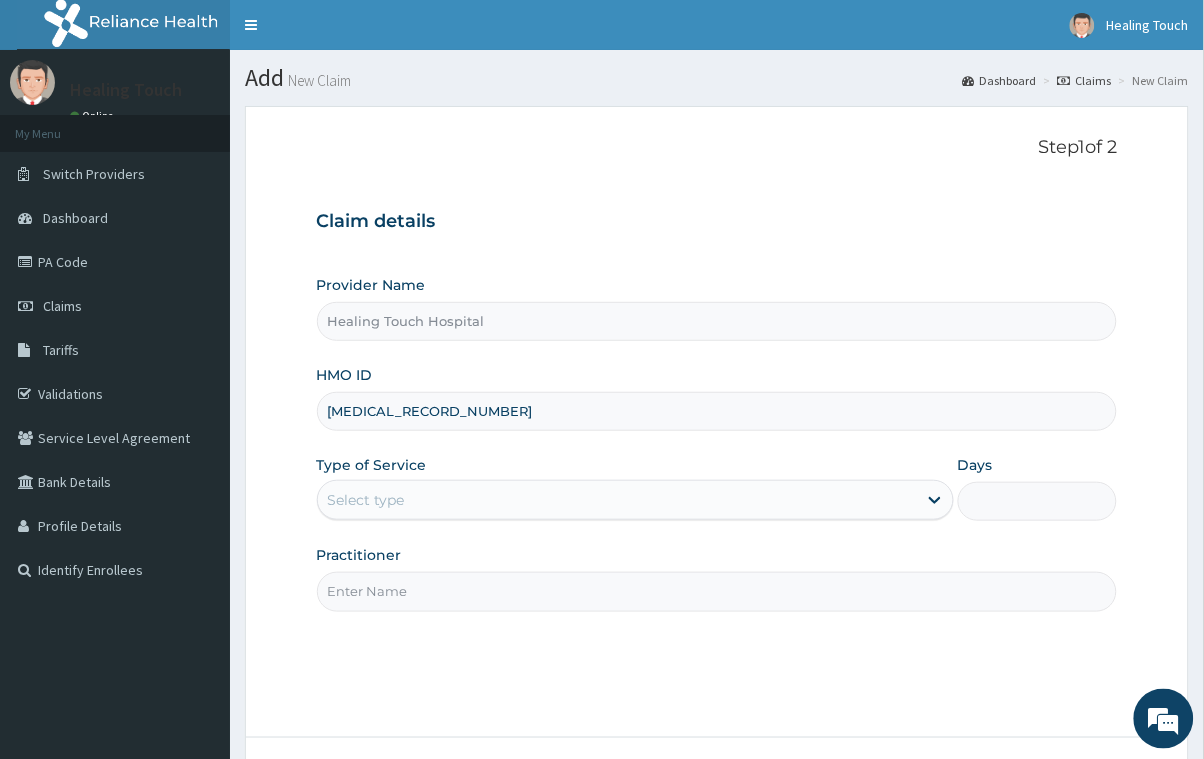 type on "RGI/10087/A" 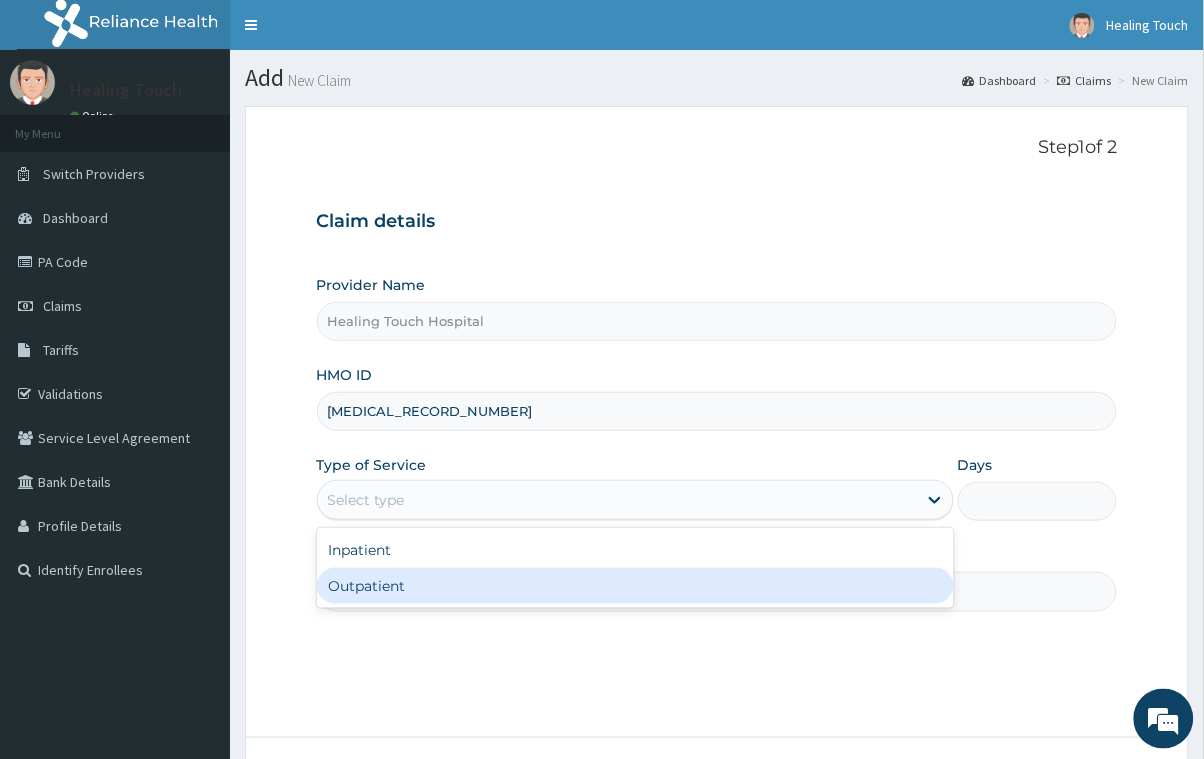click on "Outpatient" at bounding box center [635, 586] 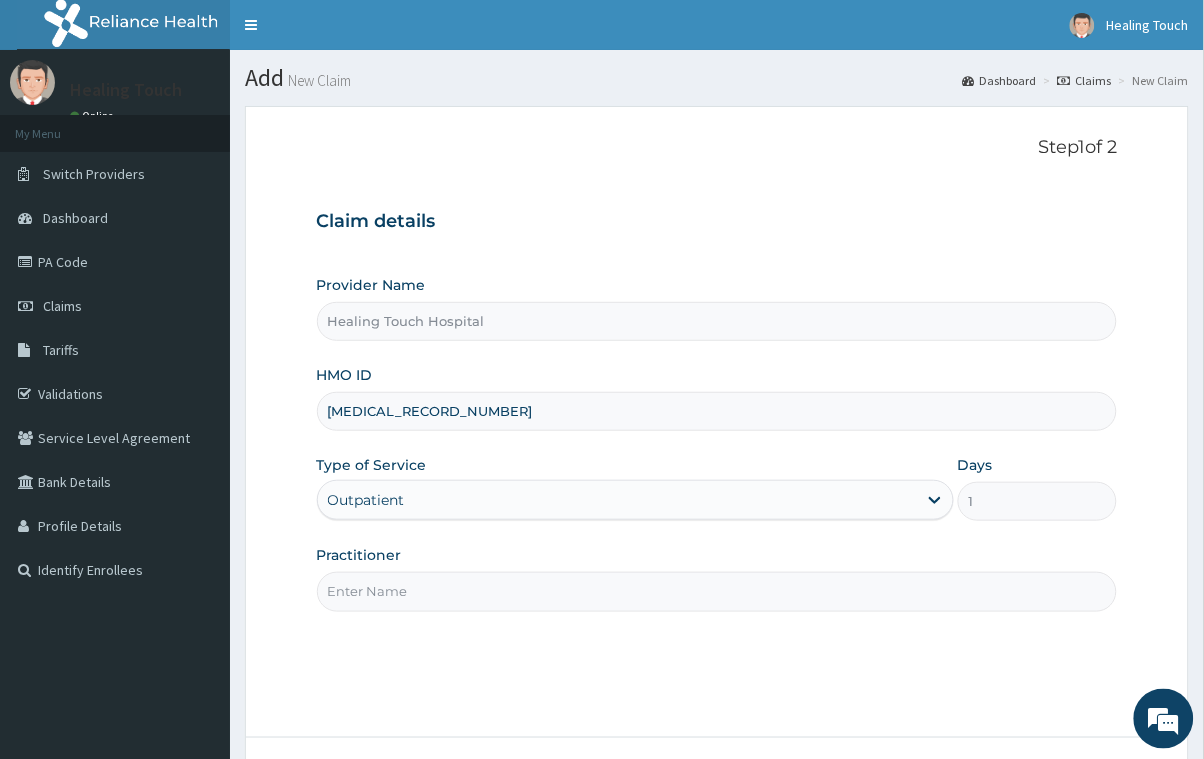 click on "Practitioner" at bounding box center (717, 591) 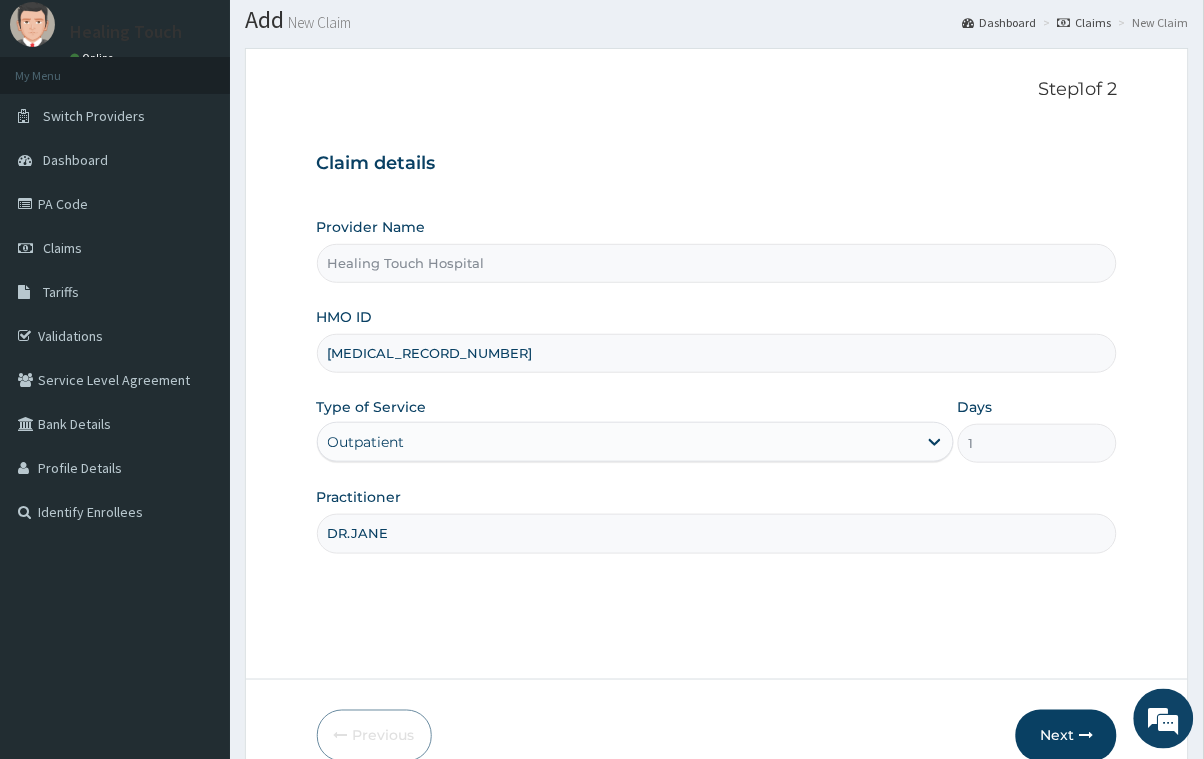 scroll, scrollTop: 158, scrollLeft: 0, axis: vertical 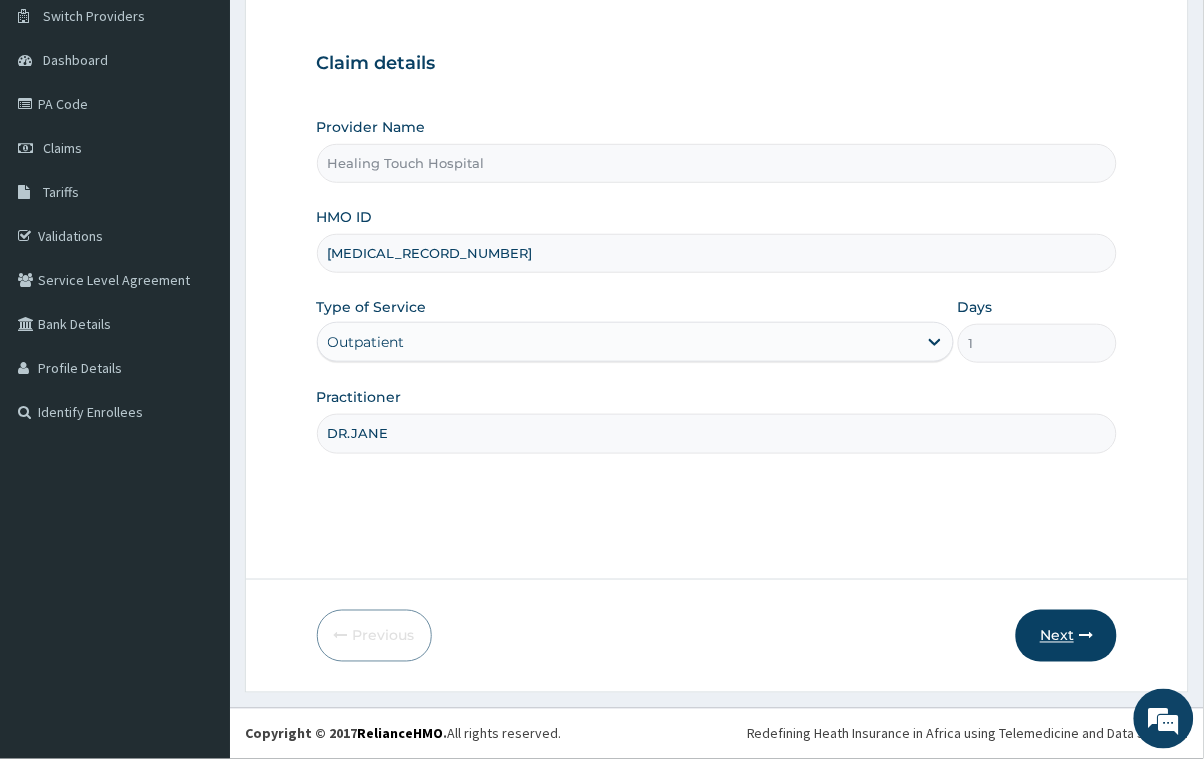 type on "DR.JANE" 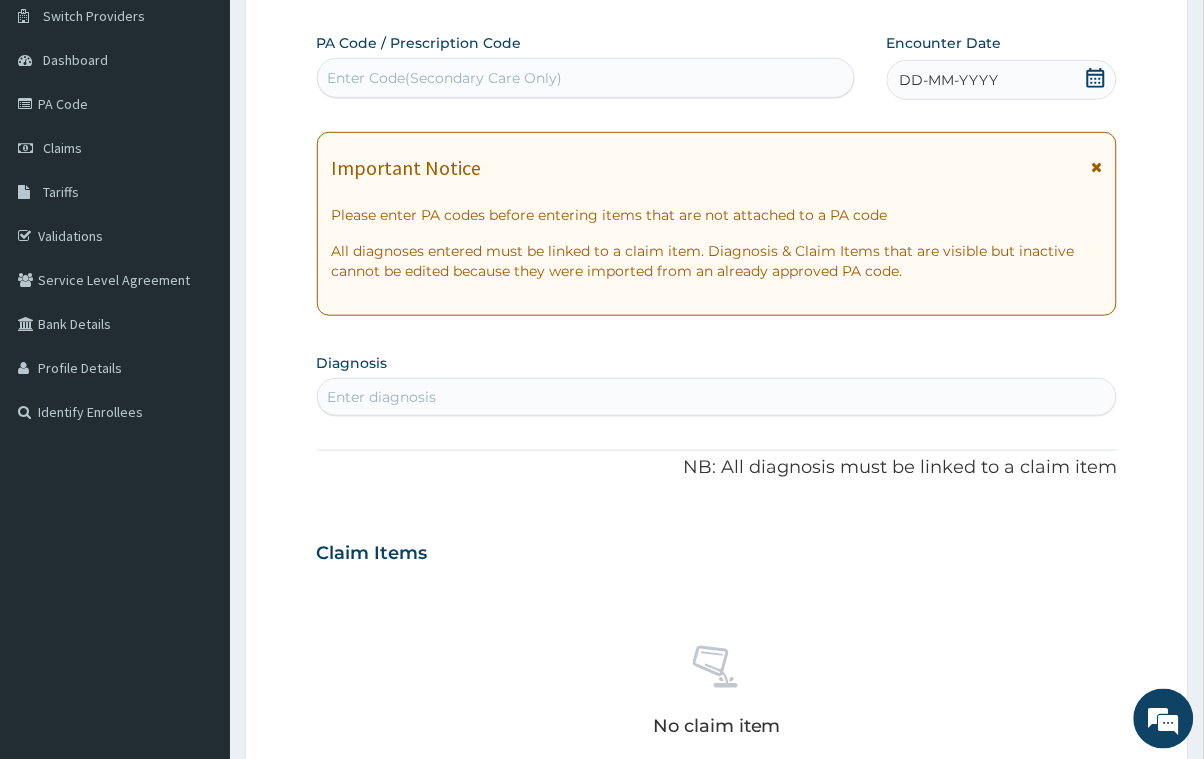click 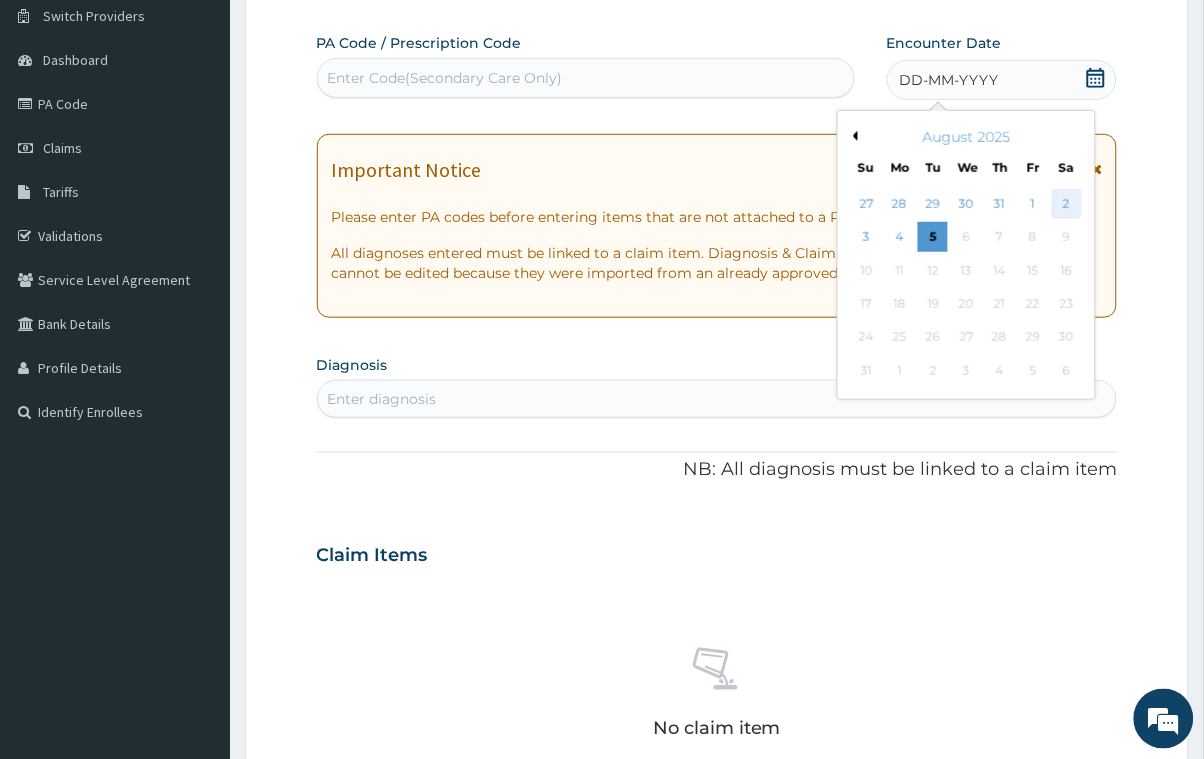 click on "2" at bounding box center [1066, 204] 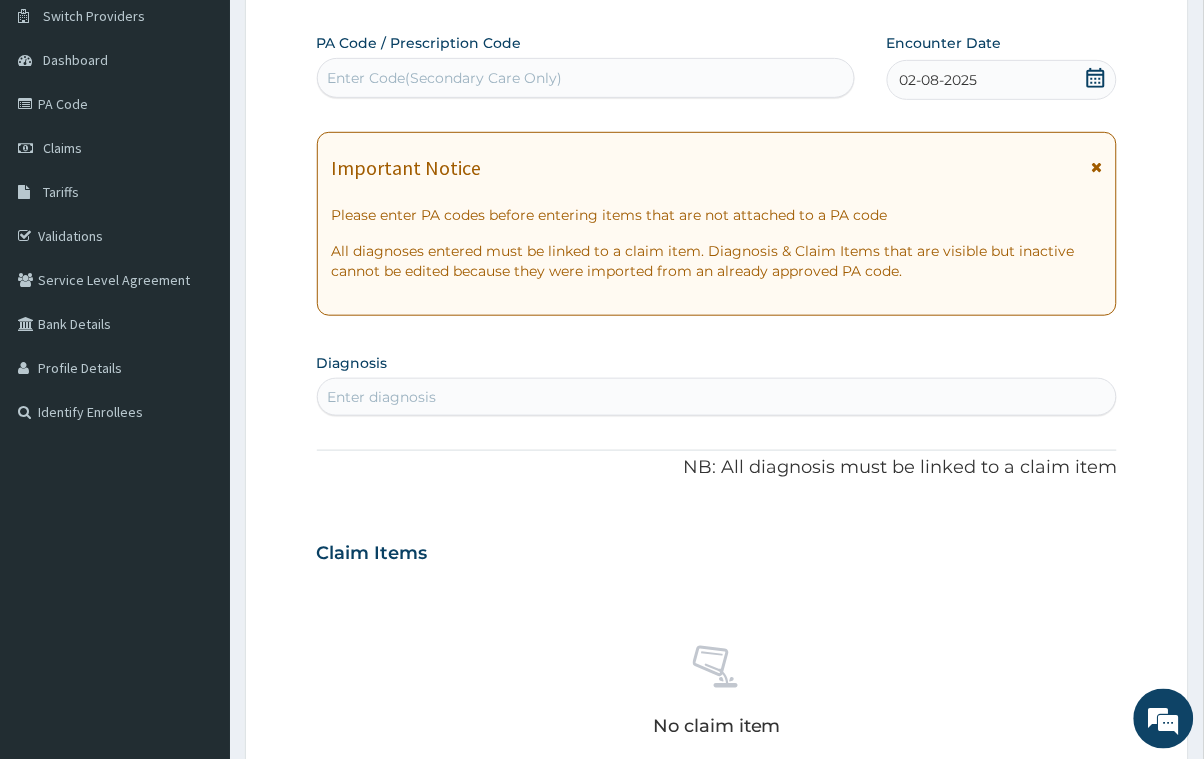 click on "Enter diagnosis" at bounding box center [717, 397] 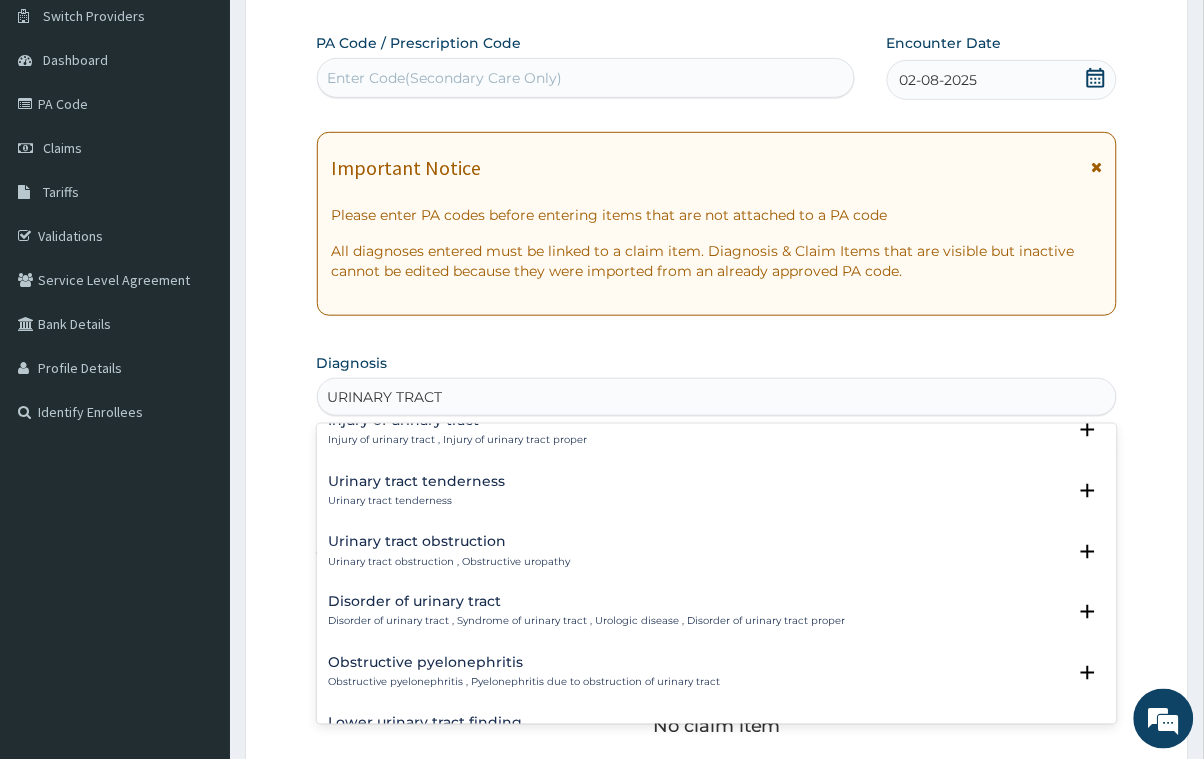 scroll, scrollTop: 300, scrollLeft: 0, axis: vertical 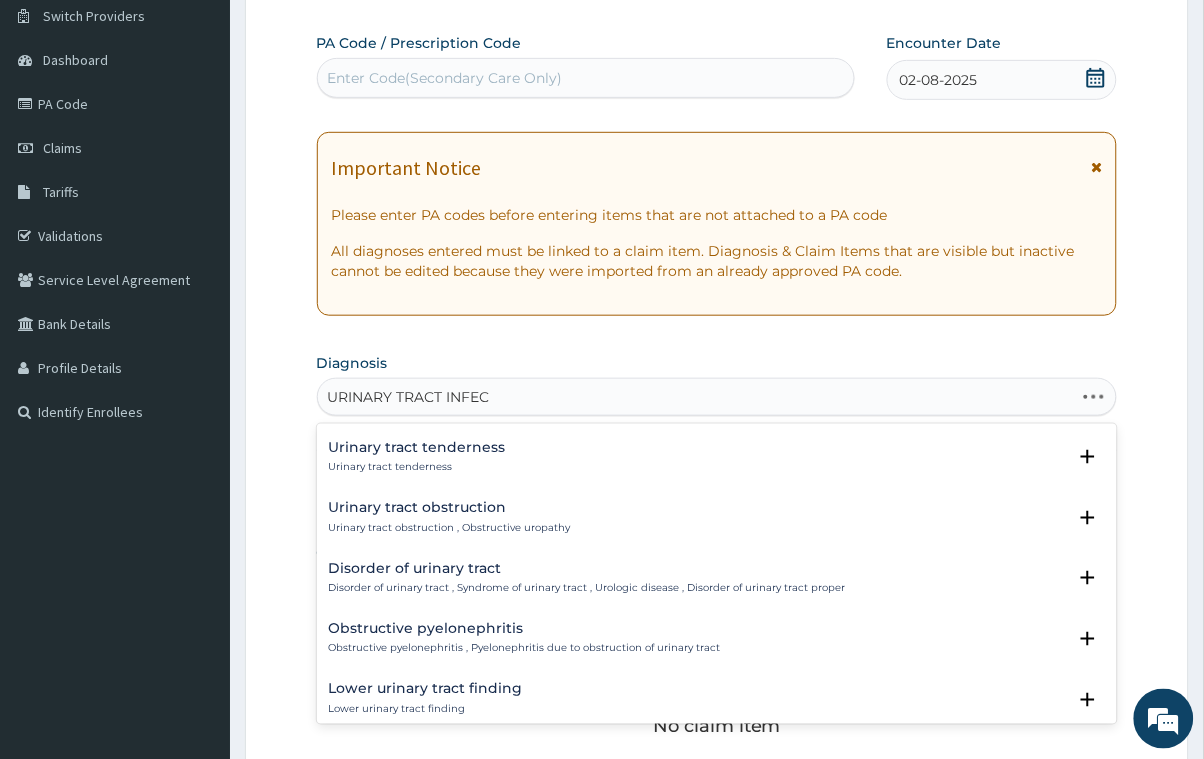 type on "URINARY TRACT INFECT" 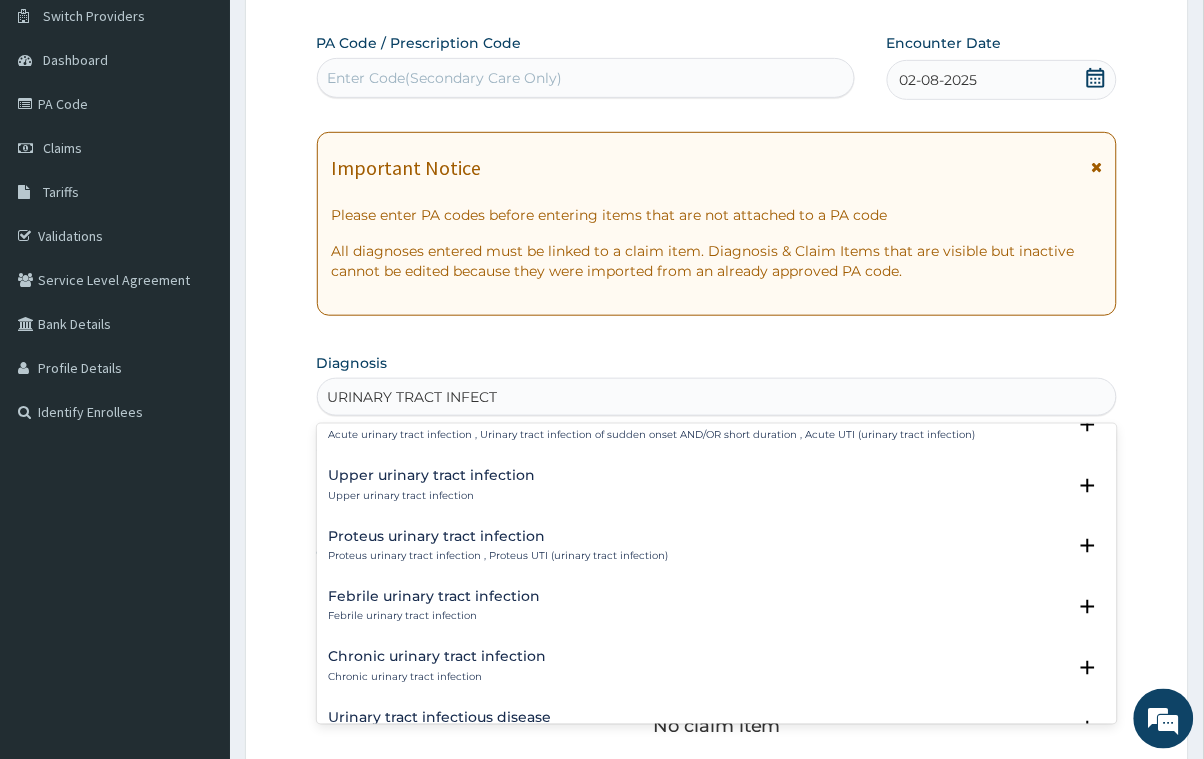 scroll, scrollTop: 0, scrollLeft: 0, axis: both 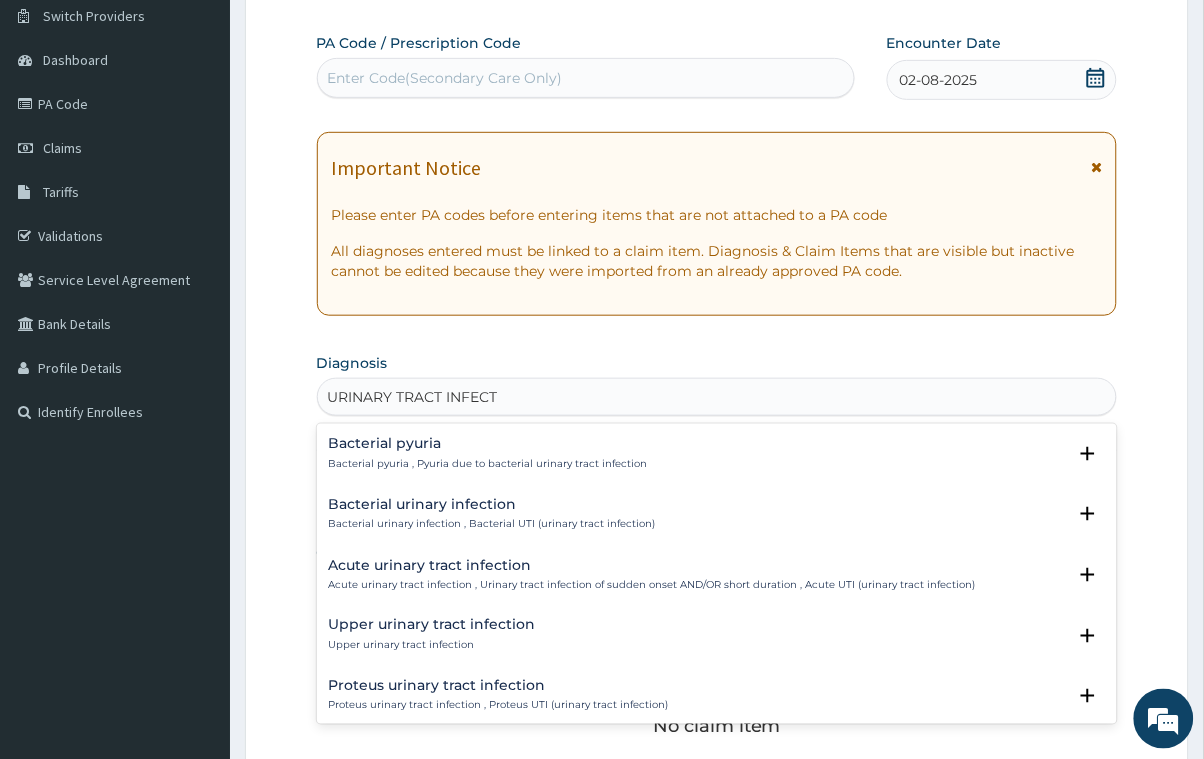 click on "Acute urinary tract infection" at bounding box center (652, 565) 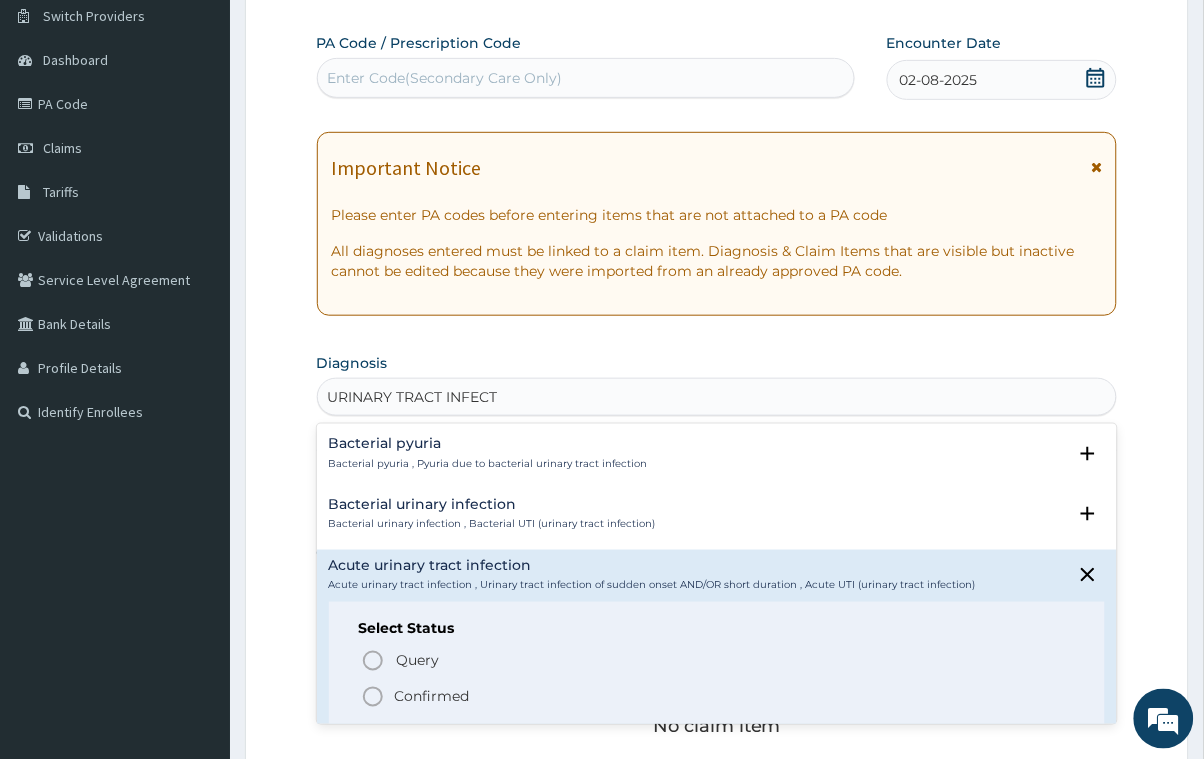click 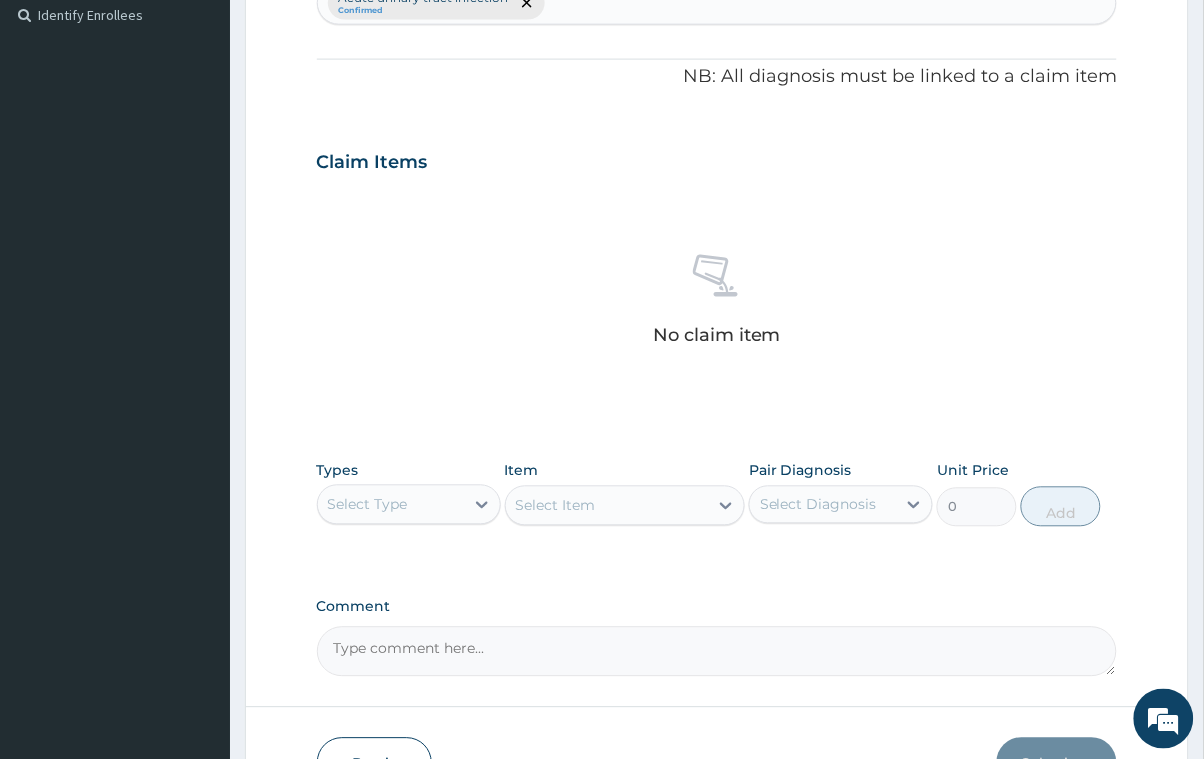 scroll, scrollTop: 608, scrollLeft: 0, axis: vertical 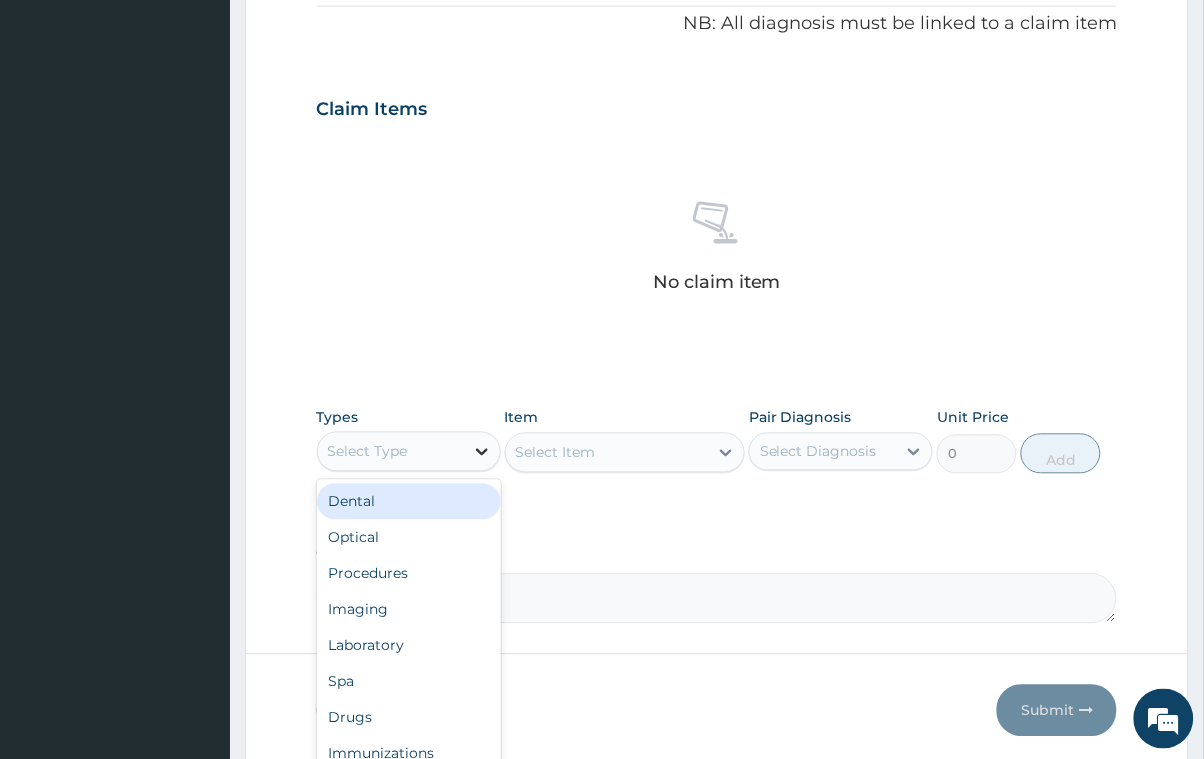 click 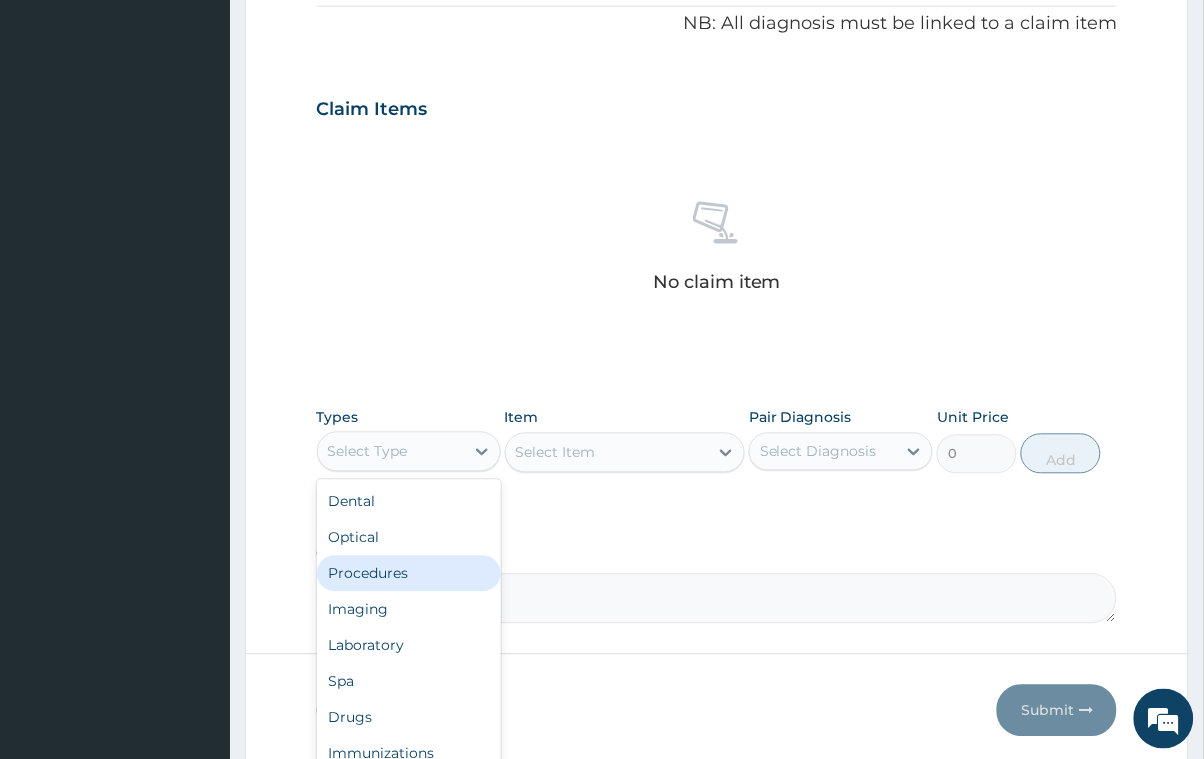 click on "Procedures" at bounding box center [409, 574] 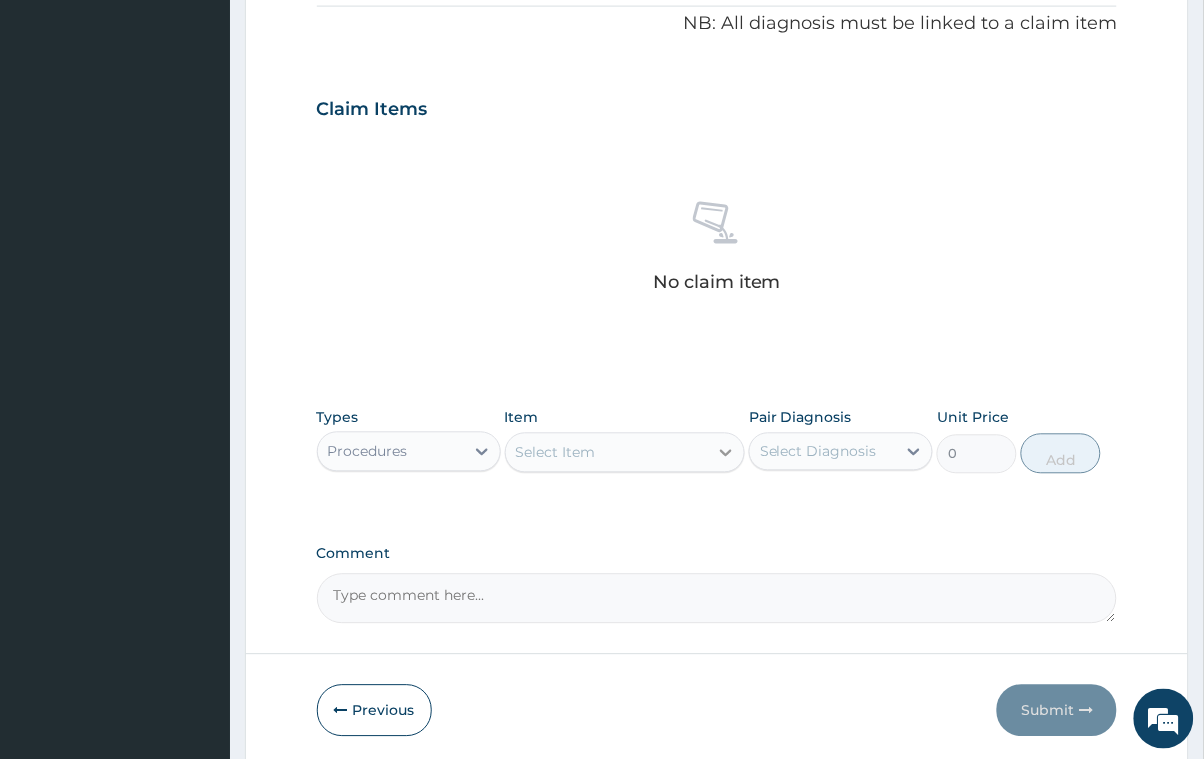click 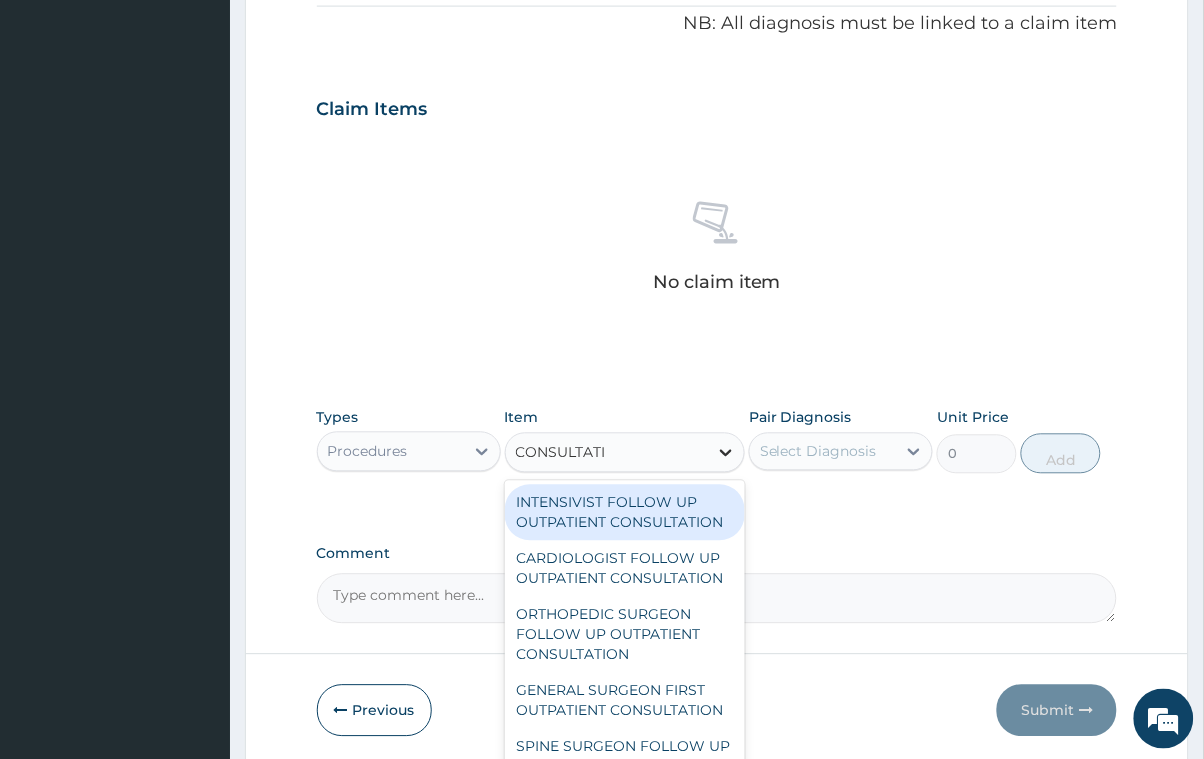 type on "CONSULTATIO" 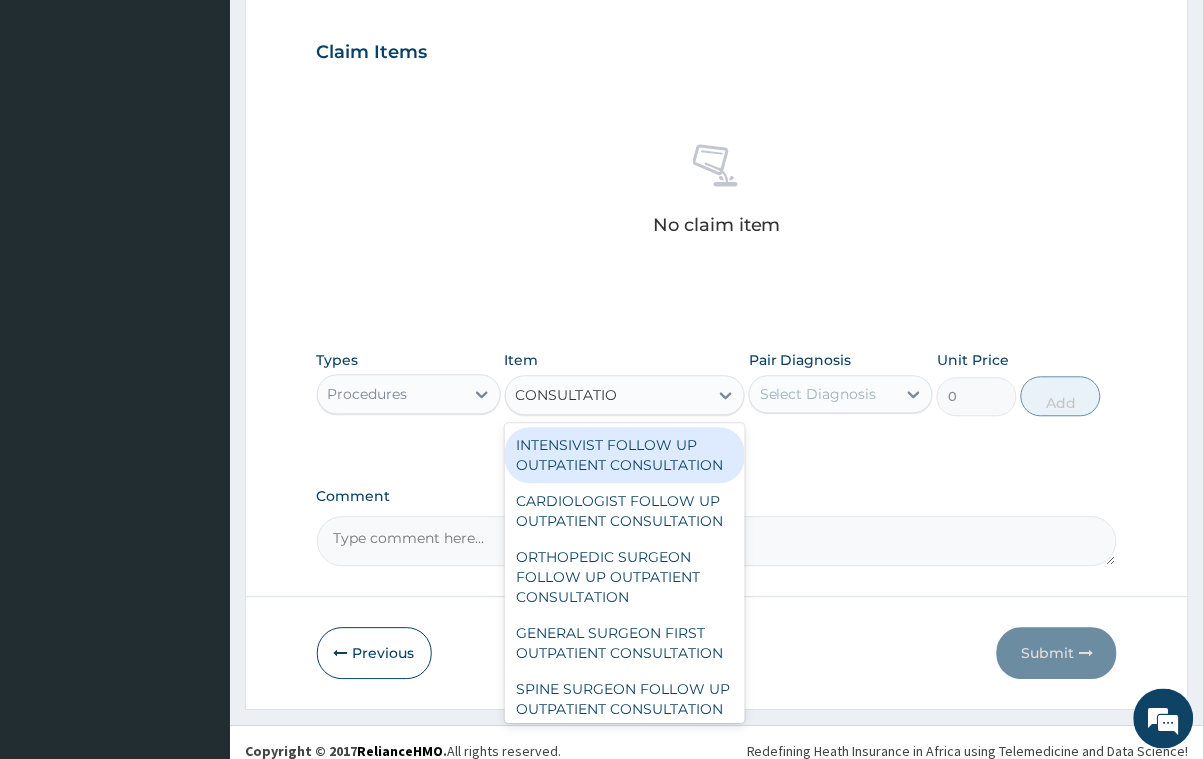 scroll, scrollTop: 683, scrollLeft: 0, axis: vertical 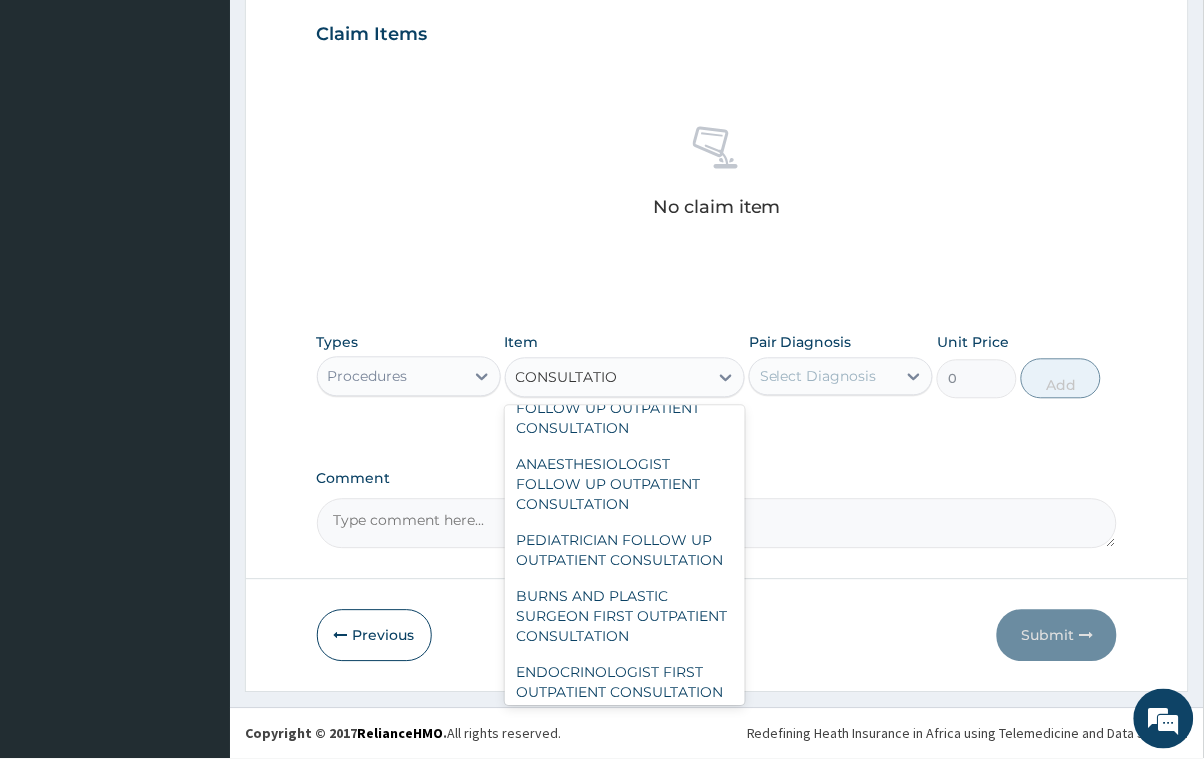 click on "GENERAL PRACTITIONER CONSULTATION FIRST OUTPATIENT CONSULTATION" at bounding box center (625, -307) 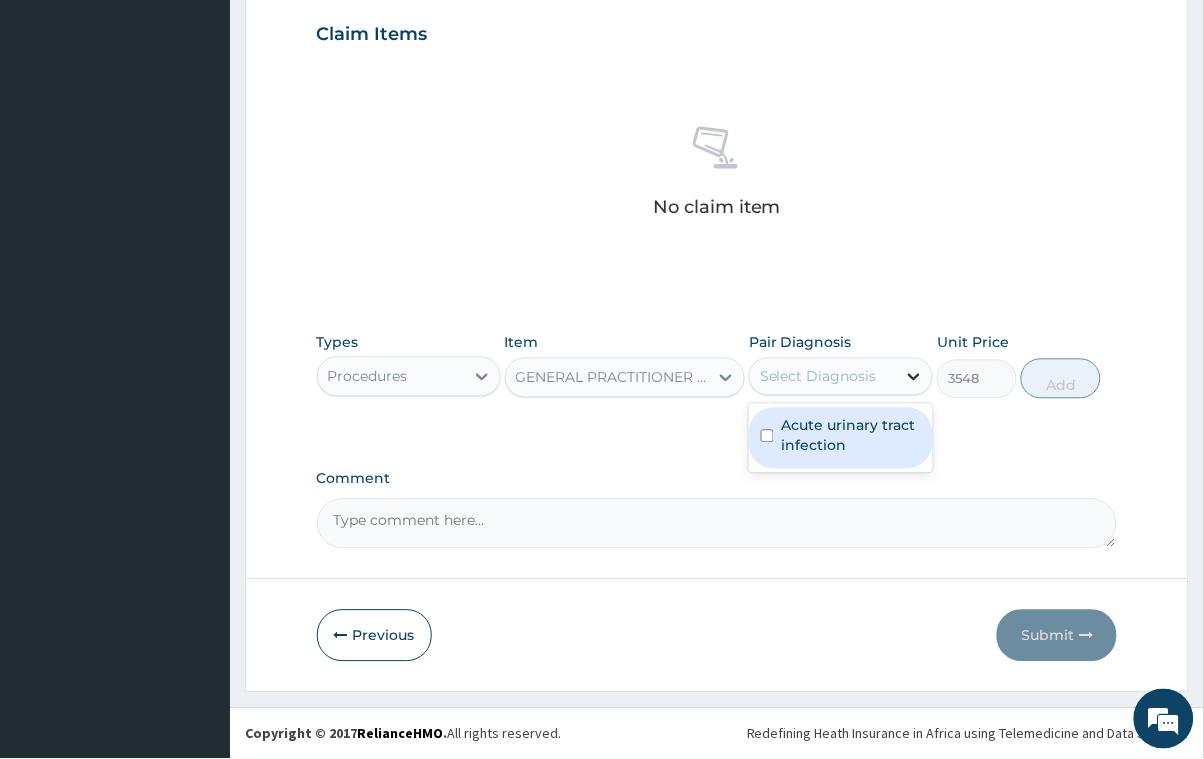 click 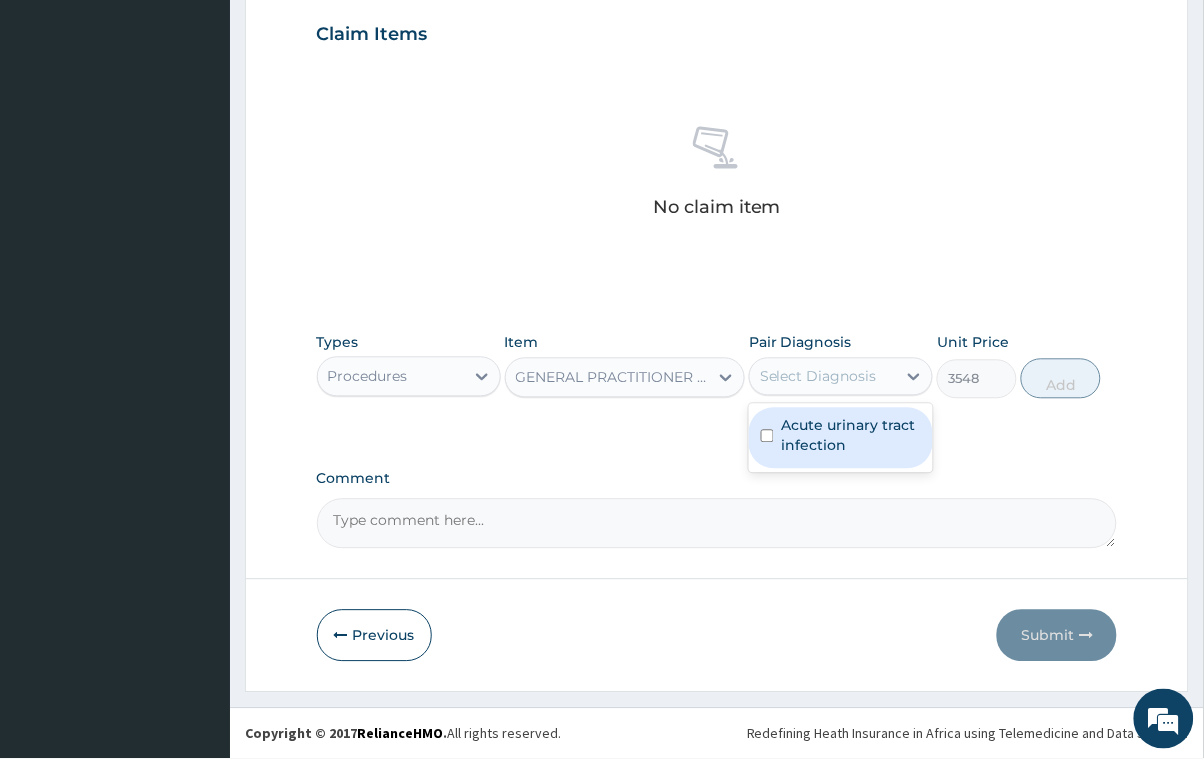 click at bounding box center (767, 436) 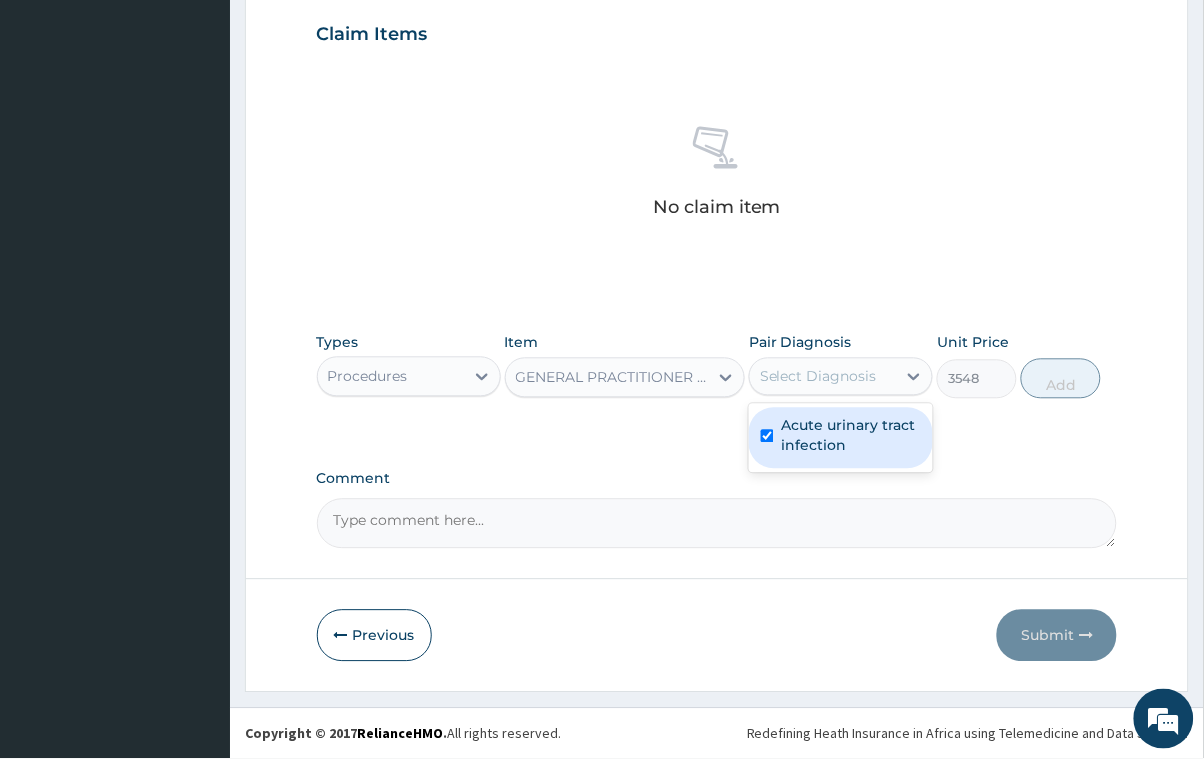 checkbox on "true" 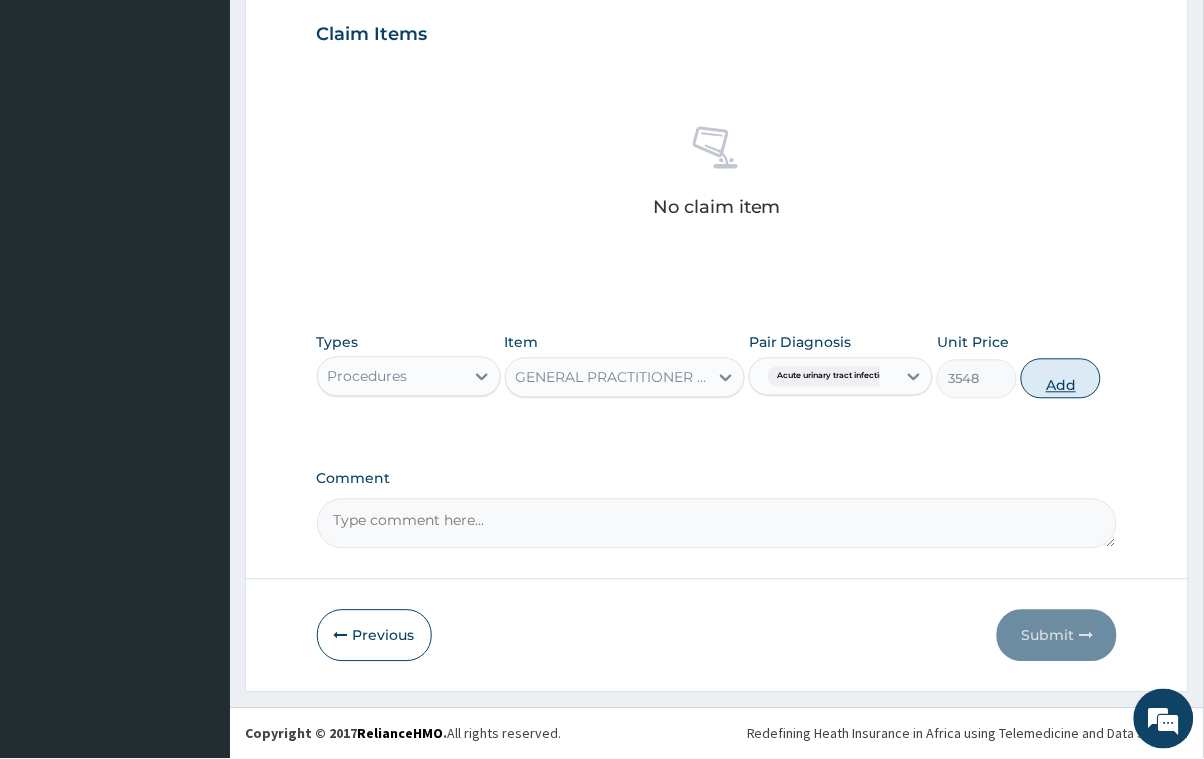 click on "Add" at bounding box center [1061, 379] 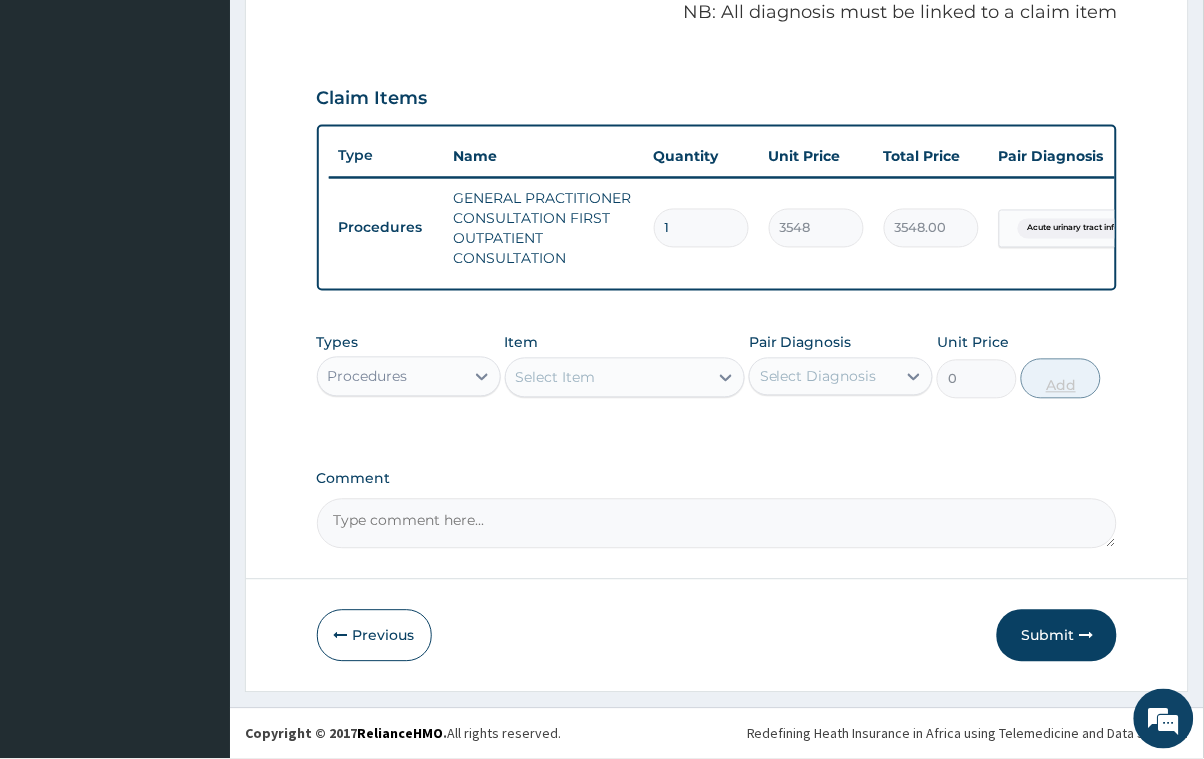 scroll, scrollTop: 662, scrollLeft: 0, axis: vertical 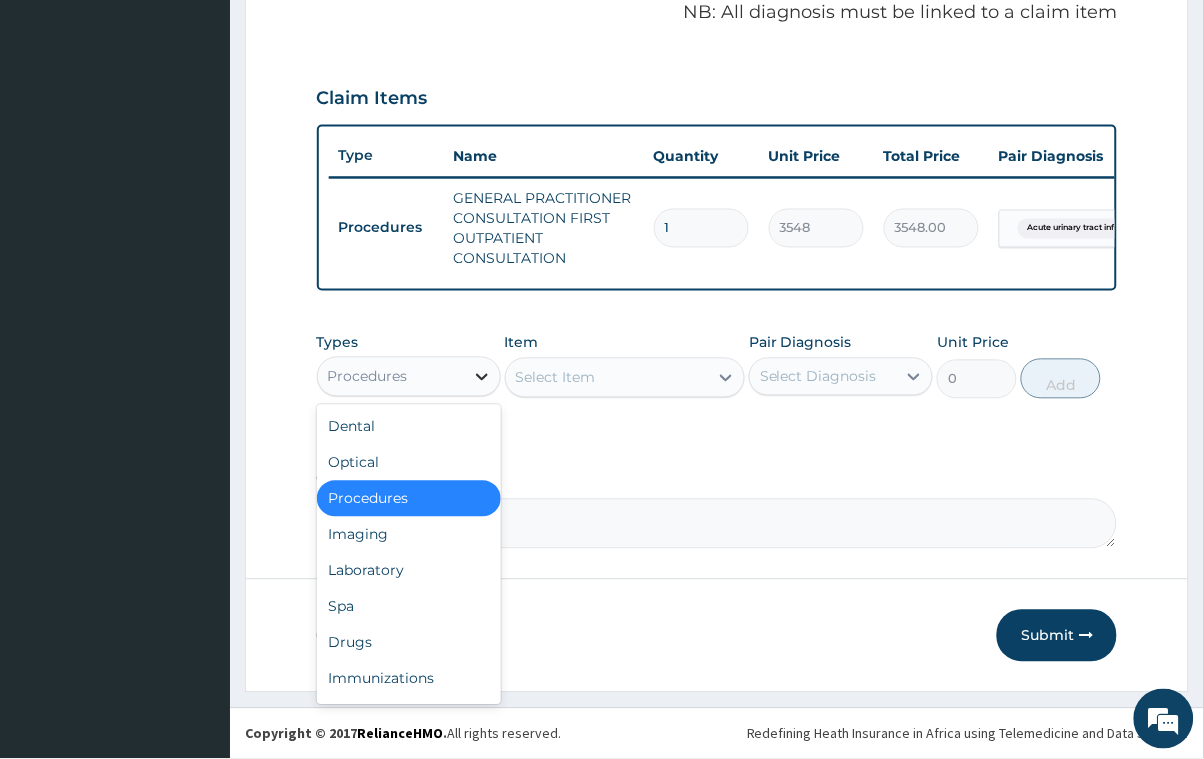 click 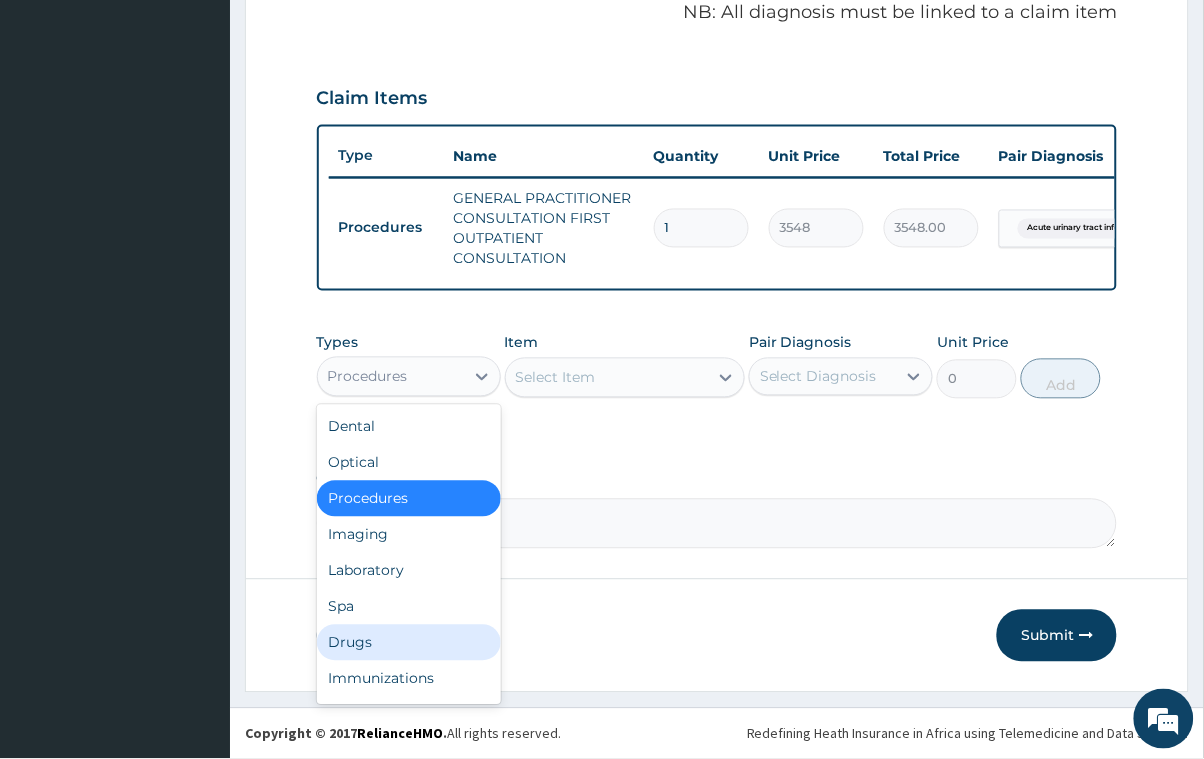 click on "Drugs" at bounding box center [409, 643] 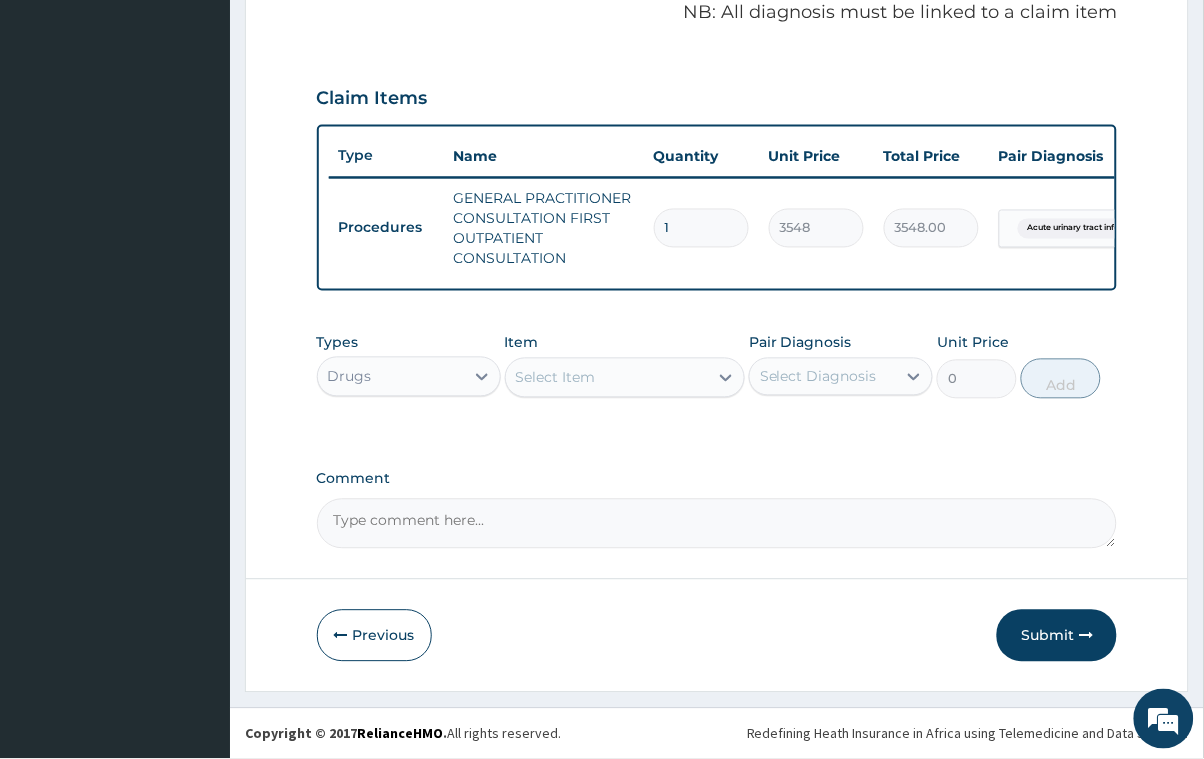 click on "Select Item" at bounding box center (607, 378) 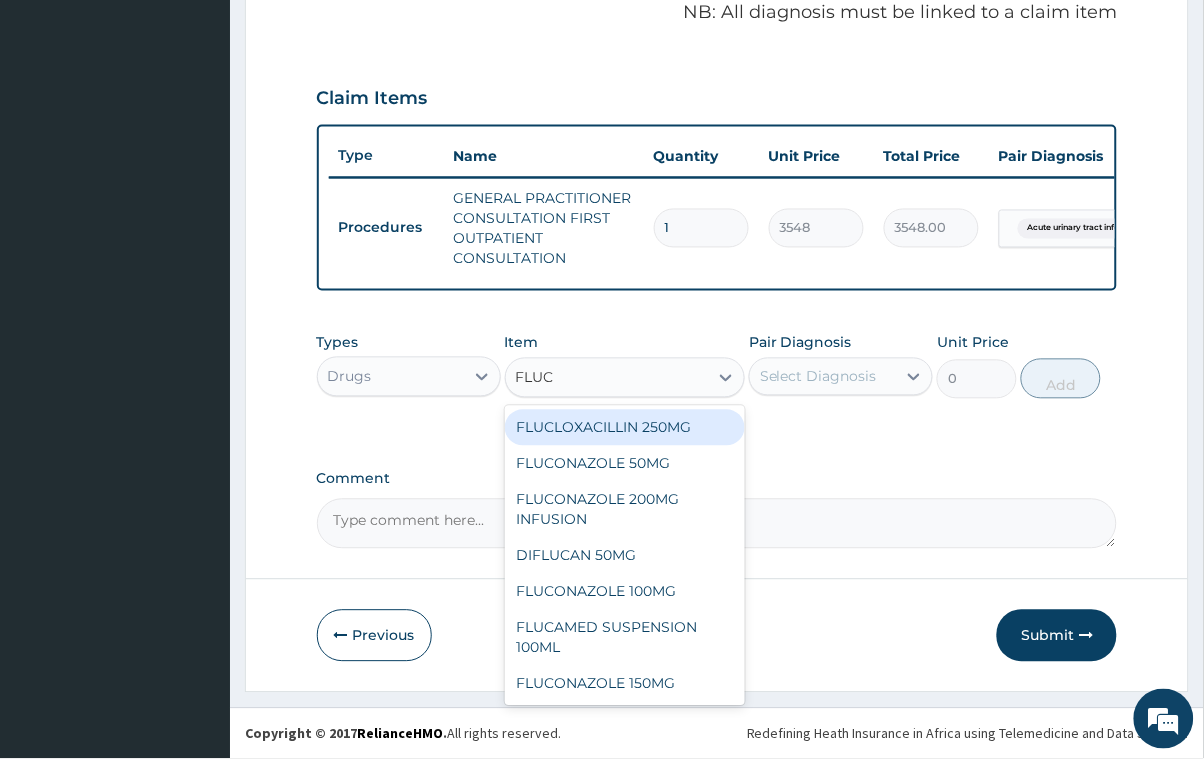 type on "FLUCO" 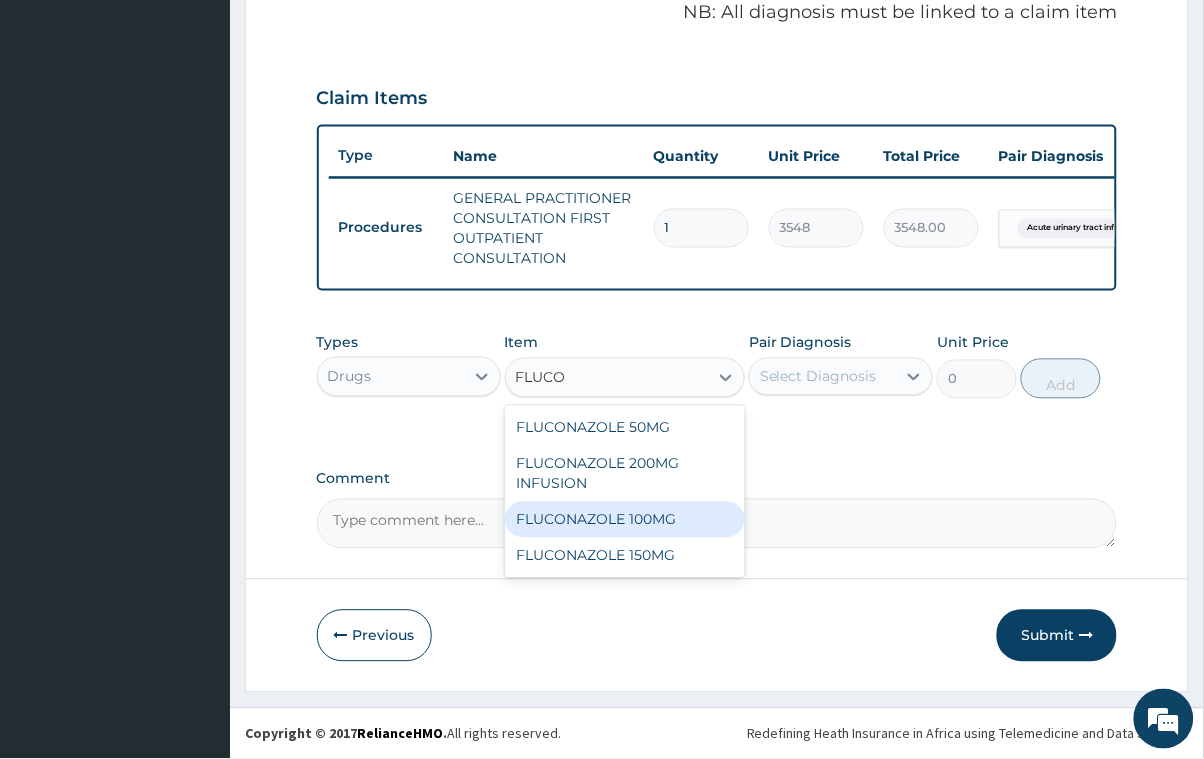 click on "FLUCONAZOLE 100MG" at bounding box center (625, 520) 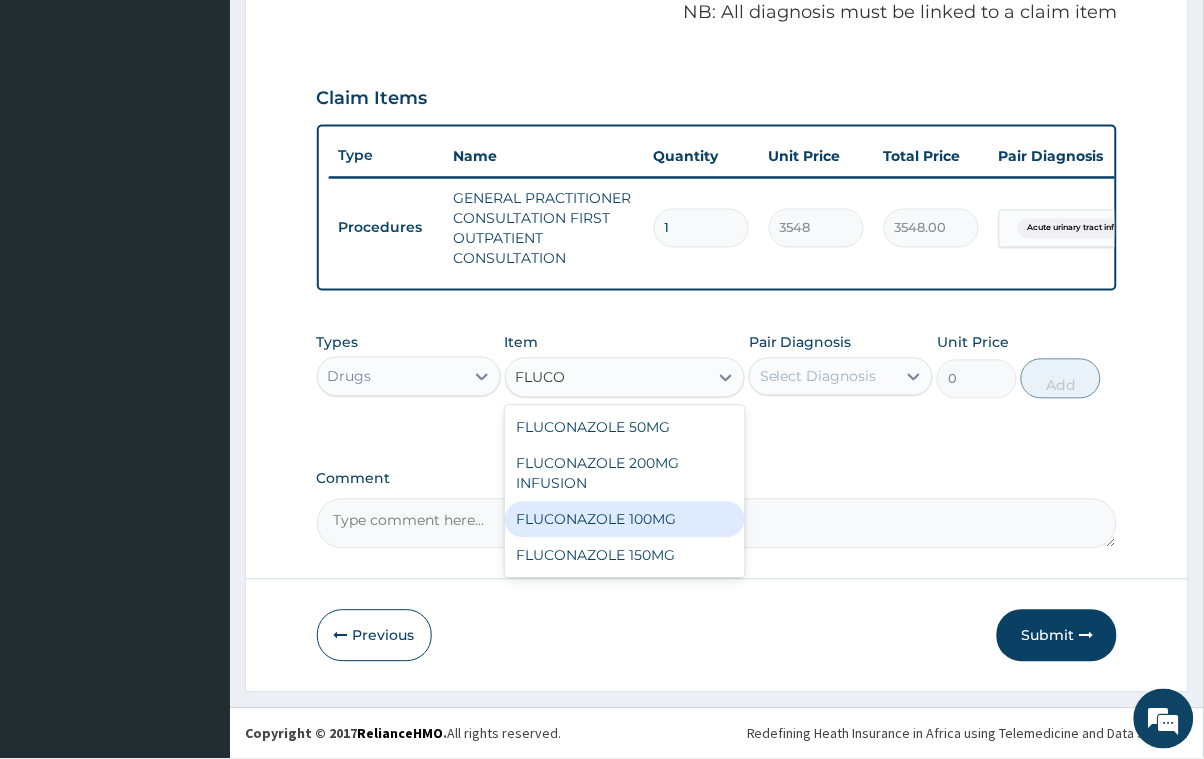 type 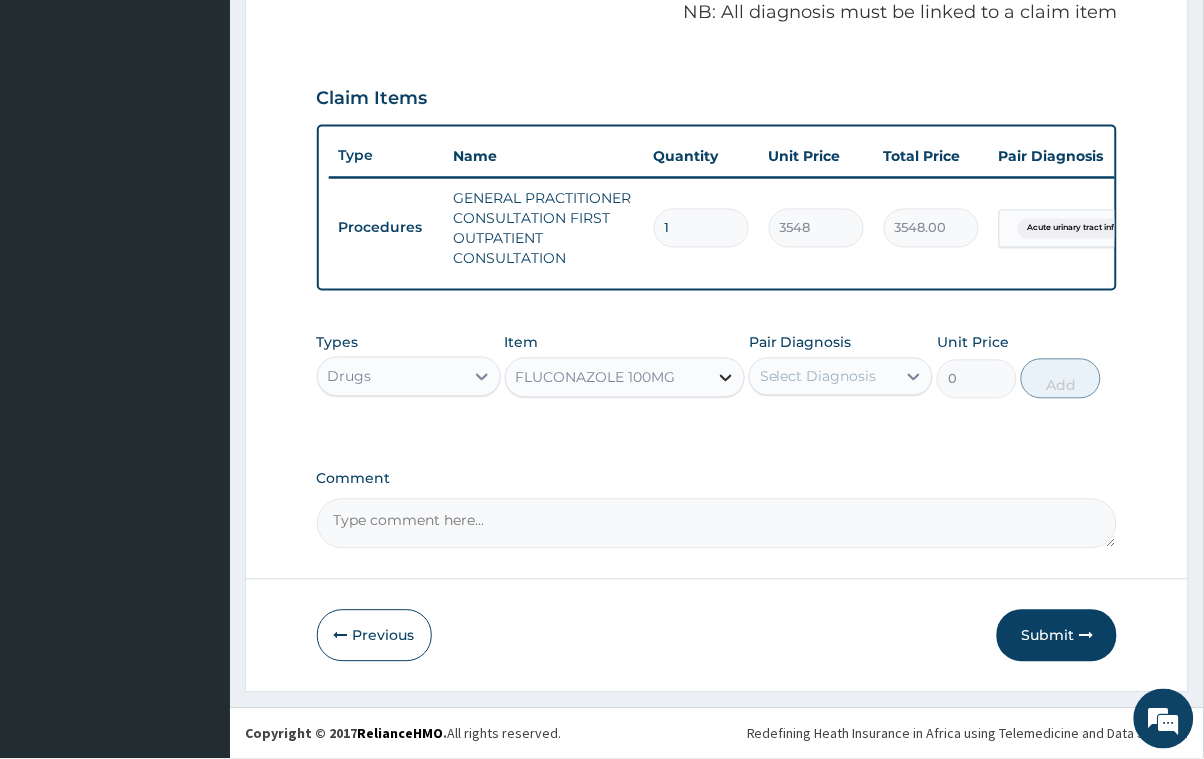 drag, startPoint x: 711, startPoint y: 367, endPoint x: 711, endPoint y: 395, distance: 28 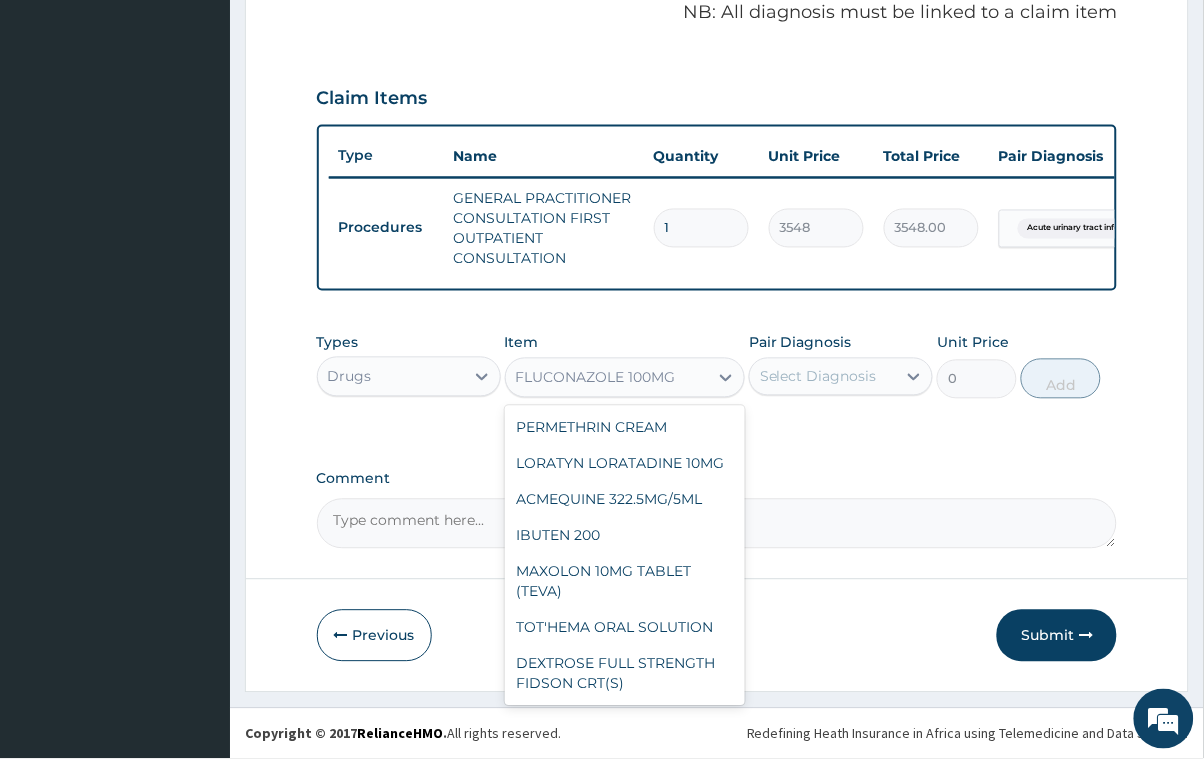 scroll, scrollTop: 21999, scrollLeft: 0, axis: vertical 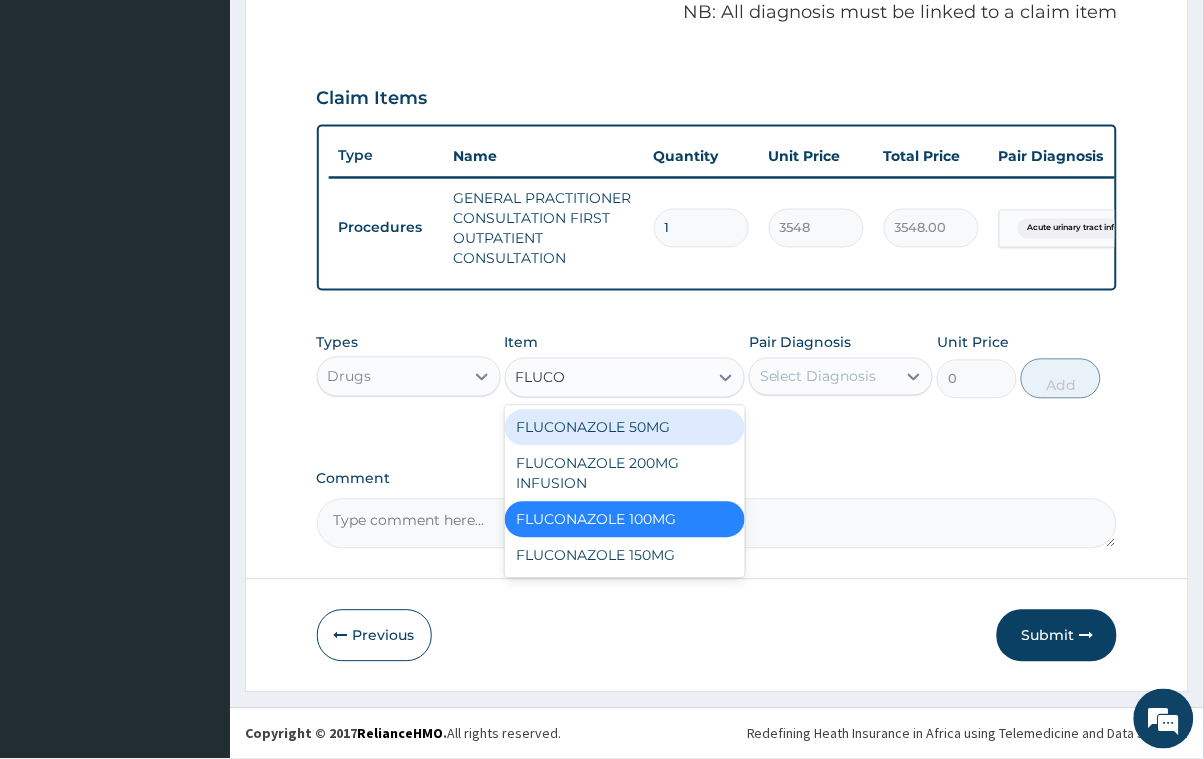 type on "FLUCON" 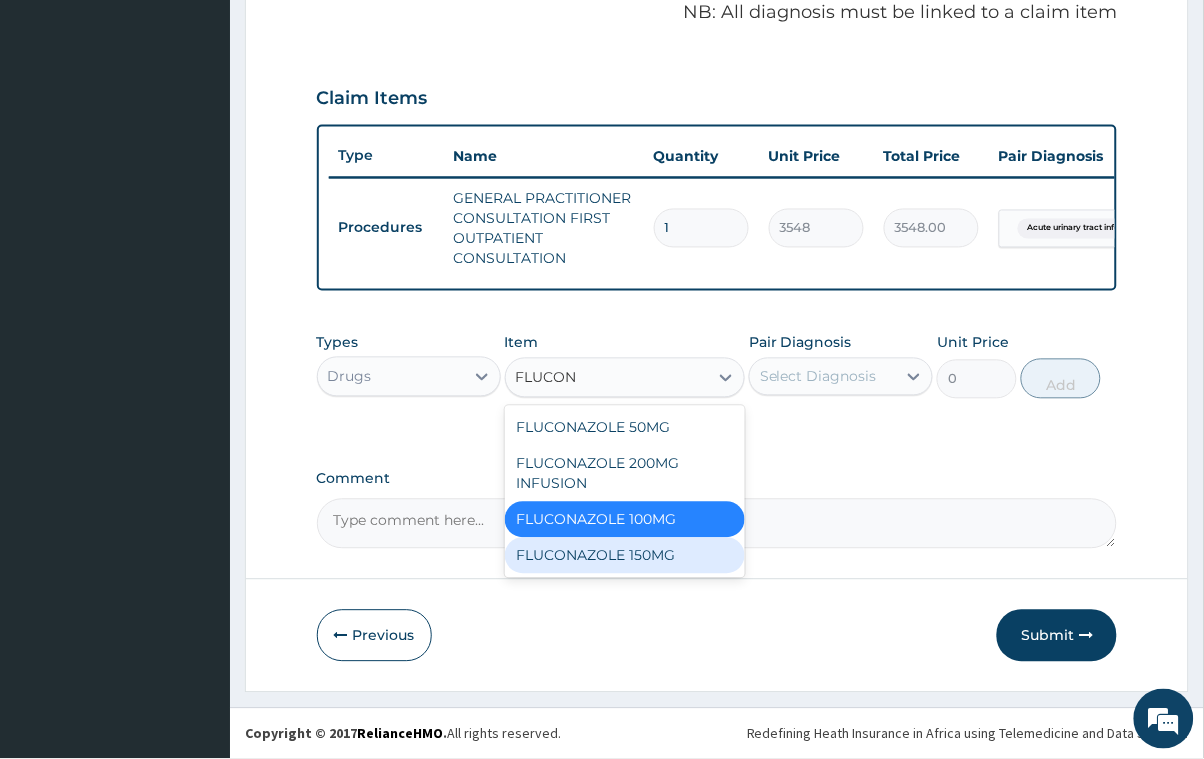 click on "FLUCONAZOLE 150MG" at bounding box center [625, 556] 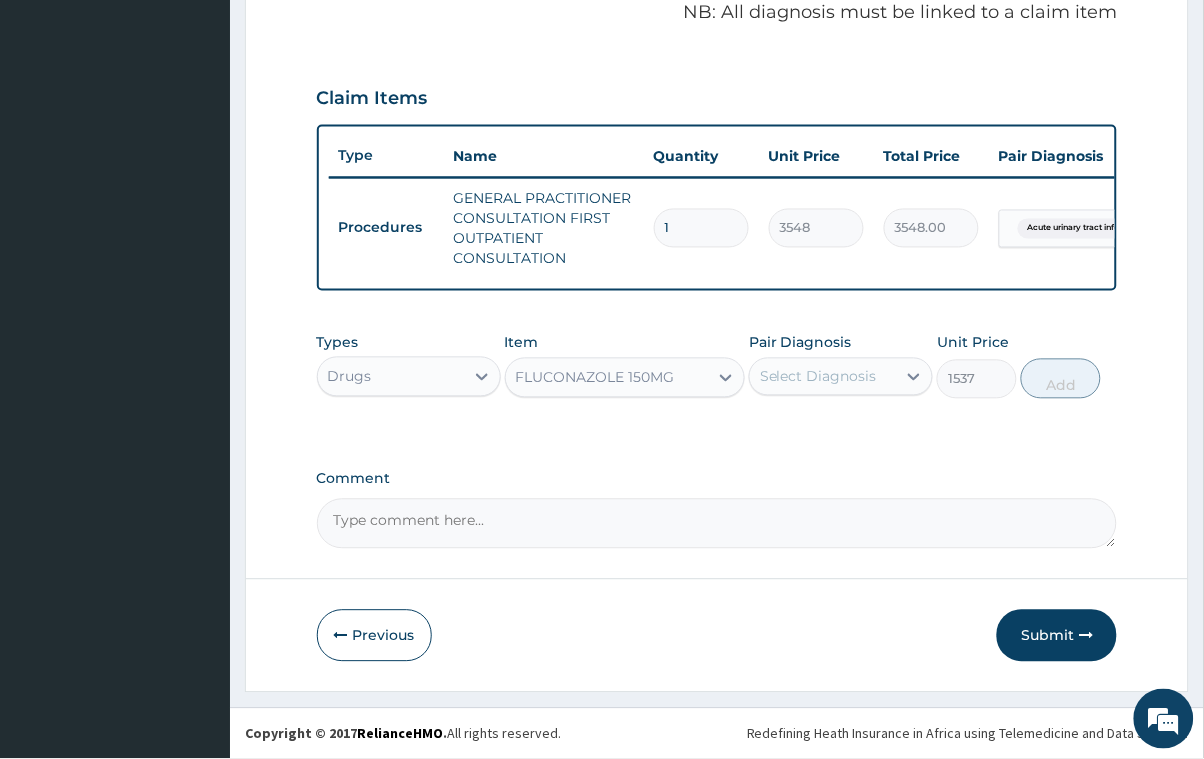 click on "Select Diagnosis" at bounding box center [823, 377] 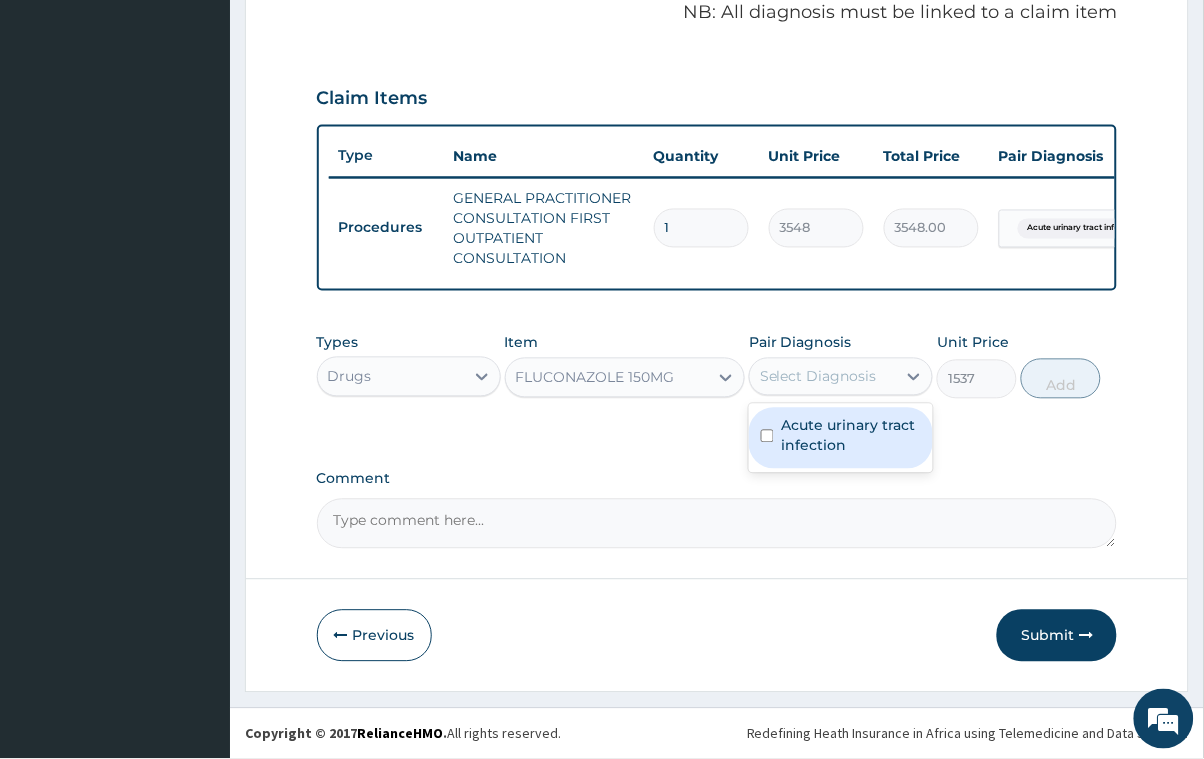 click at bounding box center [767, 436] 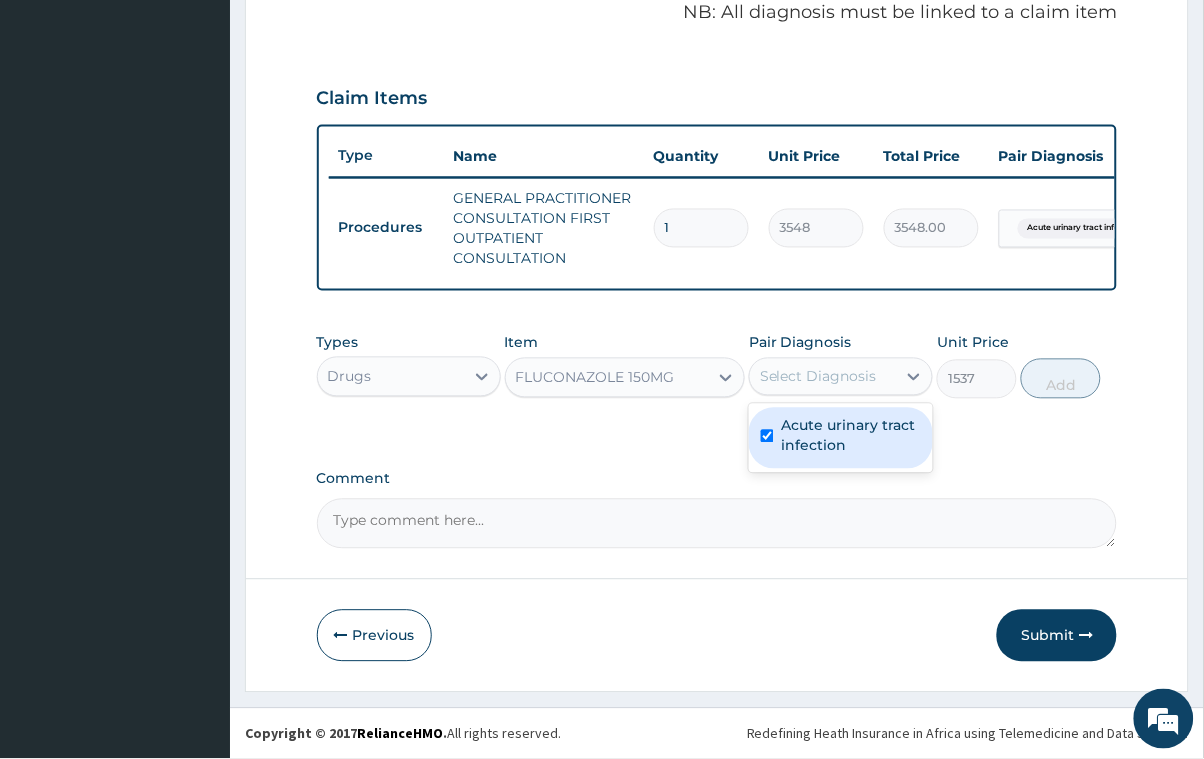 checkbox on "true" 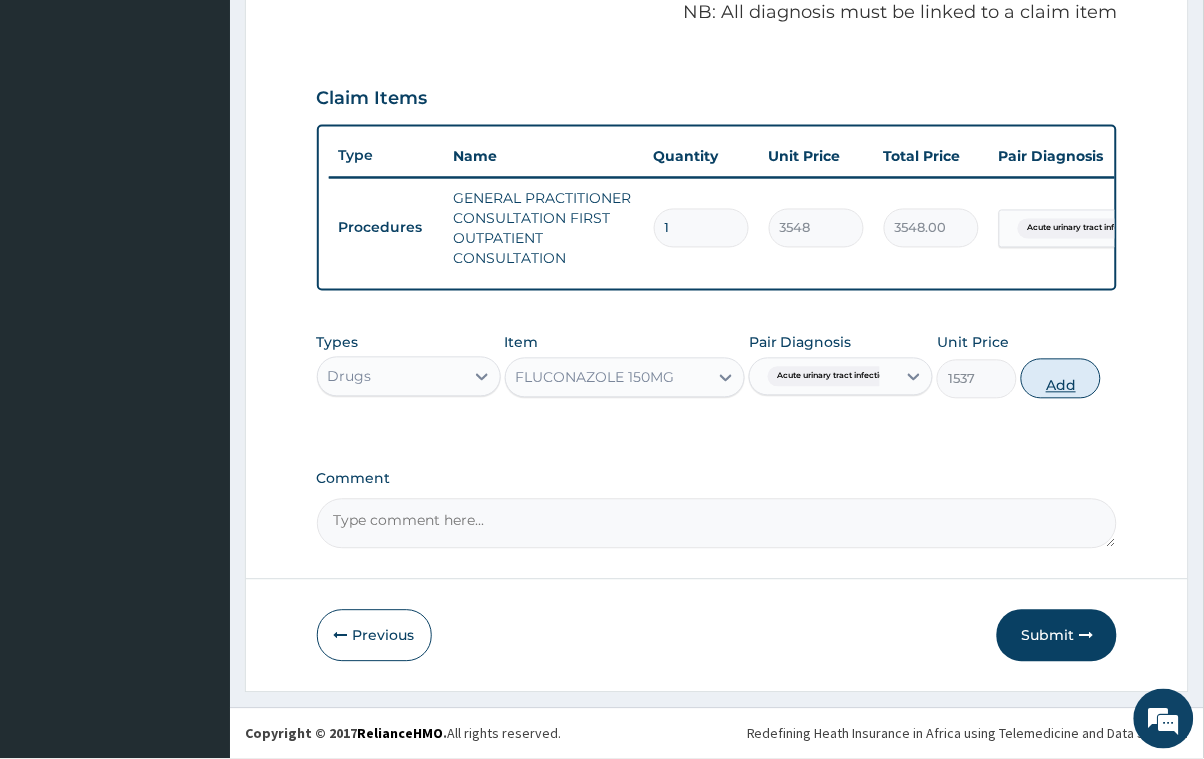 click on "Add" at bounding box center [1061, 379] 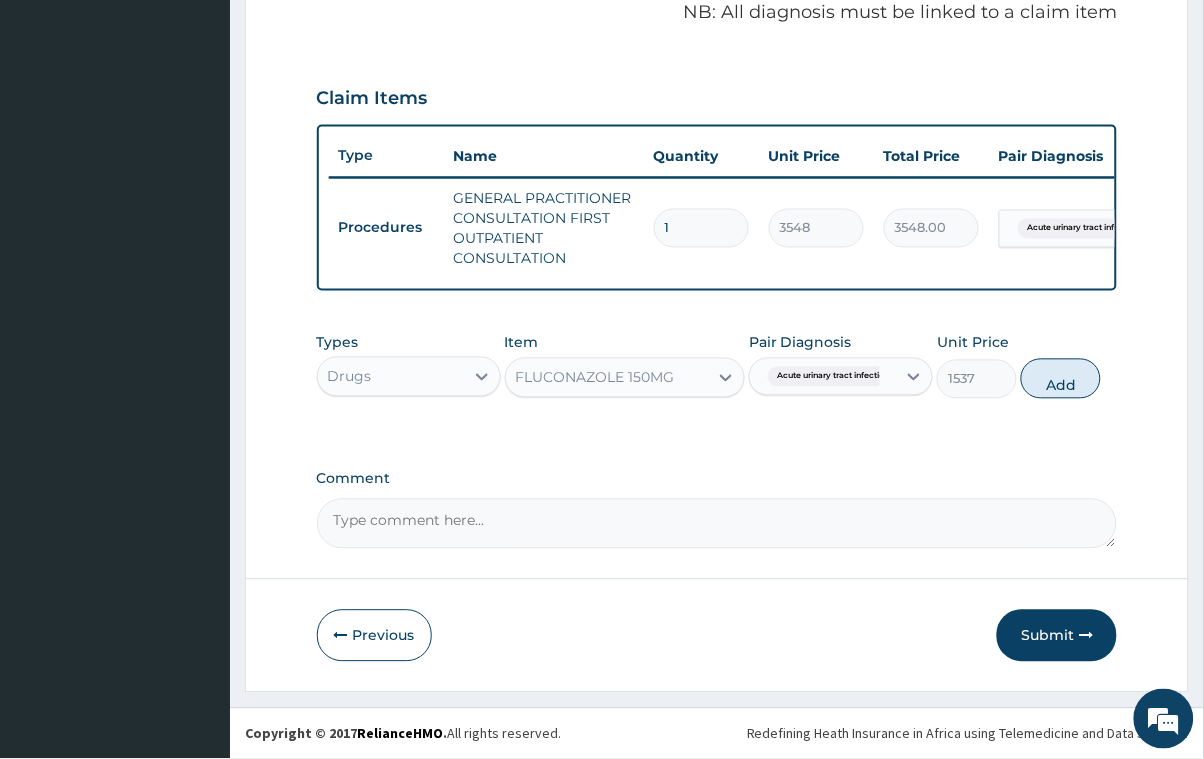 type on "0" 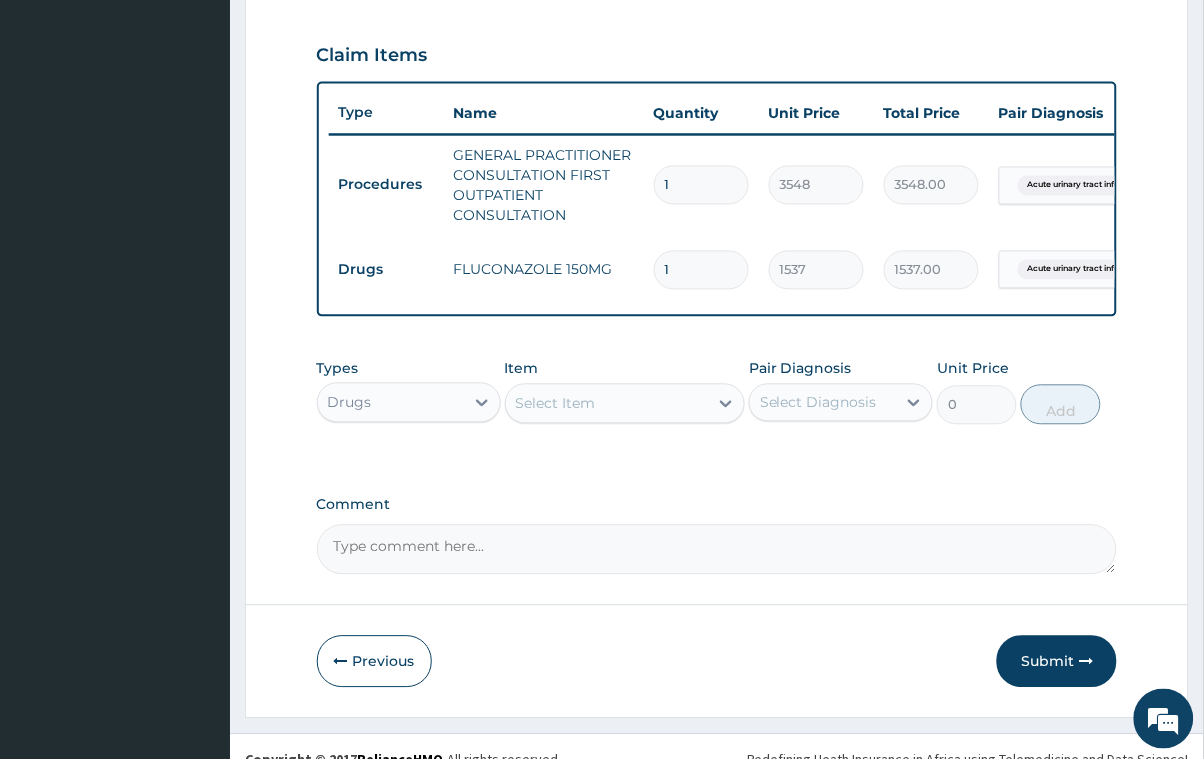 click on "Select Item" at bounding box center [556, 404] 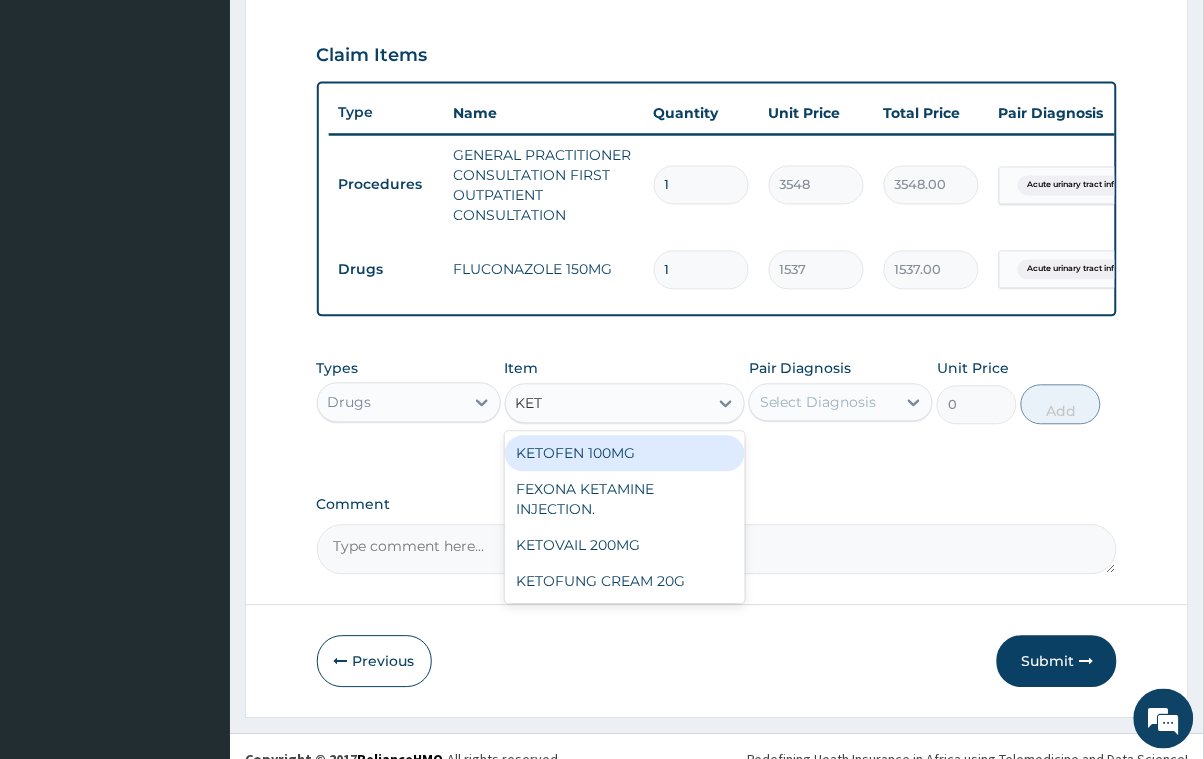 type on "KETO" 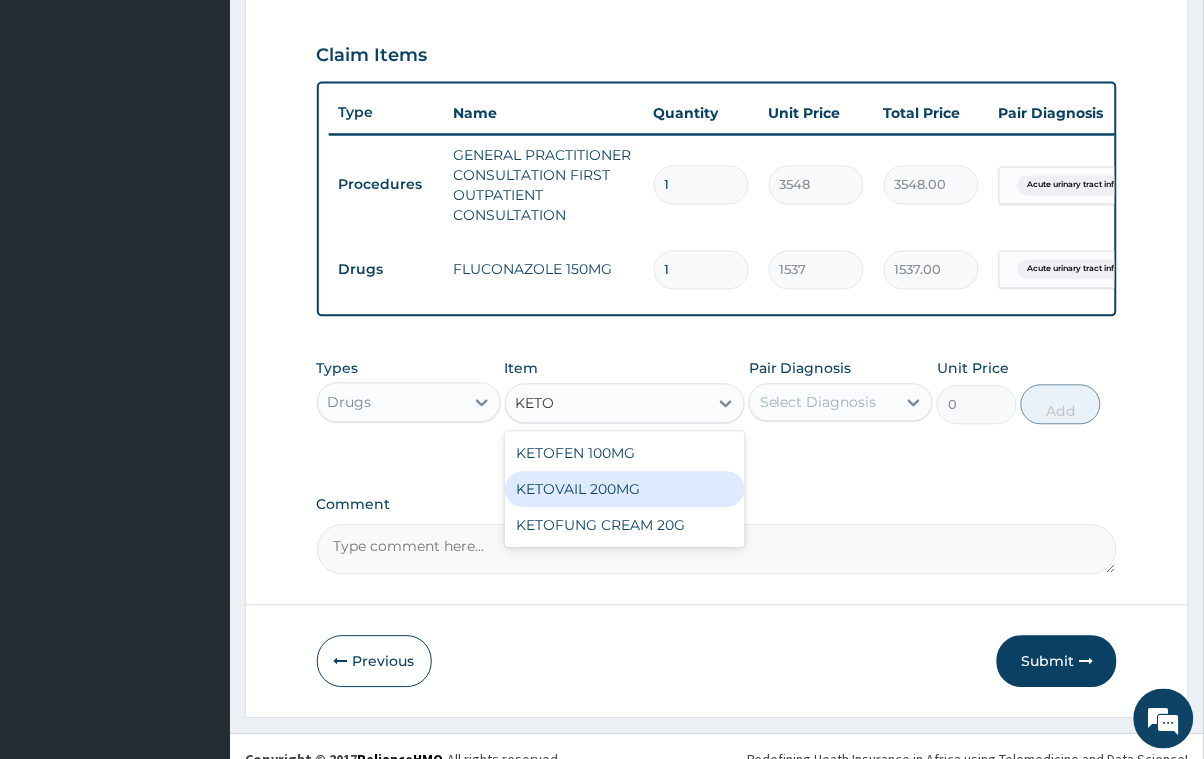 click on "KETOVAIL 200MG" at bounding box center [625, 490] 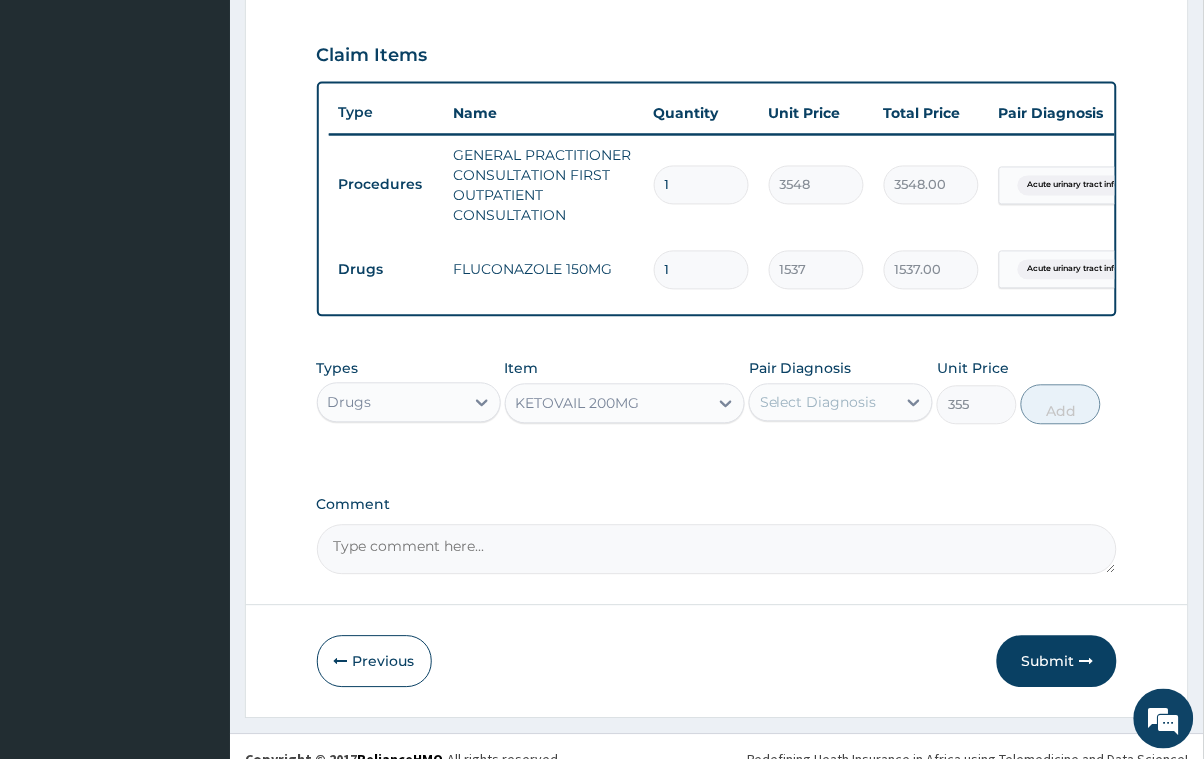 click on "KETOVAIL 200MG" at bounding box center (607, 404) 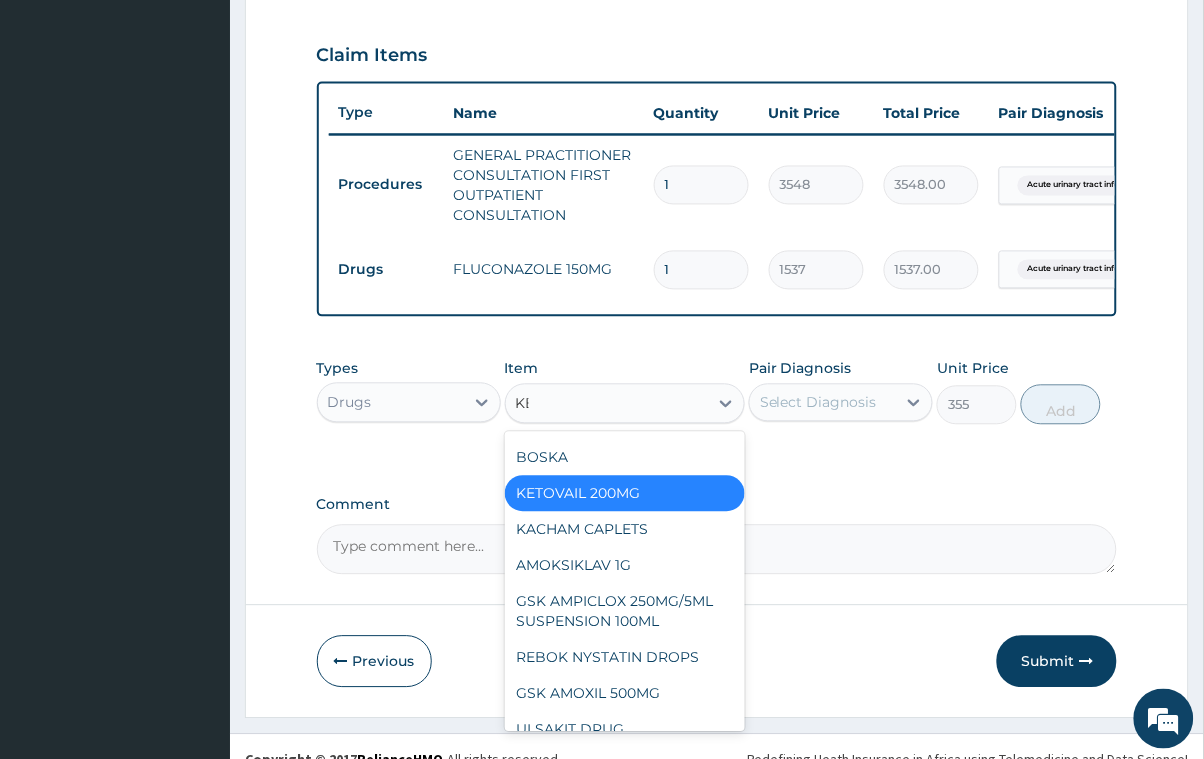scroll, scrollTop: 0, scrollLeft: 0, axis: both 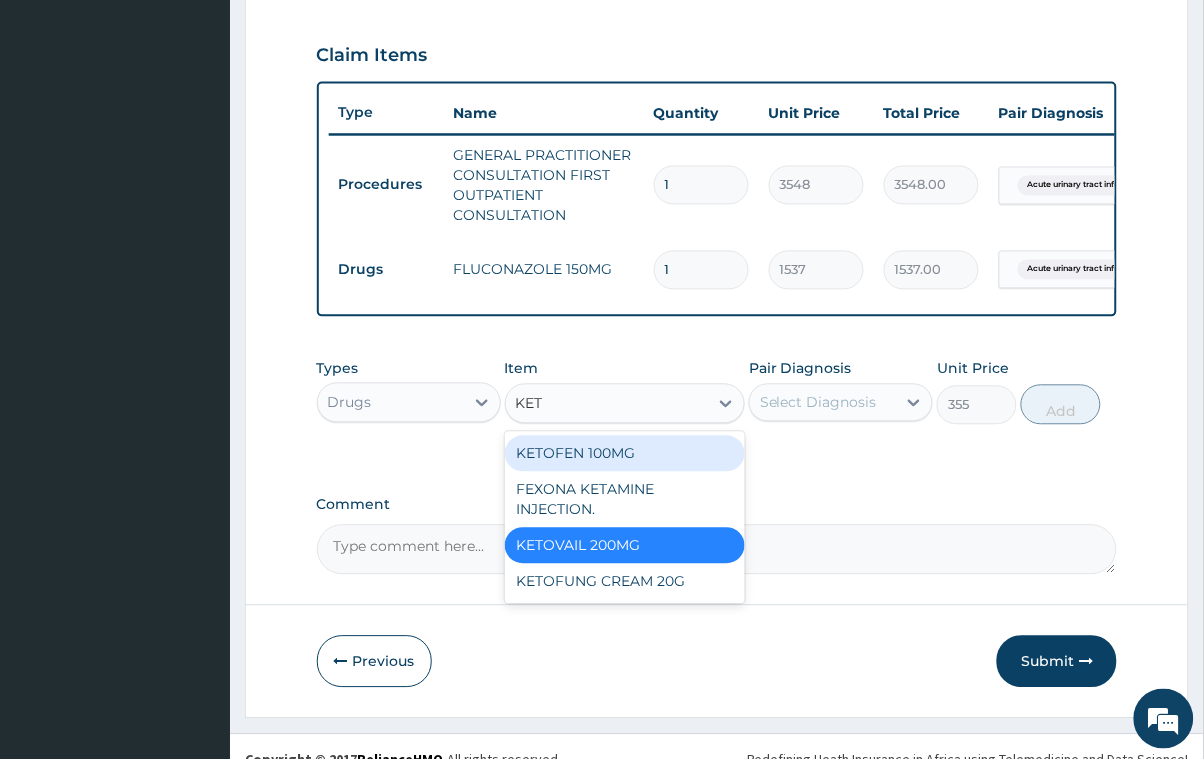 type on "KETO" 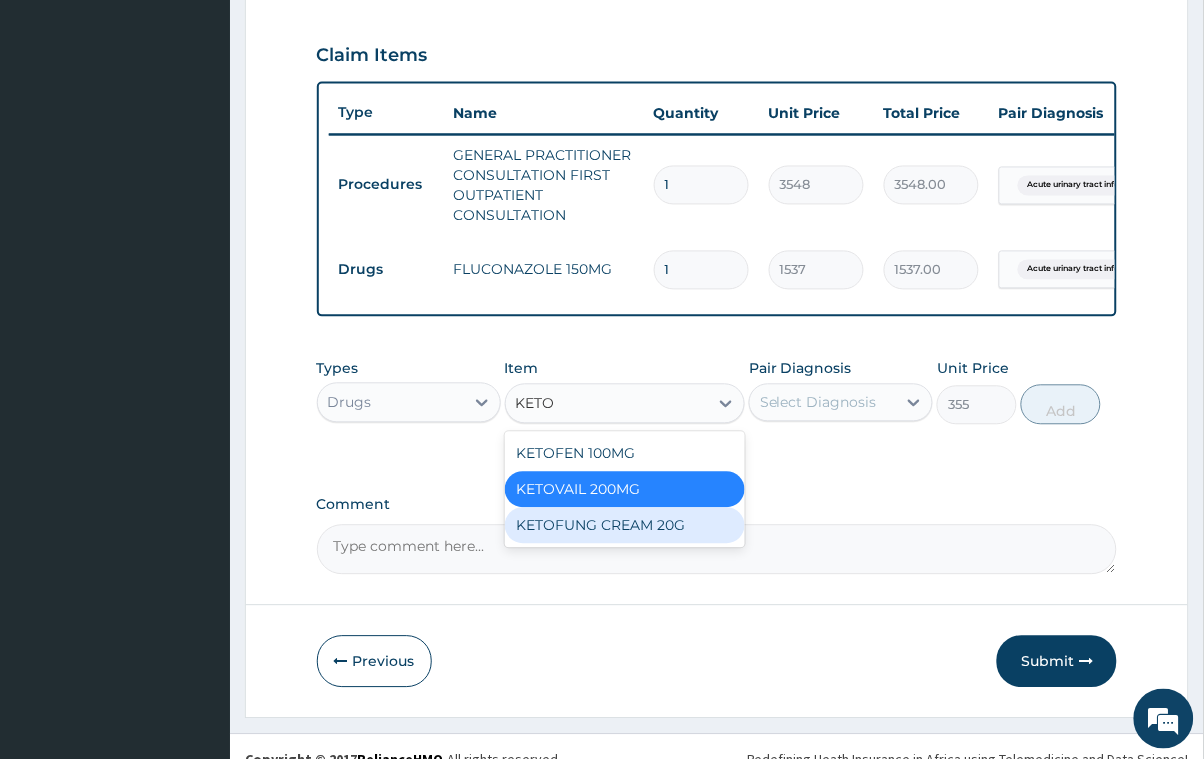 click on "KETOFUNG CREAM 20G" at bounding box center (625, 526) 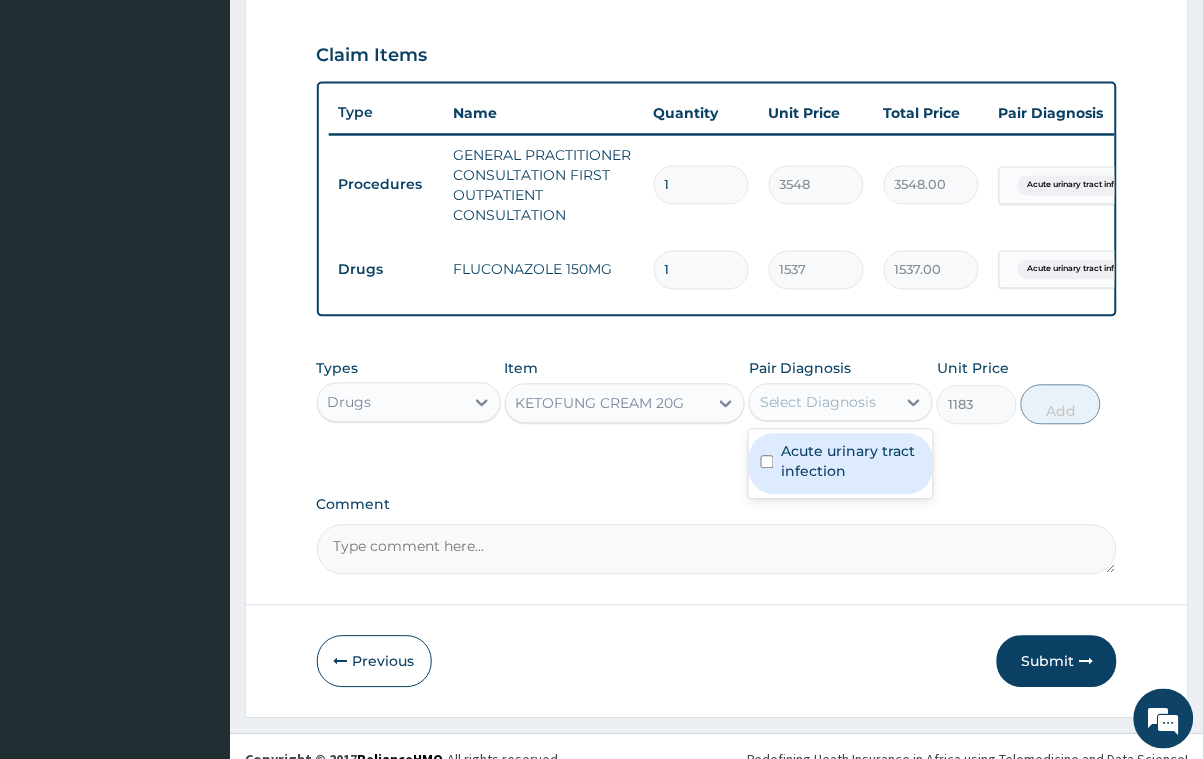 click on "Select Diagnosis" at bounding box center [818, 403] 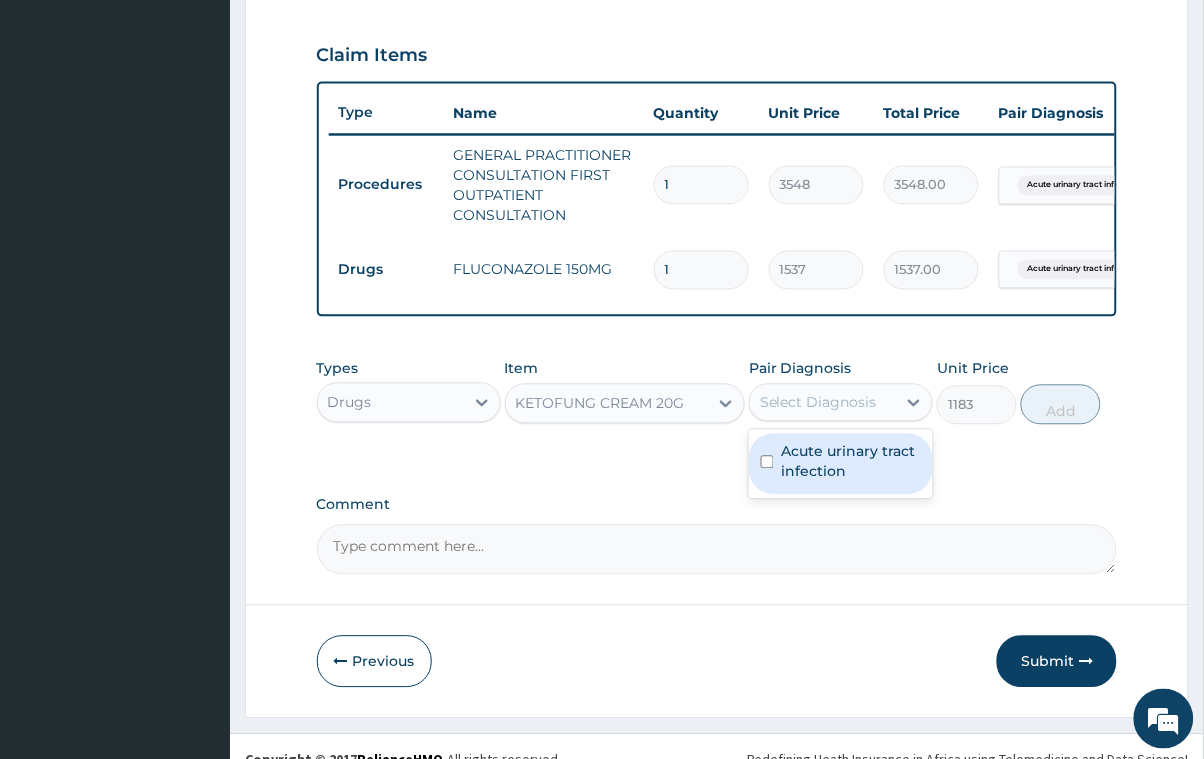 click at bounding box center (767, 462) 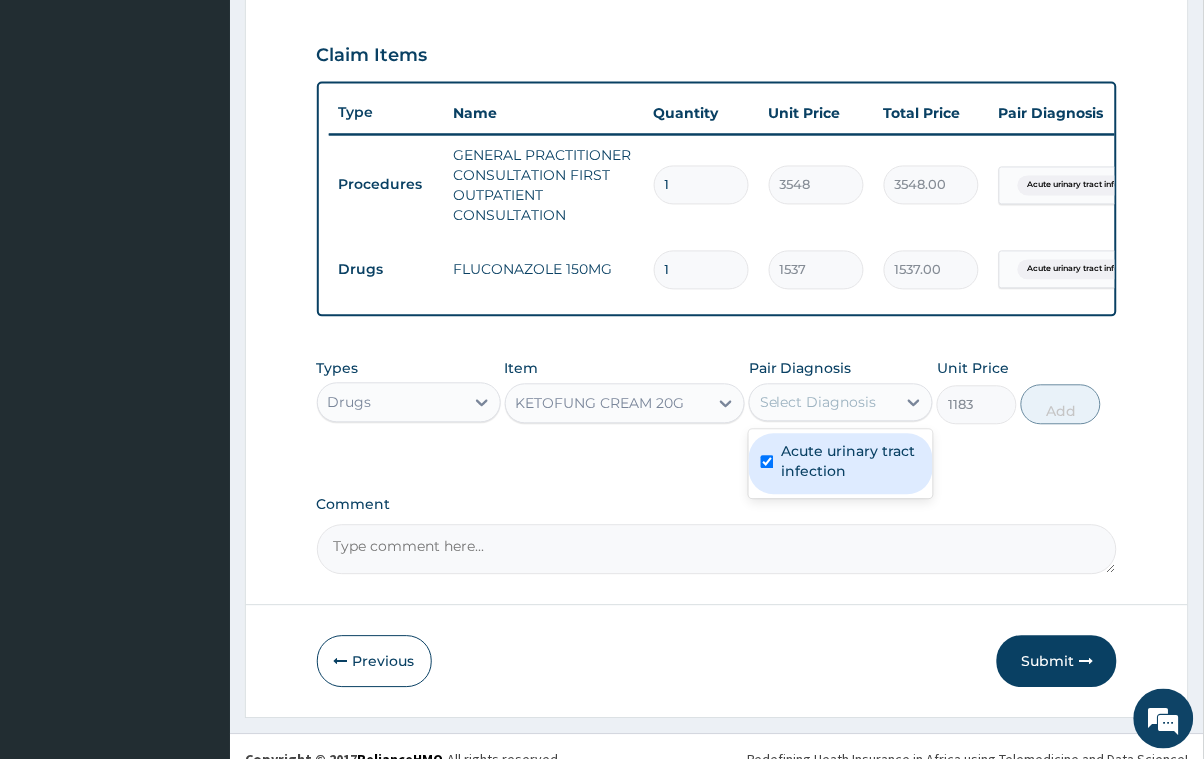 checkbox on "true" 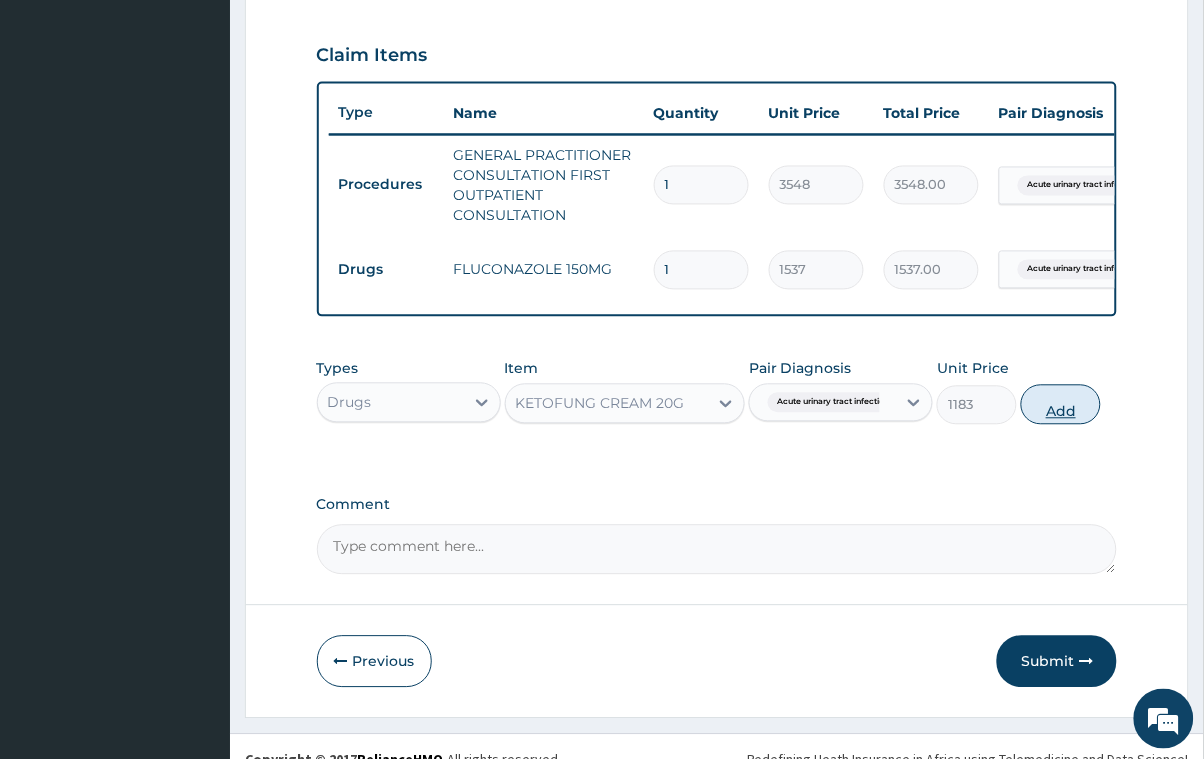 click on "Add" at bounding box center [1061, 405] 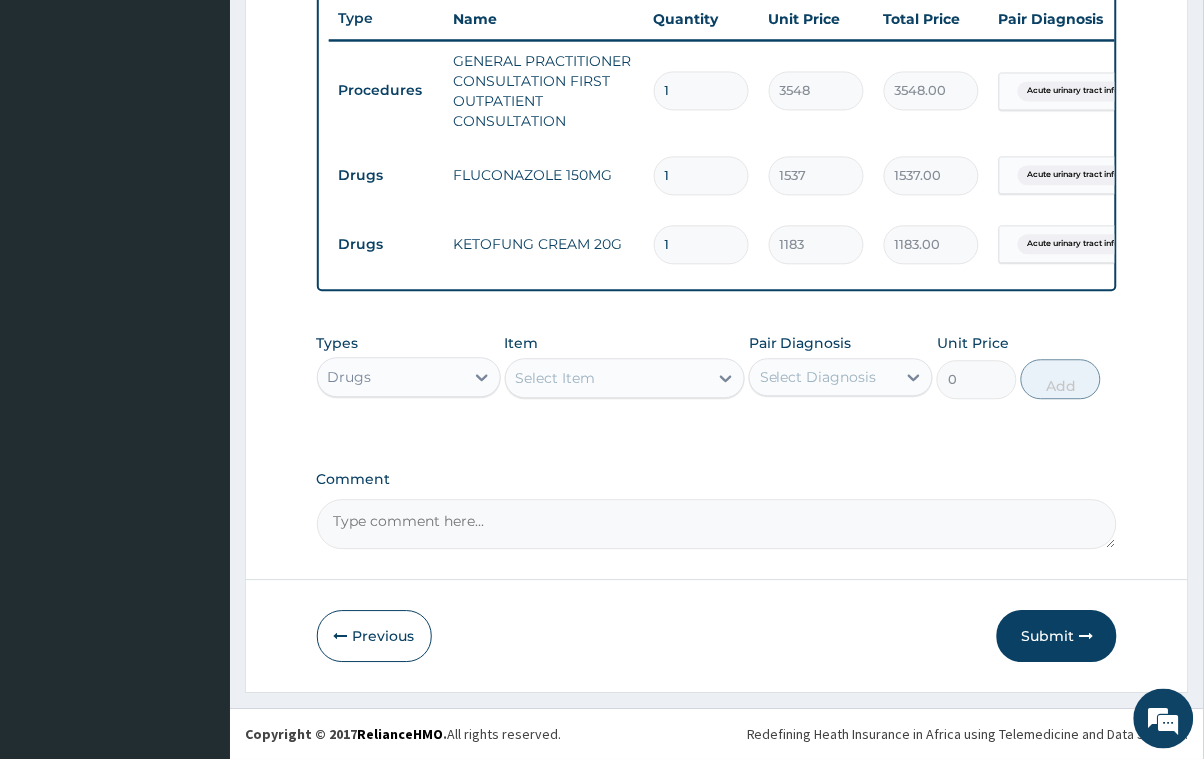 scroll, scrollTop: 801, scrollLeft: 0, axis: vertical 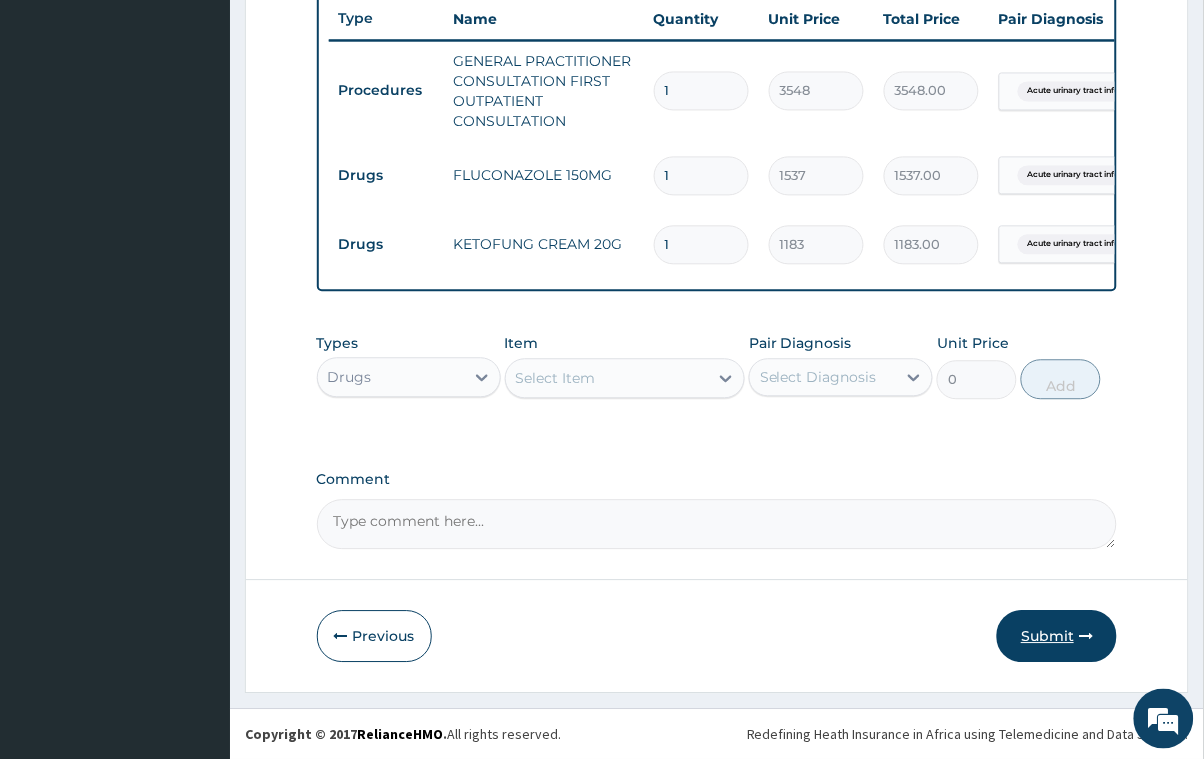 click on "Submit" at bounding box center (1057, 636) 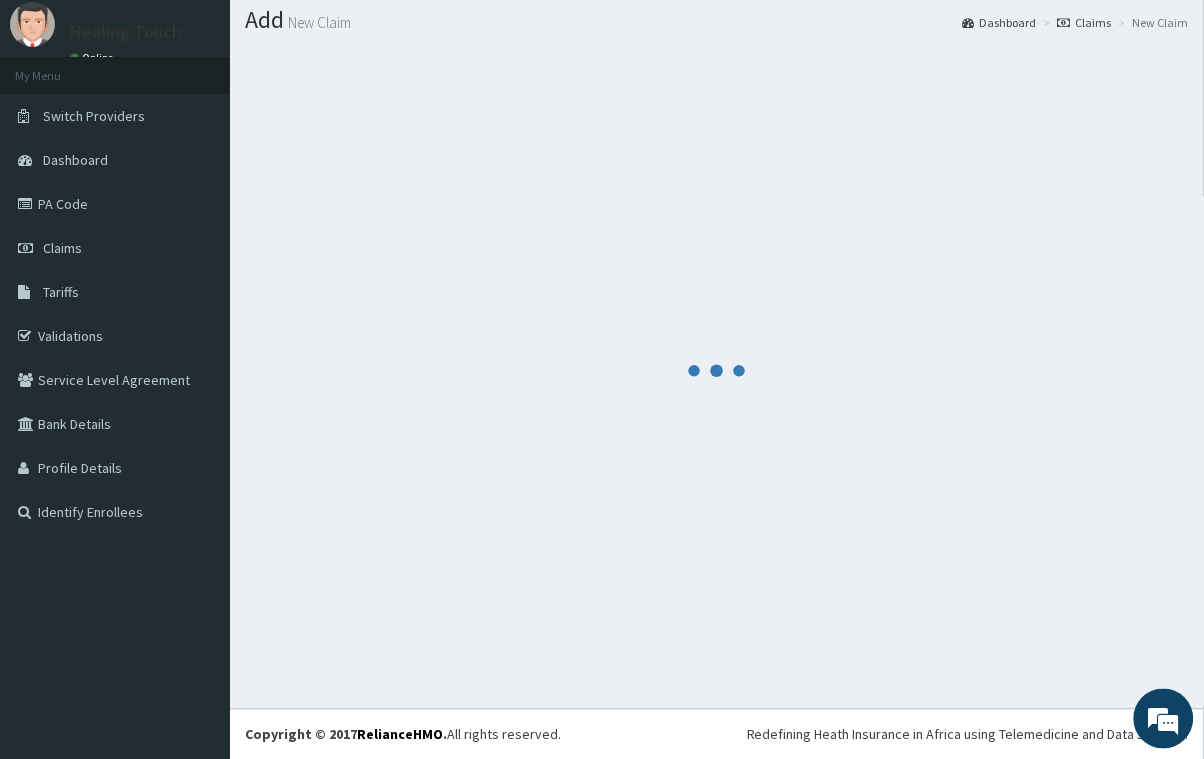 scroll, scrollTop: 801, scrollLeft: 0, axis: vertical 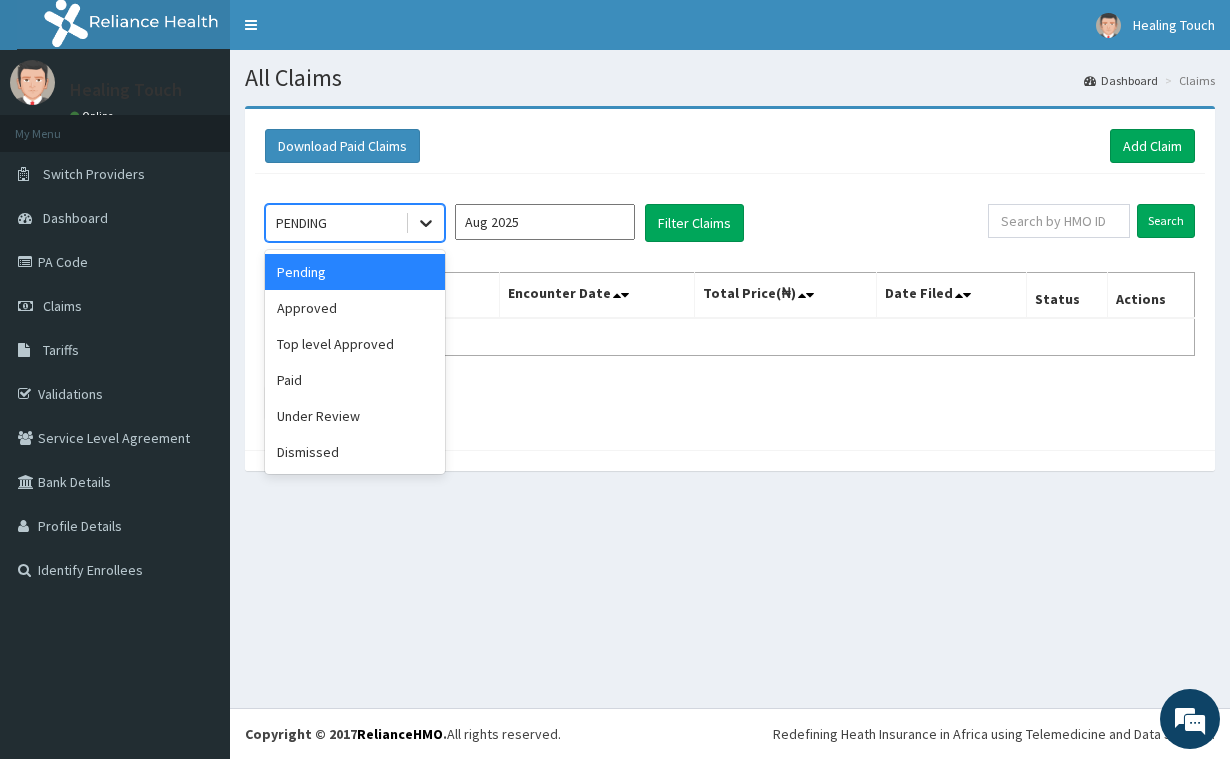 click 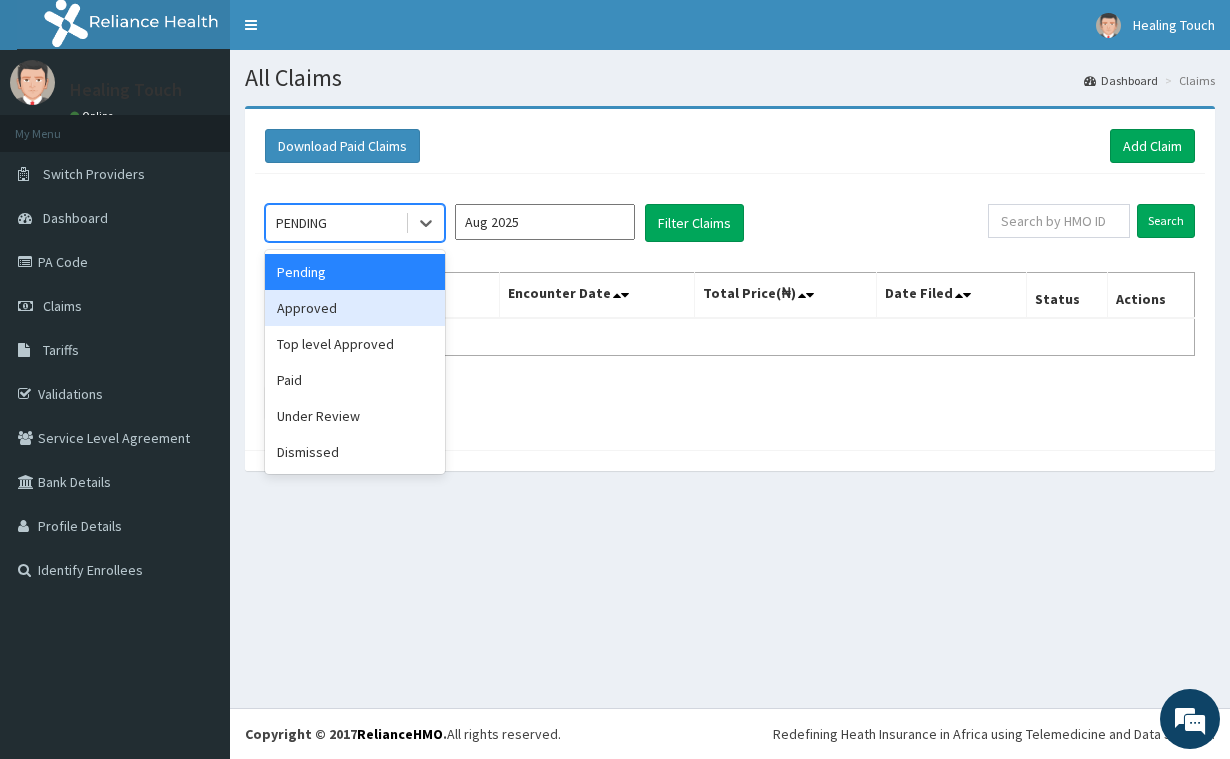 click on "Approved" at bounding box center [355, 308] 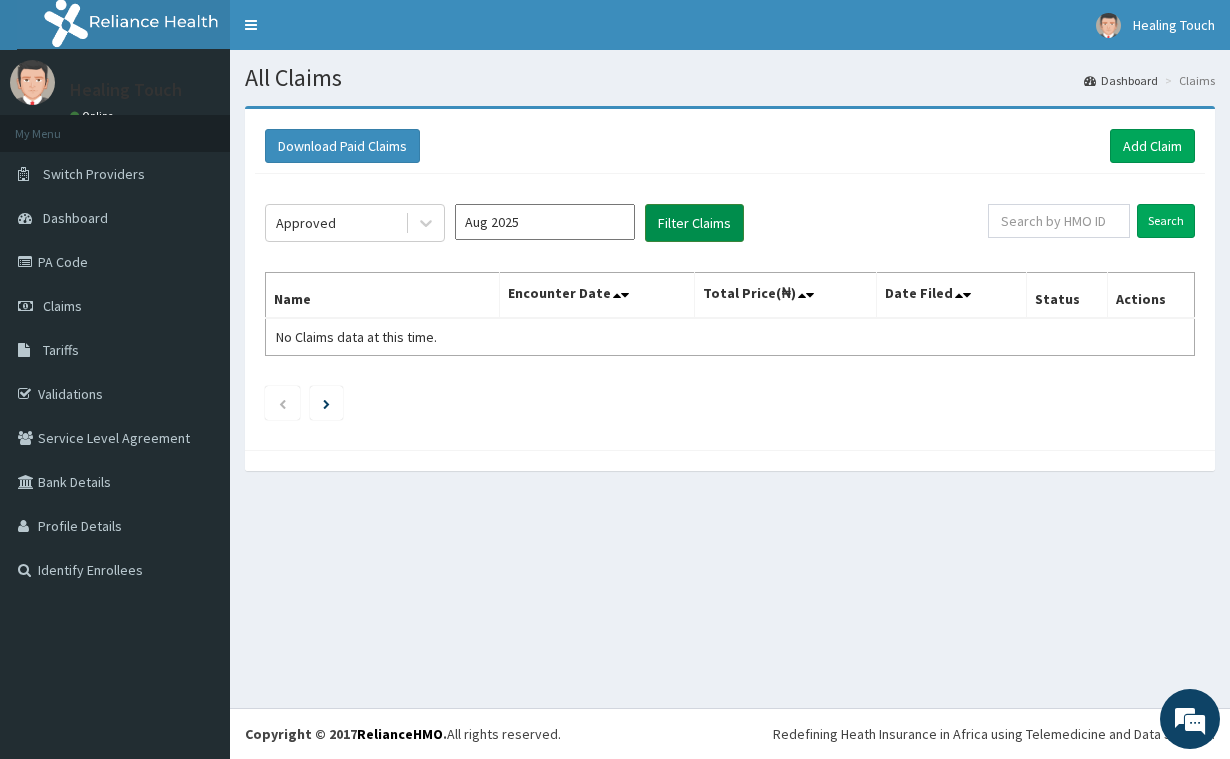 click on "Filter Claims" at bounding box center (694, 223) 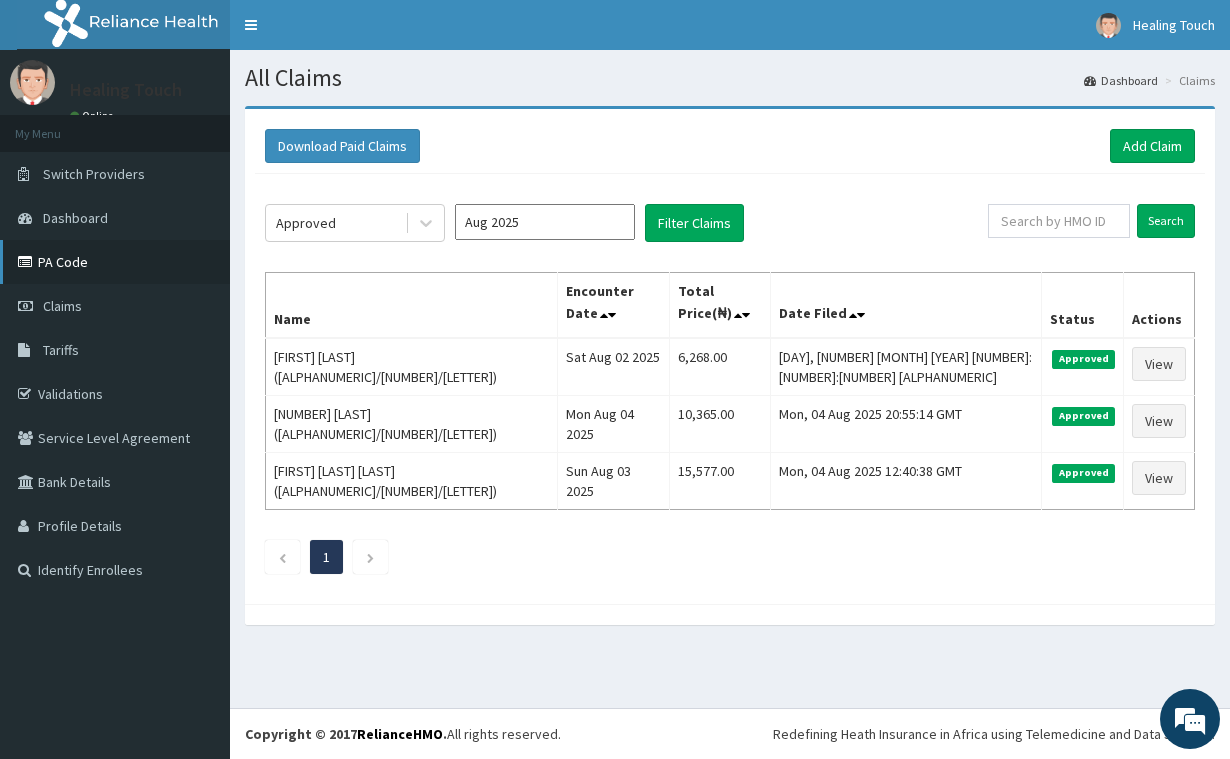 click on "PA Code" at bounding box center [115, 262] 